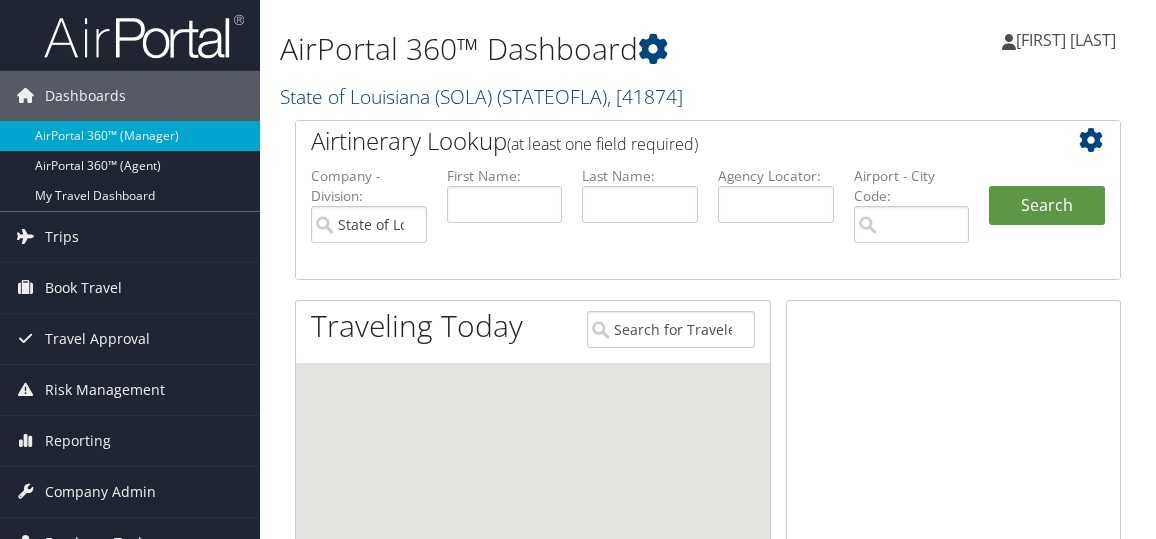scroll, scrollTop: 0, scrollLeft: 0, axis: both 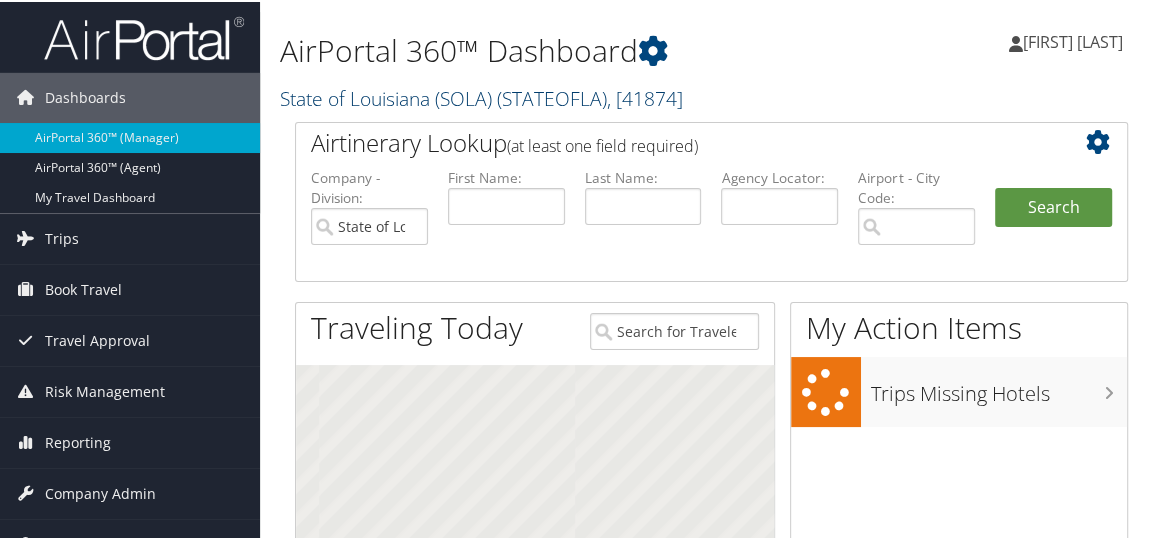 click on "State of Louisiana (SOLA)   ( STATEOFLA )  , [ 41874 ]" at bounding box center [481, 96] 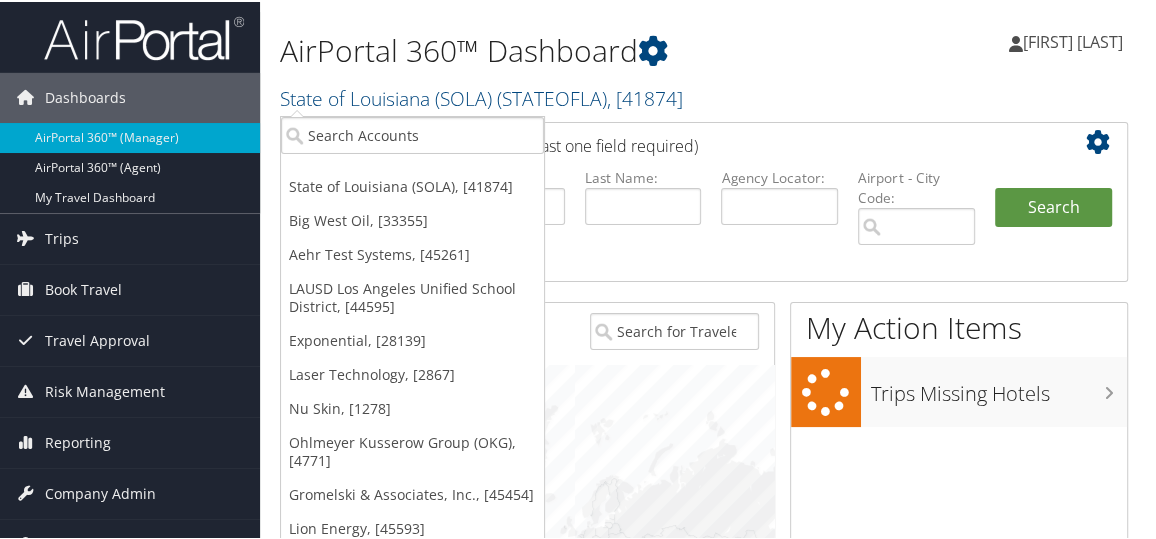 scroll, scrollTop: 4, scrollLeft: 0, axis: vertical 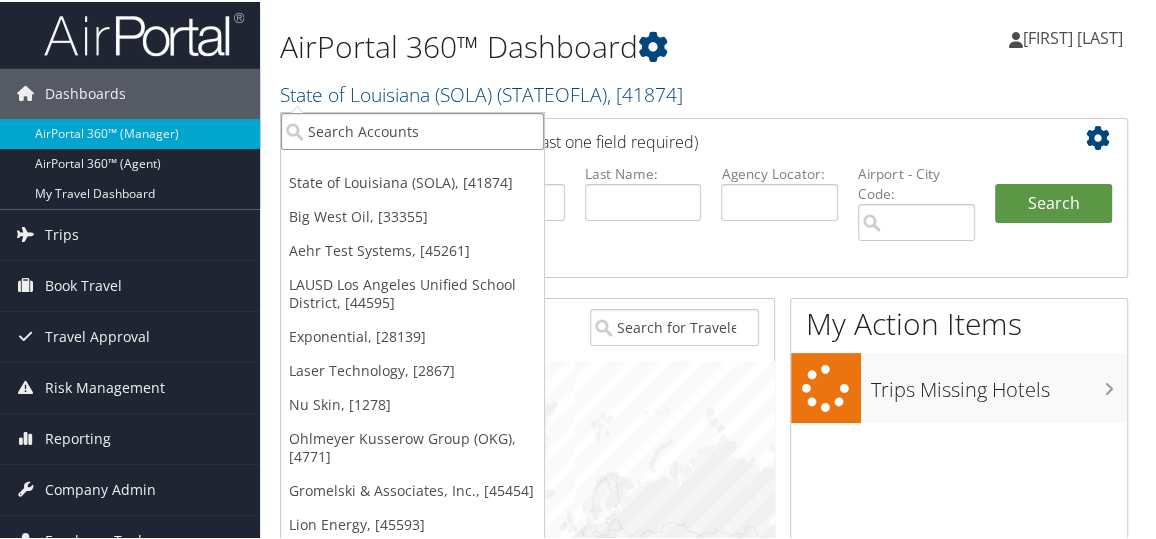 click at bounding box center [412, 129] 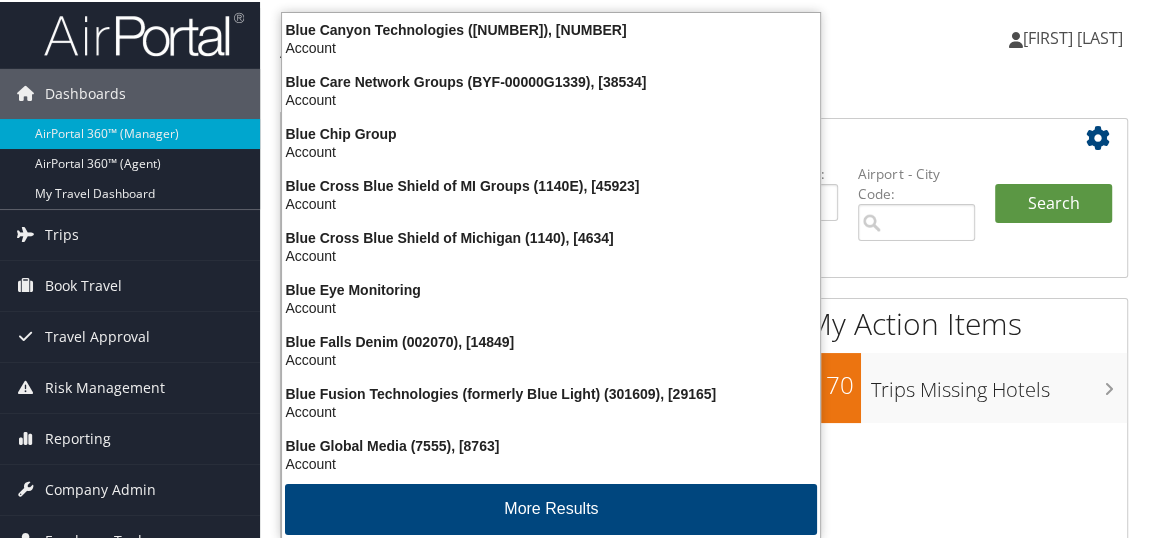 type on "blue ho" 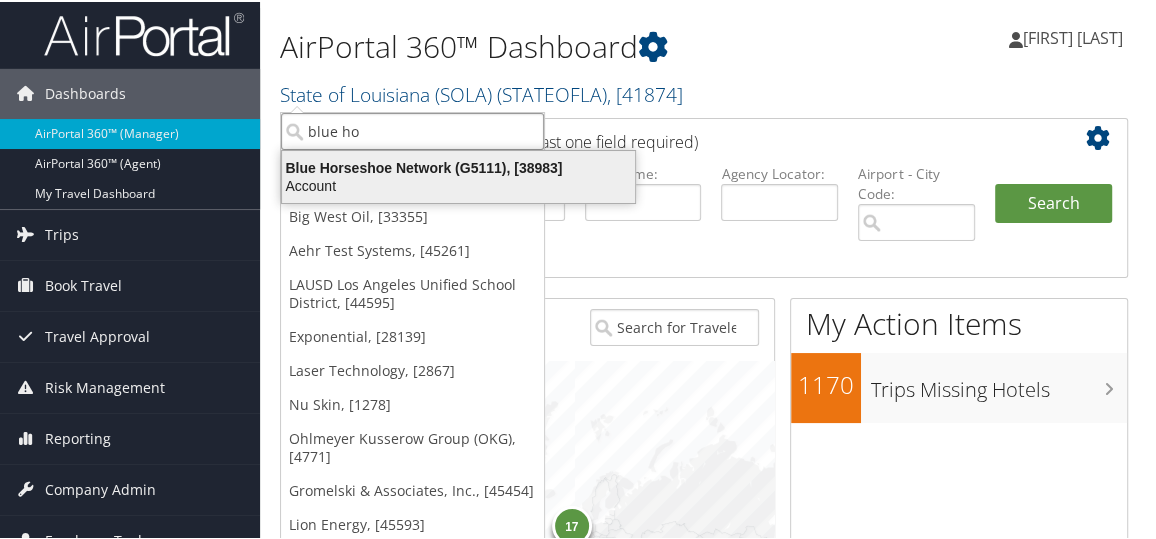click on "Account" at bounding box center (458, 184) 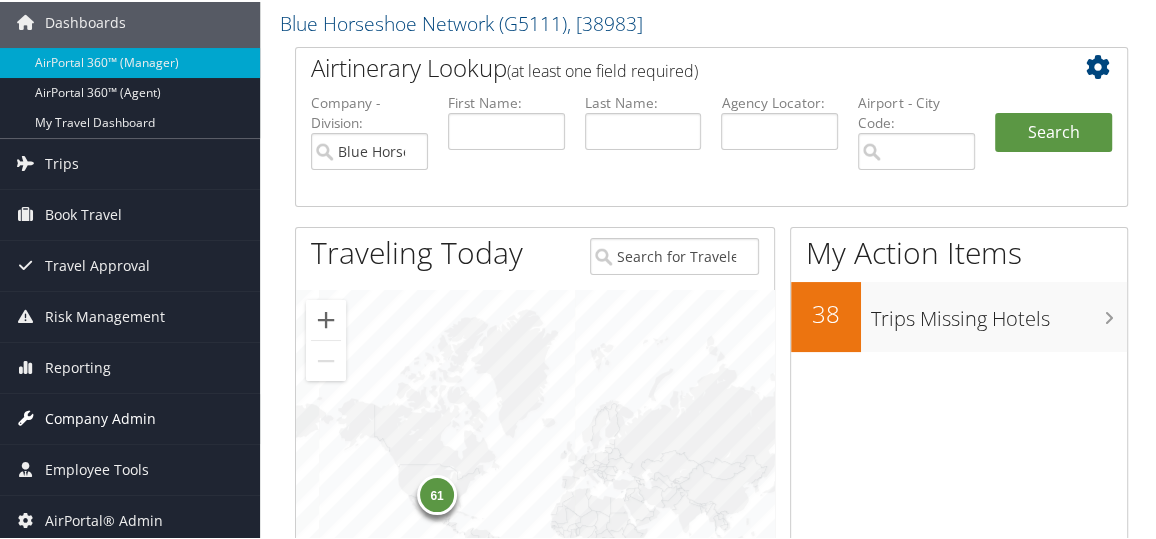 scroll, scrollTop: 181, scrollLeft: 0, axis: vertical 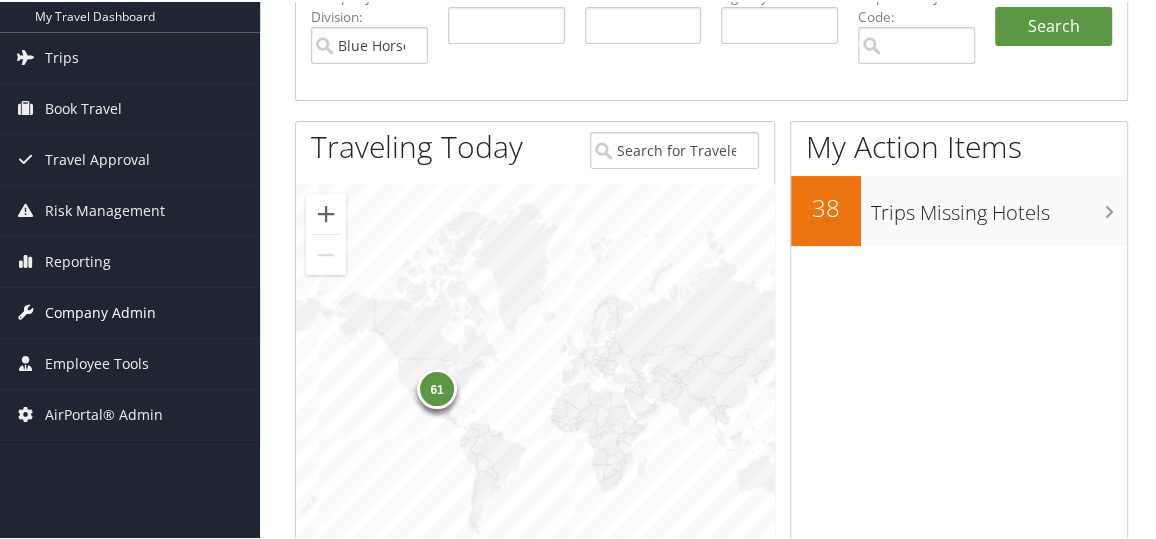 click on "Company Admin" at bounding box center (100, 311) 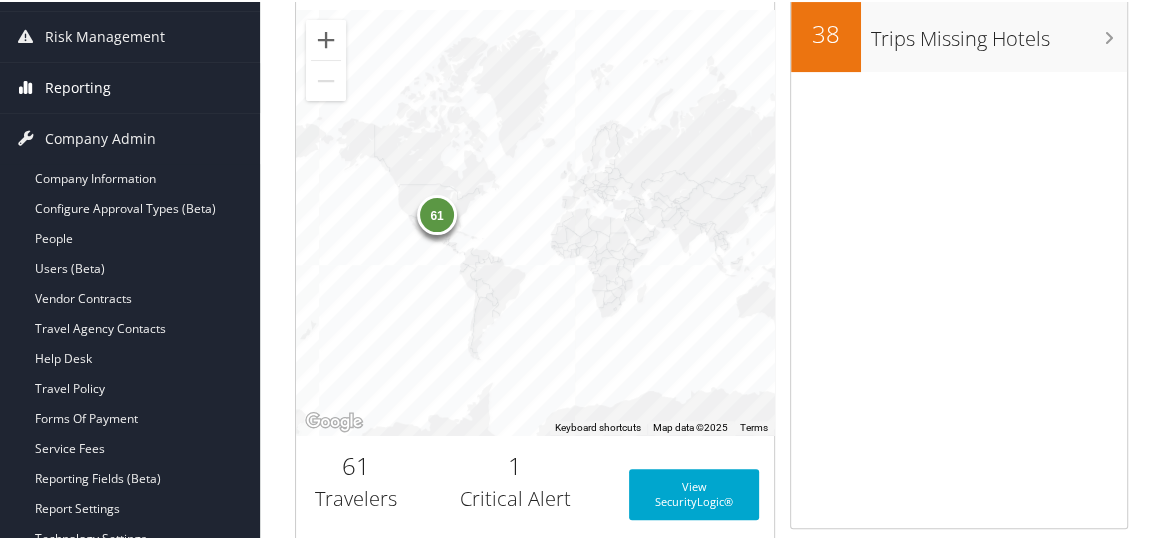 scroll, scrollTop: 363, scrollLeft: 0, axis: vertical 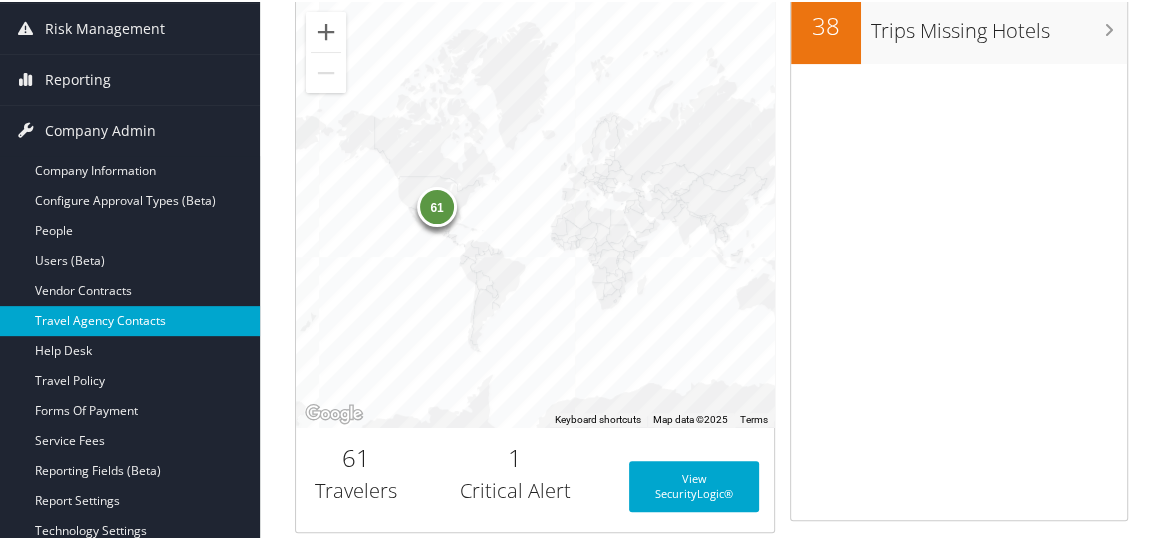 click on "Travel Agency Contacts" at bounding box center [130, 319] 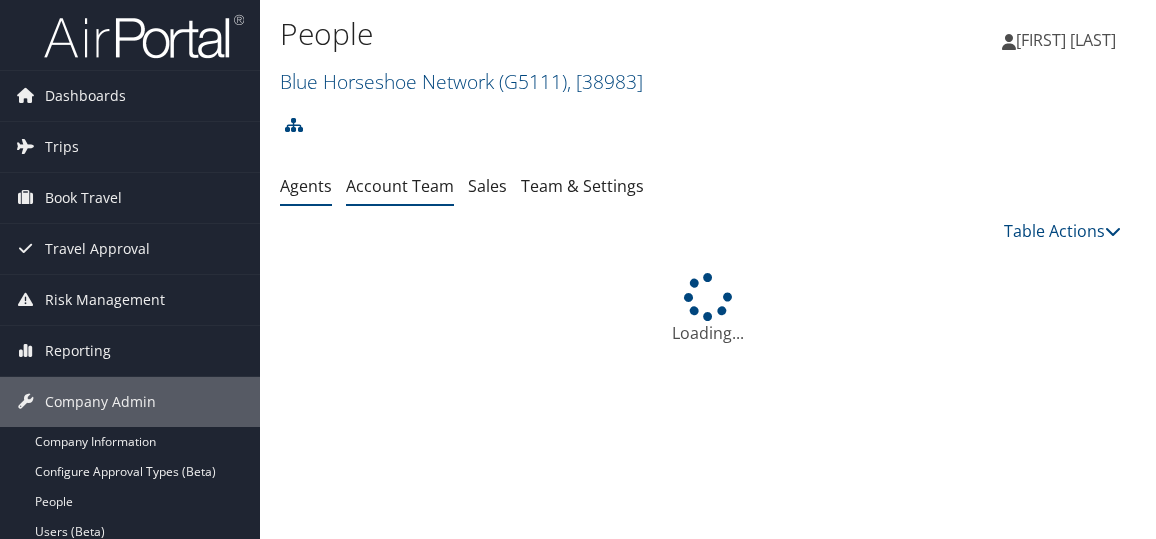 scroll, scrollTop: 0, scrollLeft: 0, axis: both 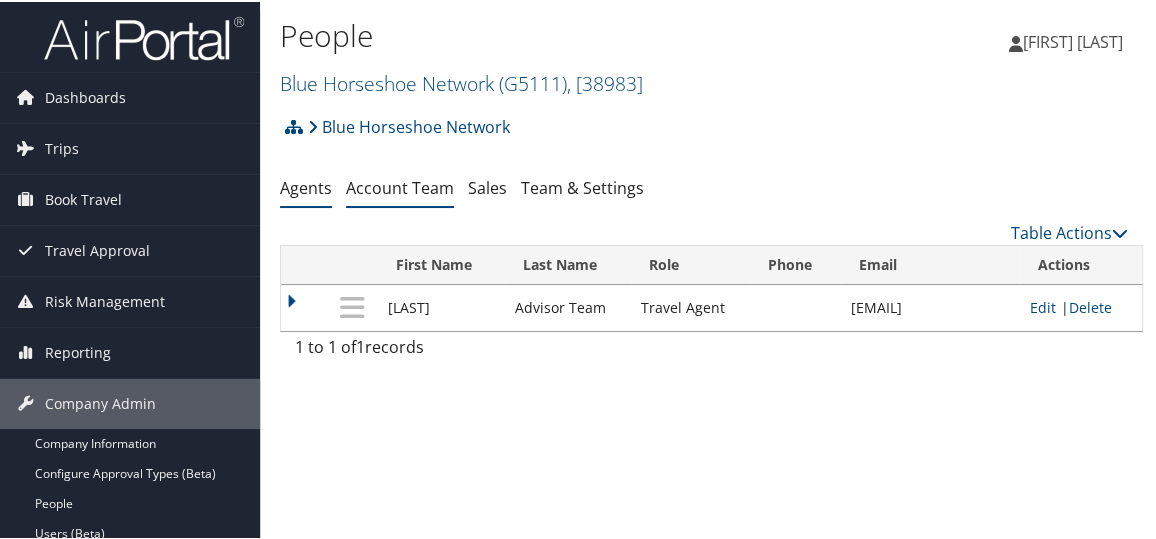 click on "Account Team" at bounding box center (400, 186) 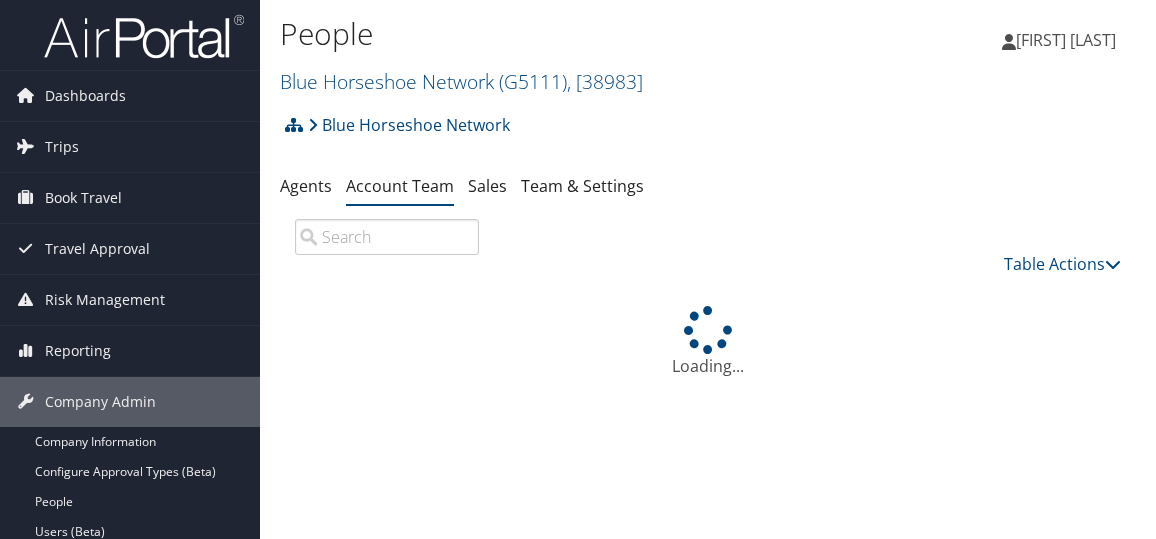 scroll, scrollTop: 0, scrollLeft: 0, axis: both 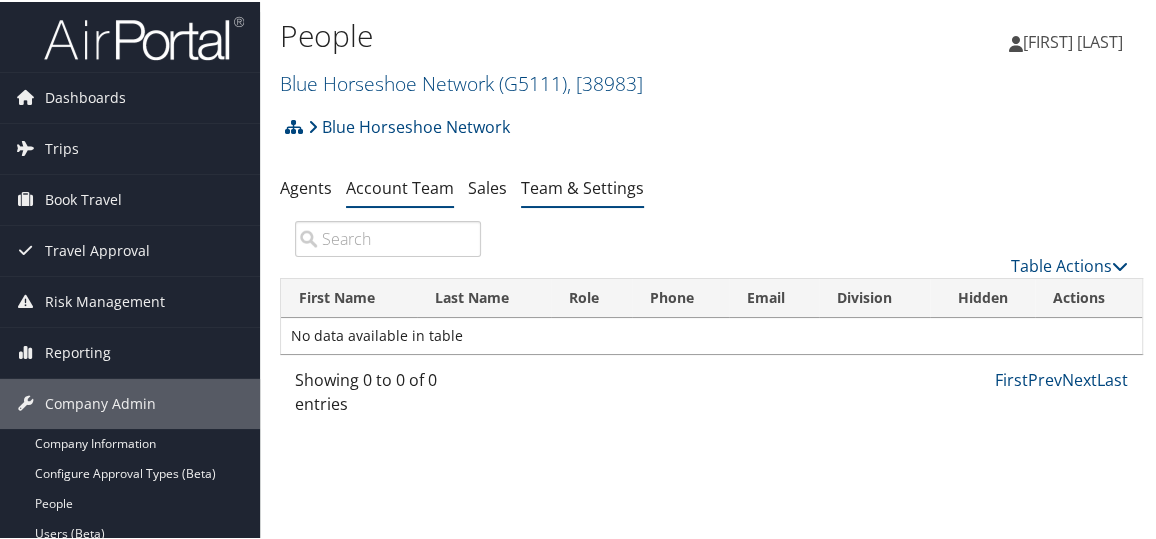 click on "Team & Settings" at bounding box center (582, 186) 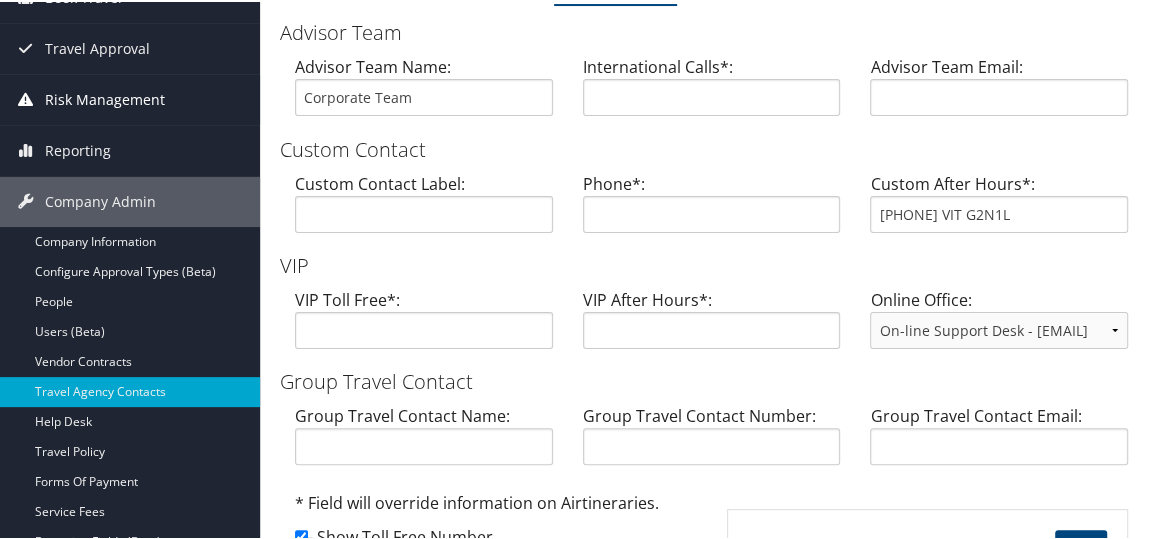 scroll, scrollTop: 272, scrollLeft: 0, axis: vertical 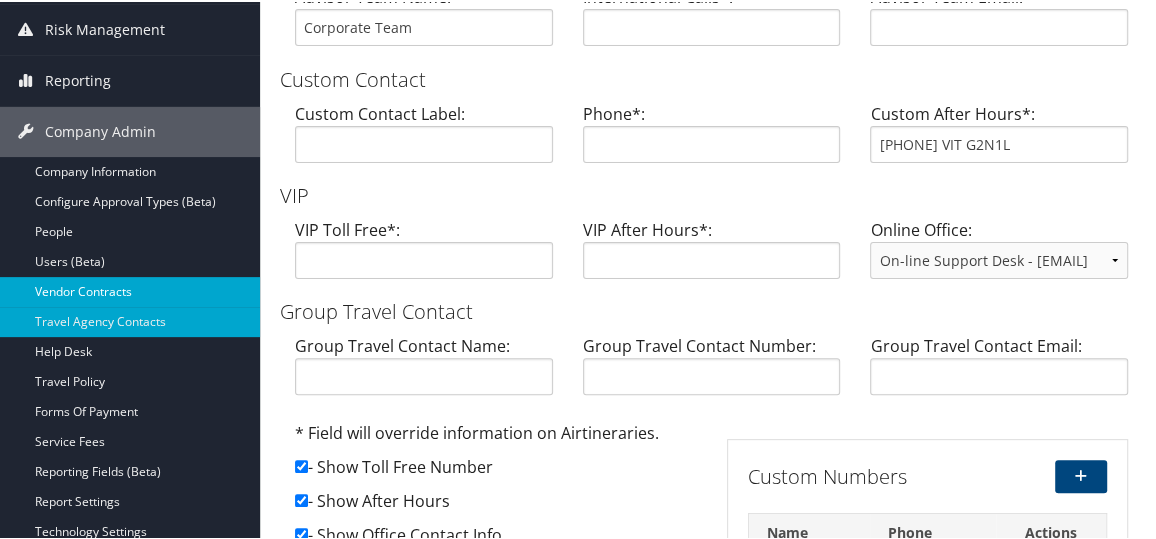 click on "Vendor Contracts" at bounding box center [130, 290] 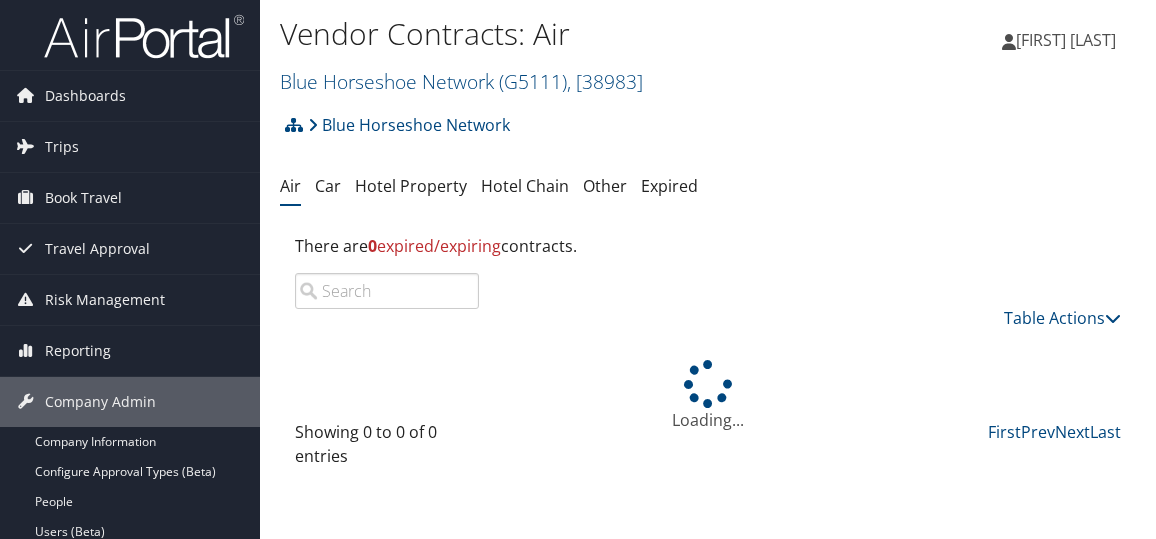 scroll, scrollTop: 0, scrollLeft: 0, axis: both 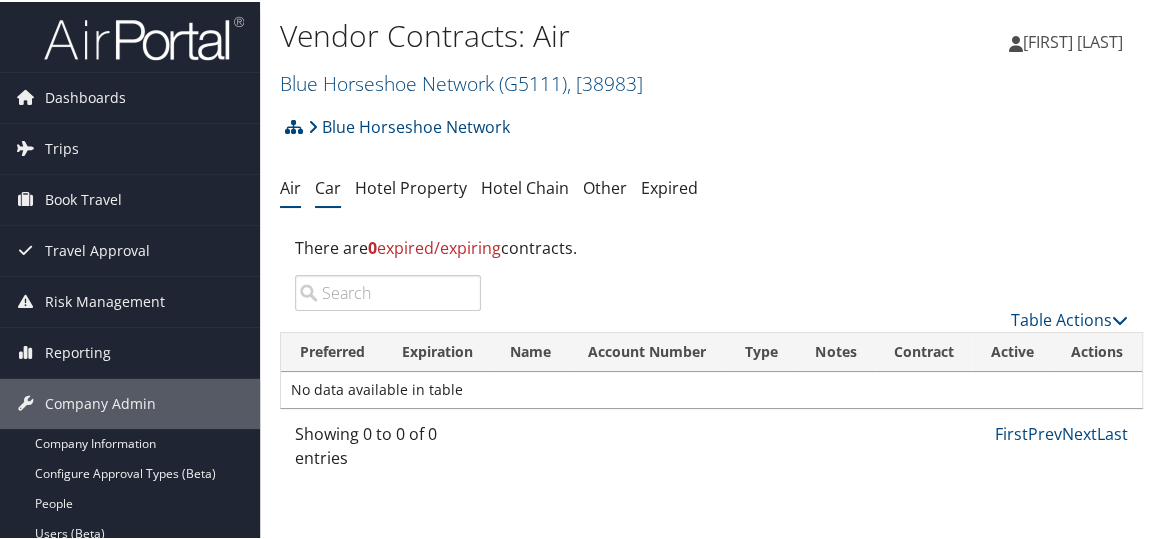 click on "Car" at bounding box center [328, 186] 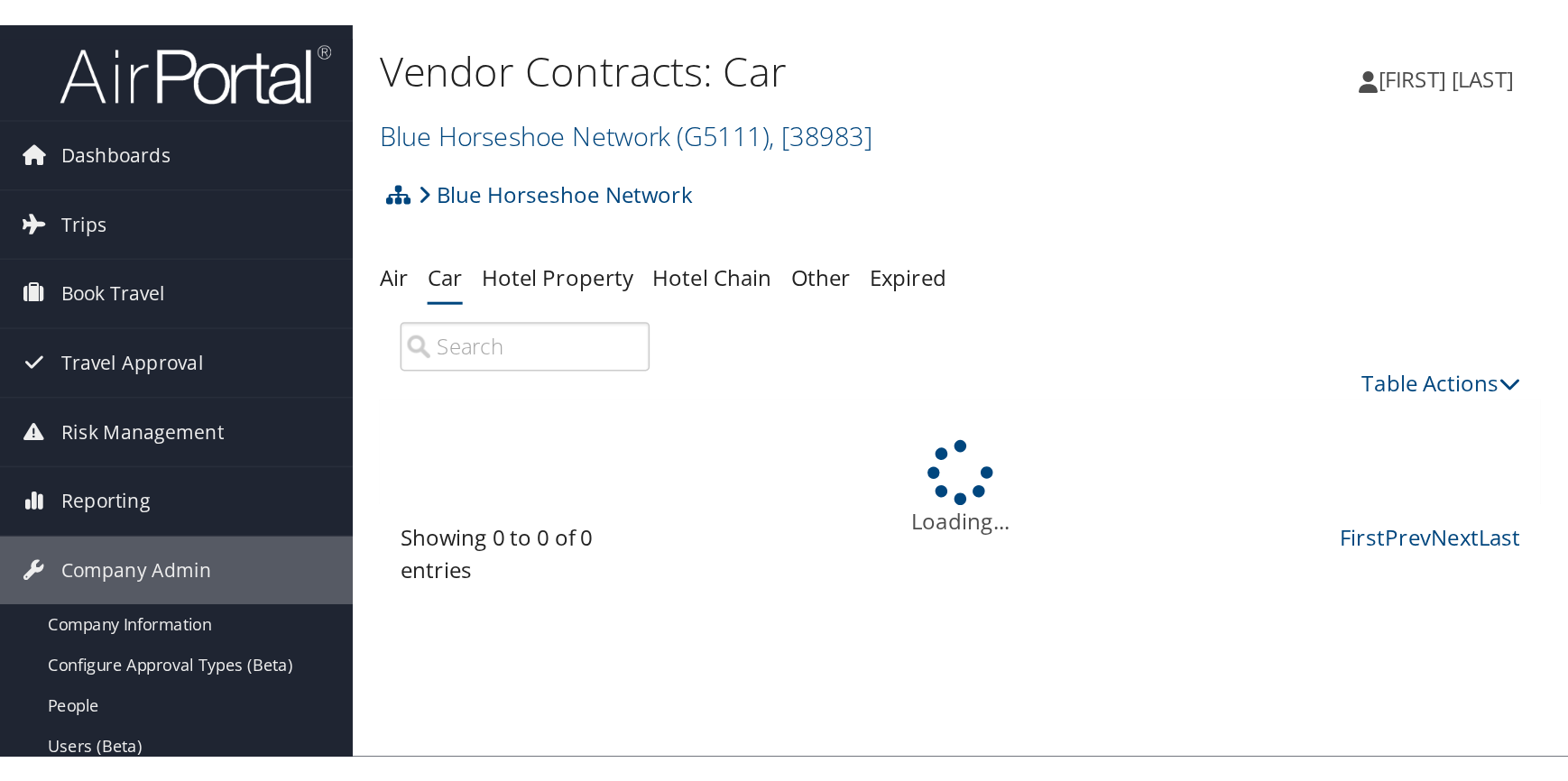 scroll, scrollTop: 0, scrollLeft: 0, axis: both 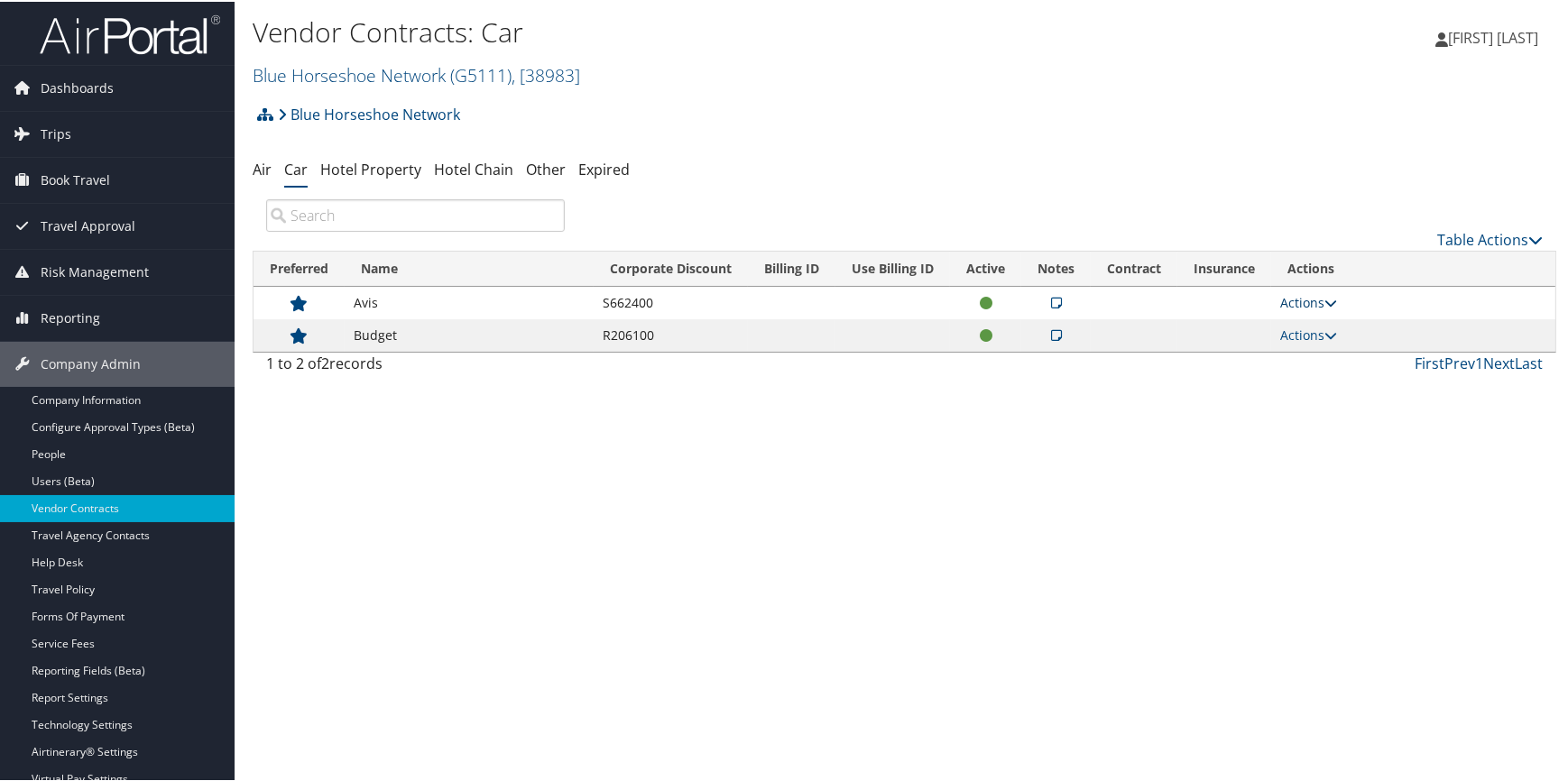 click on "Actions" at bounding box center (1308, 300) 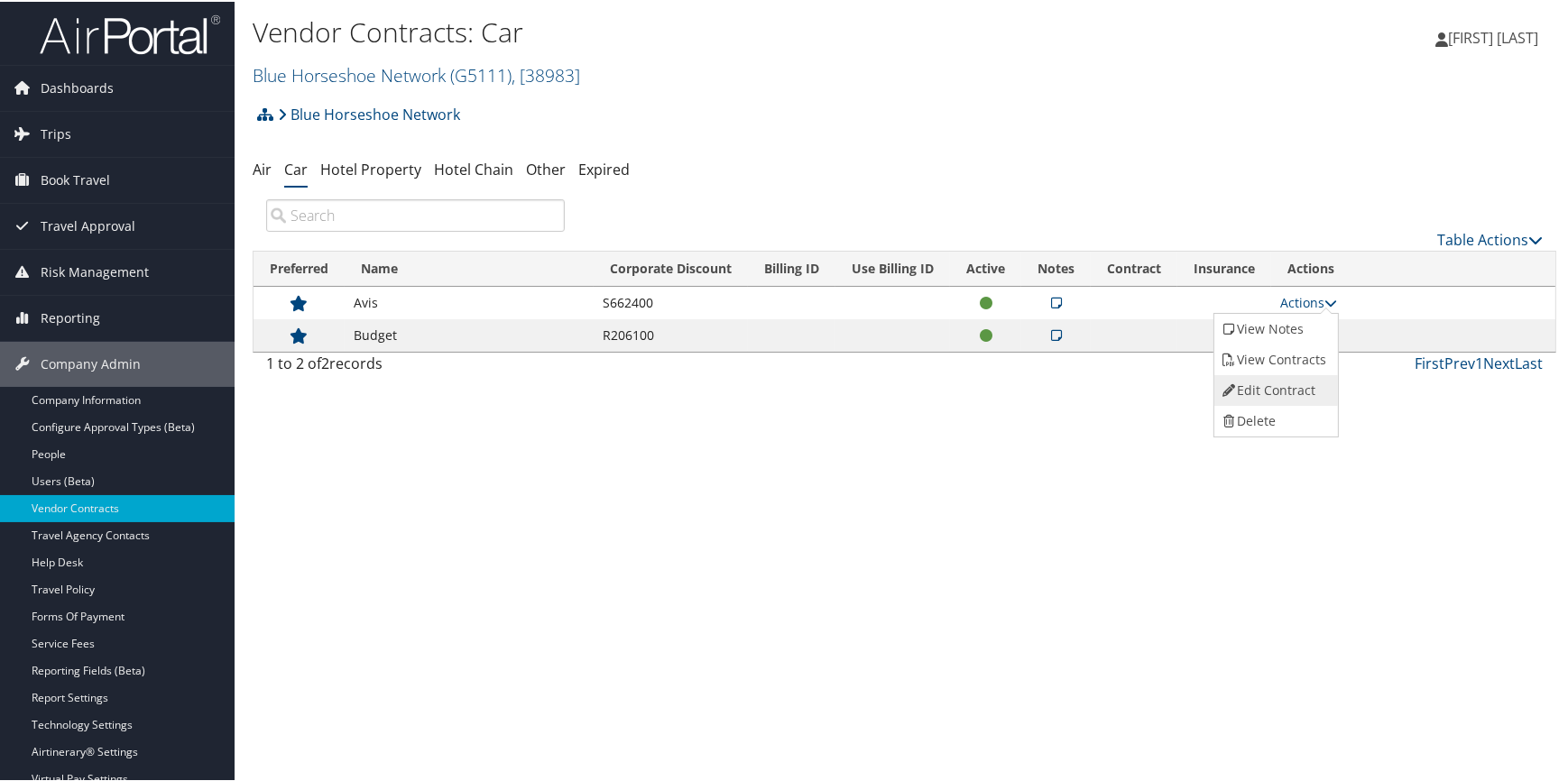 click on "Edit Contract" at bounding box center [1274, 389] 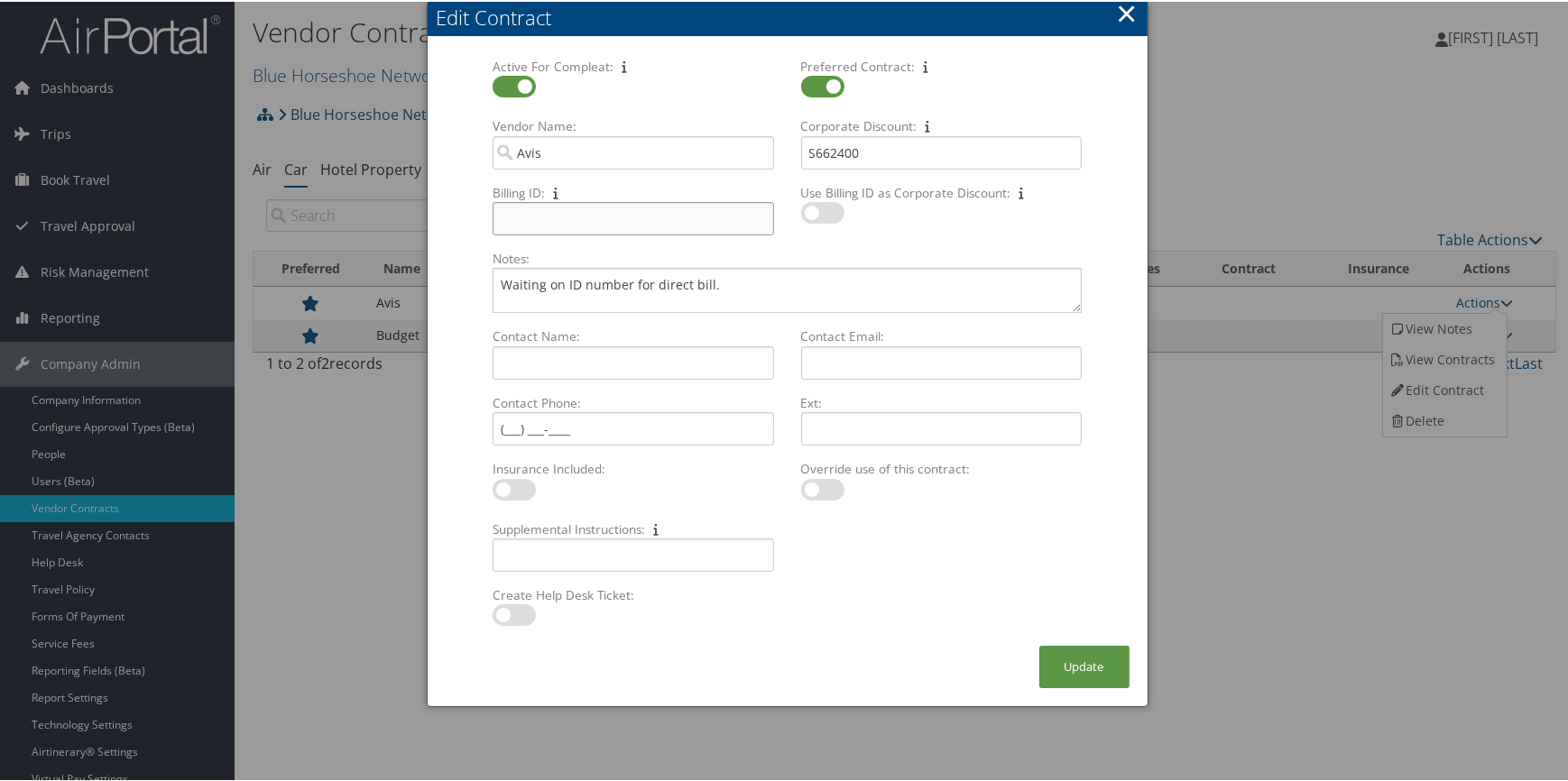 click on "Billing ID:      Multiple values The selected items contain different values for this input. To edit and set all items for this input to the same value, click or tap here, otherwise they will retain their individual values. Undo changes" at bounding box center (632, 216) 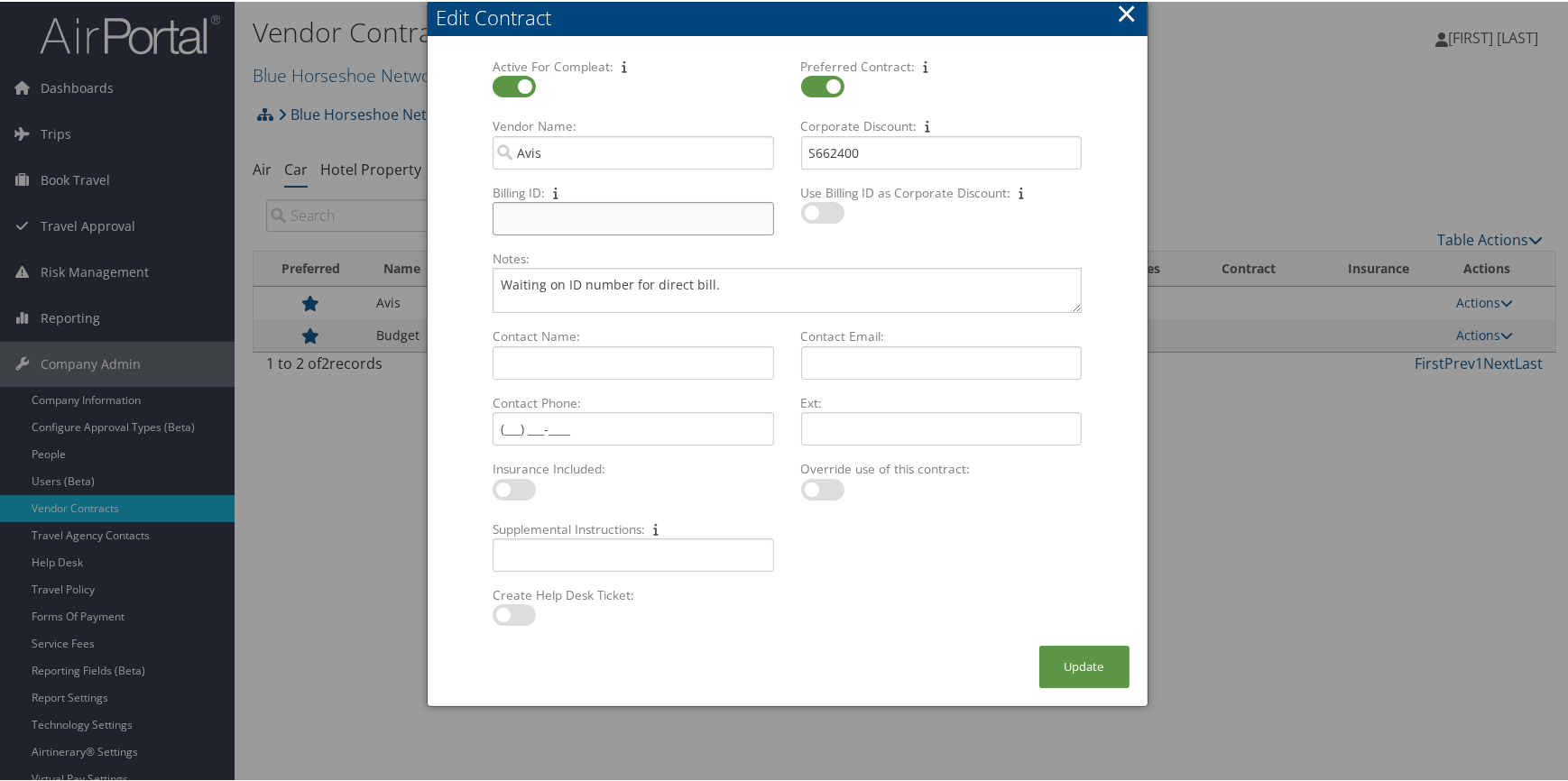 paste on "A5991Z" 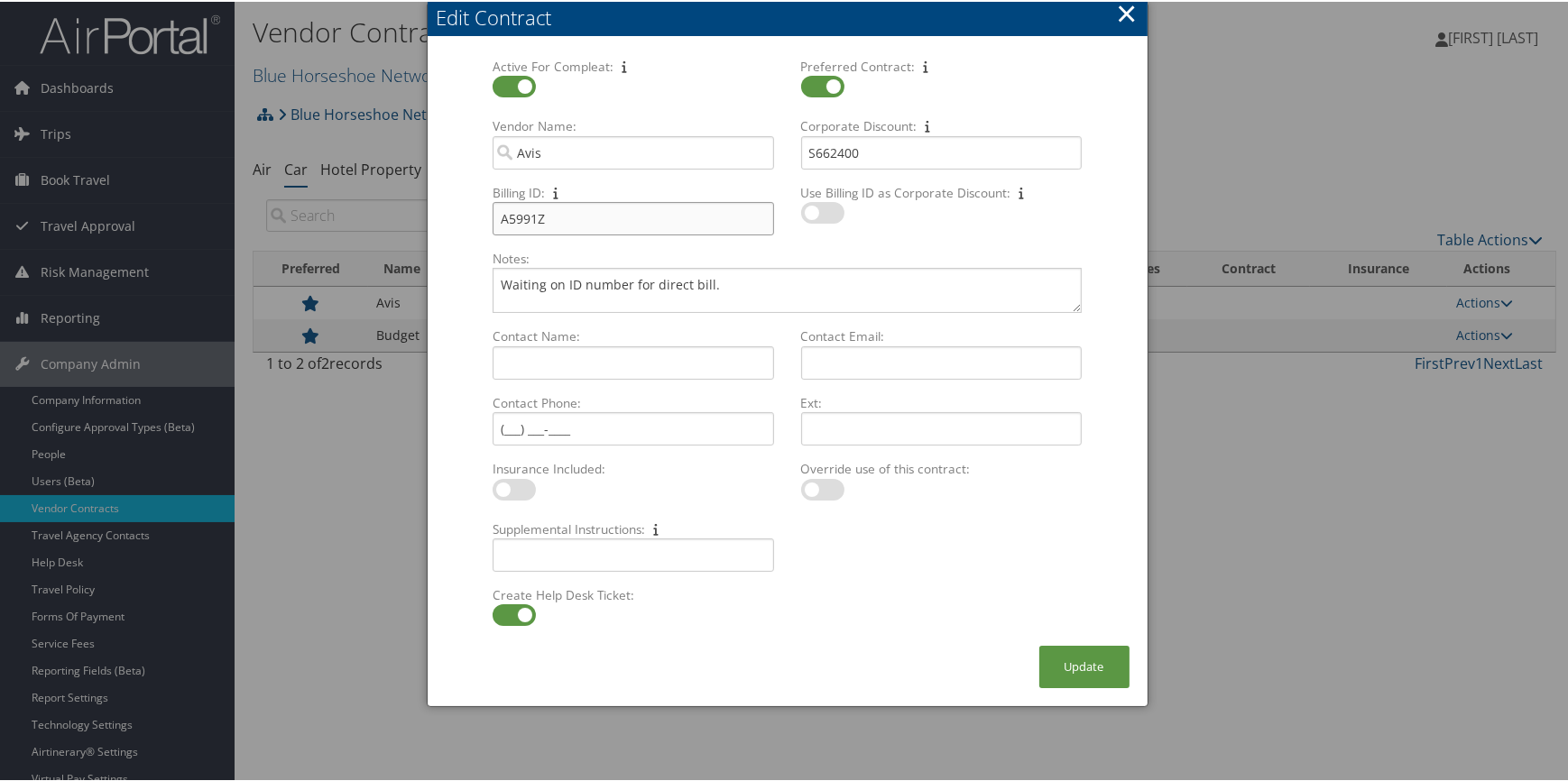 checkbox on "true" 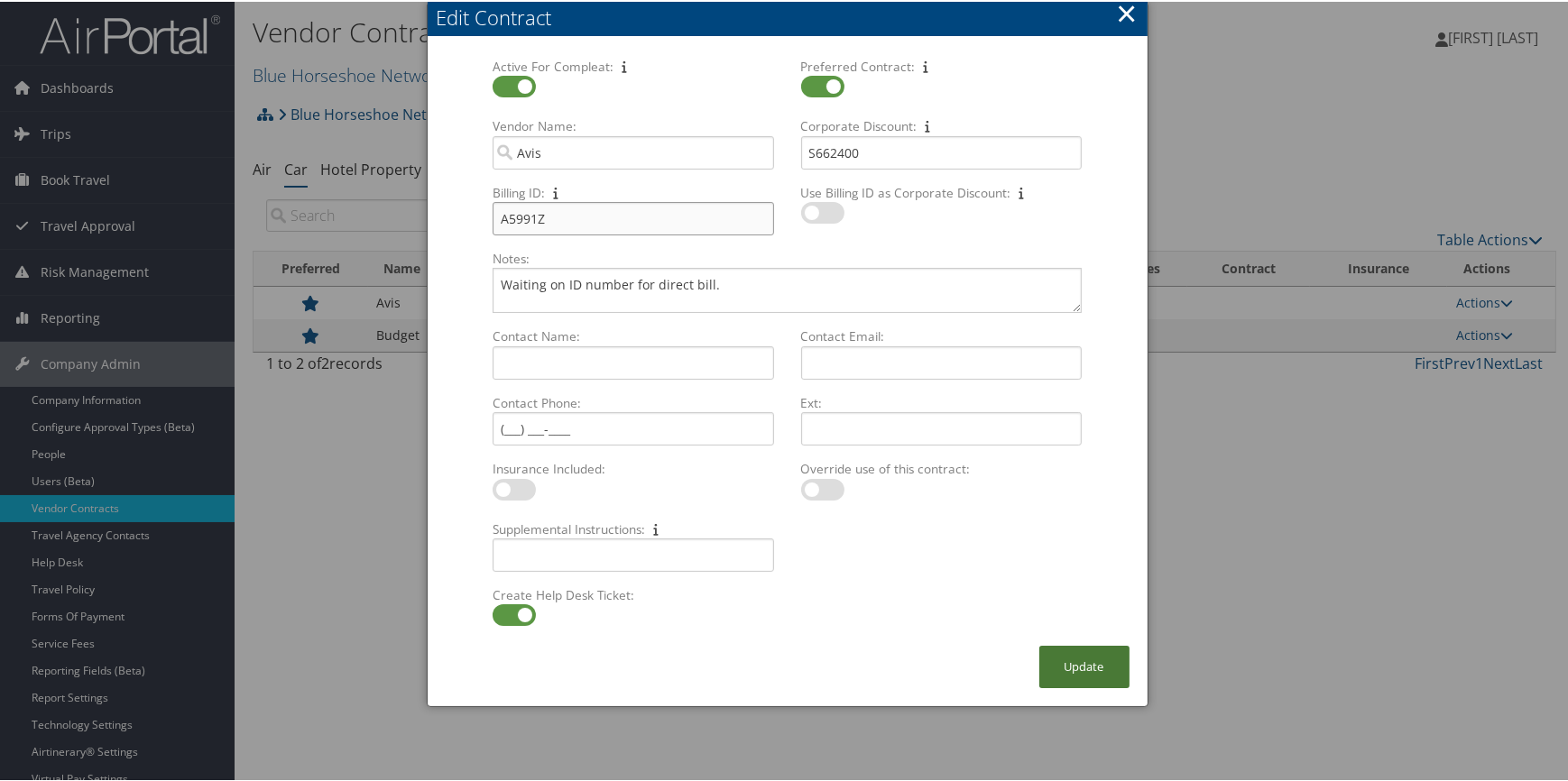 type on "A5991Z" 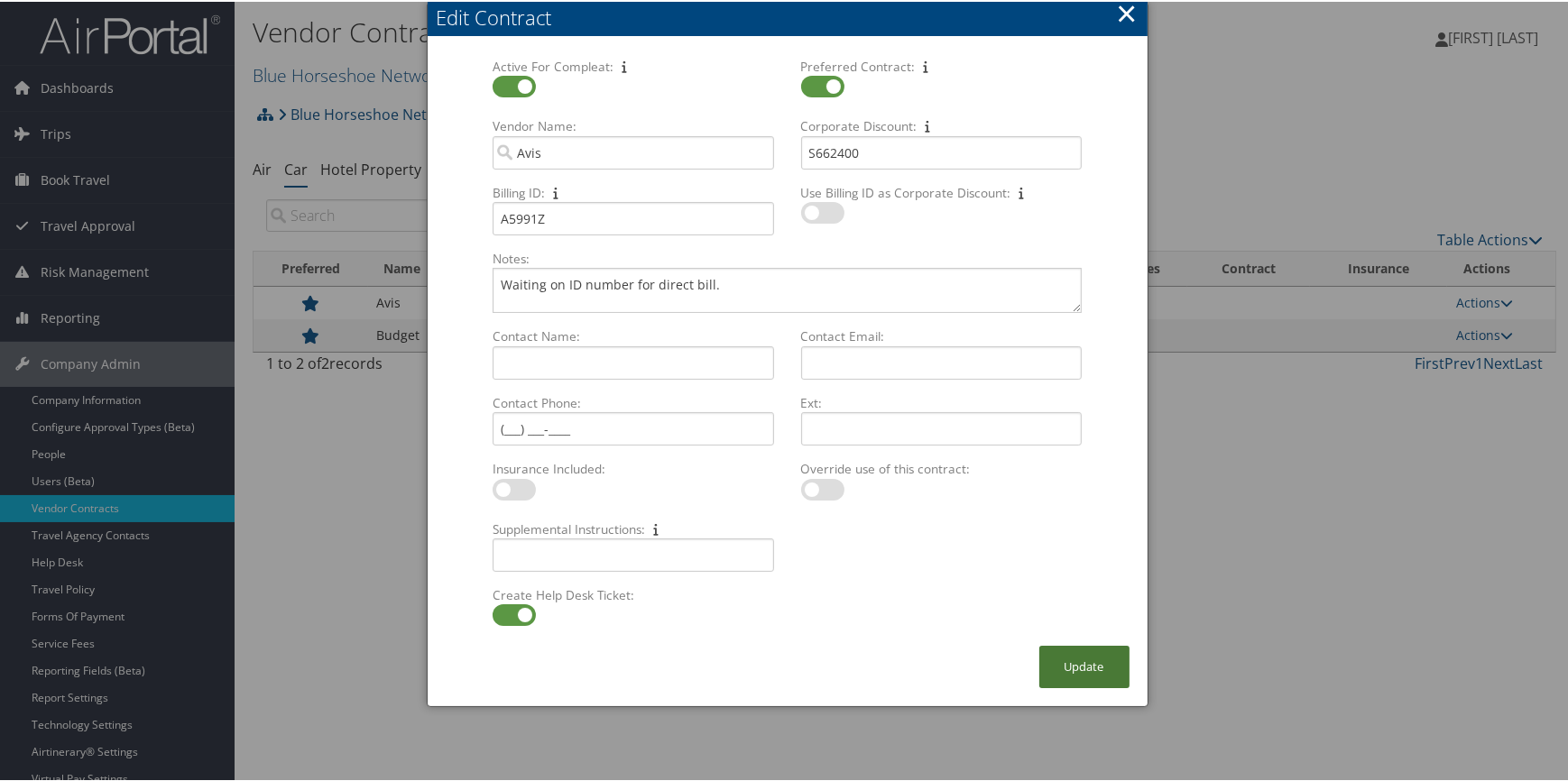 click on "Update" at bounding box center (1084, 665) 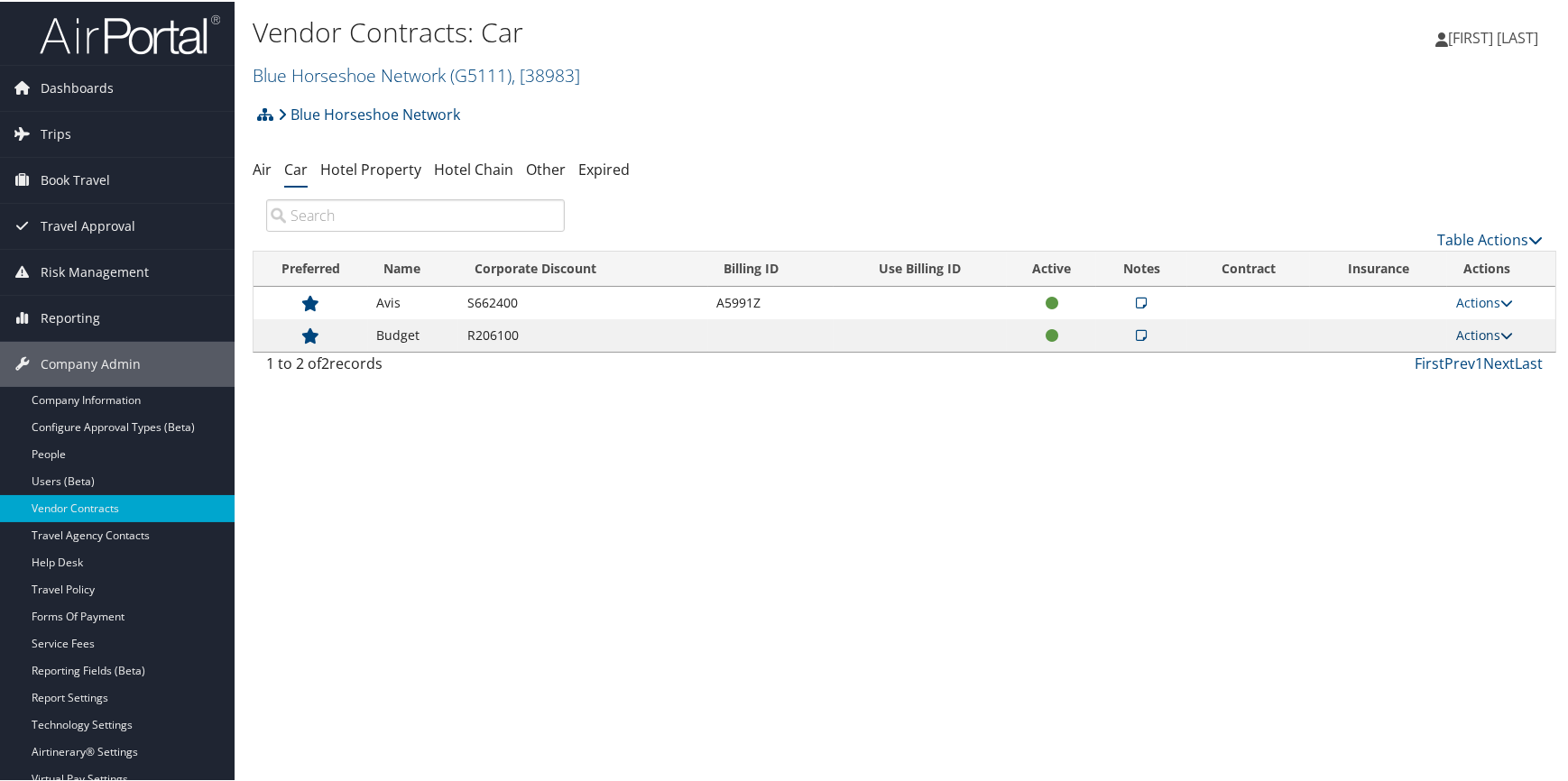 click on "Actions" at bounding box center [1484, 333] 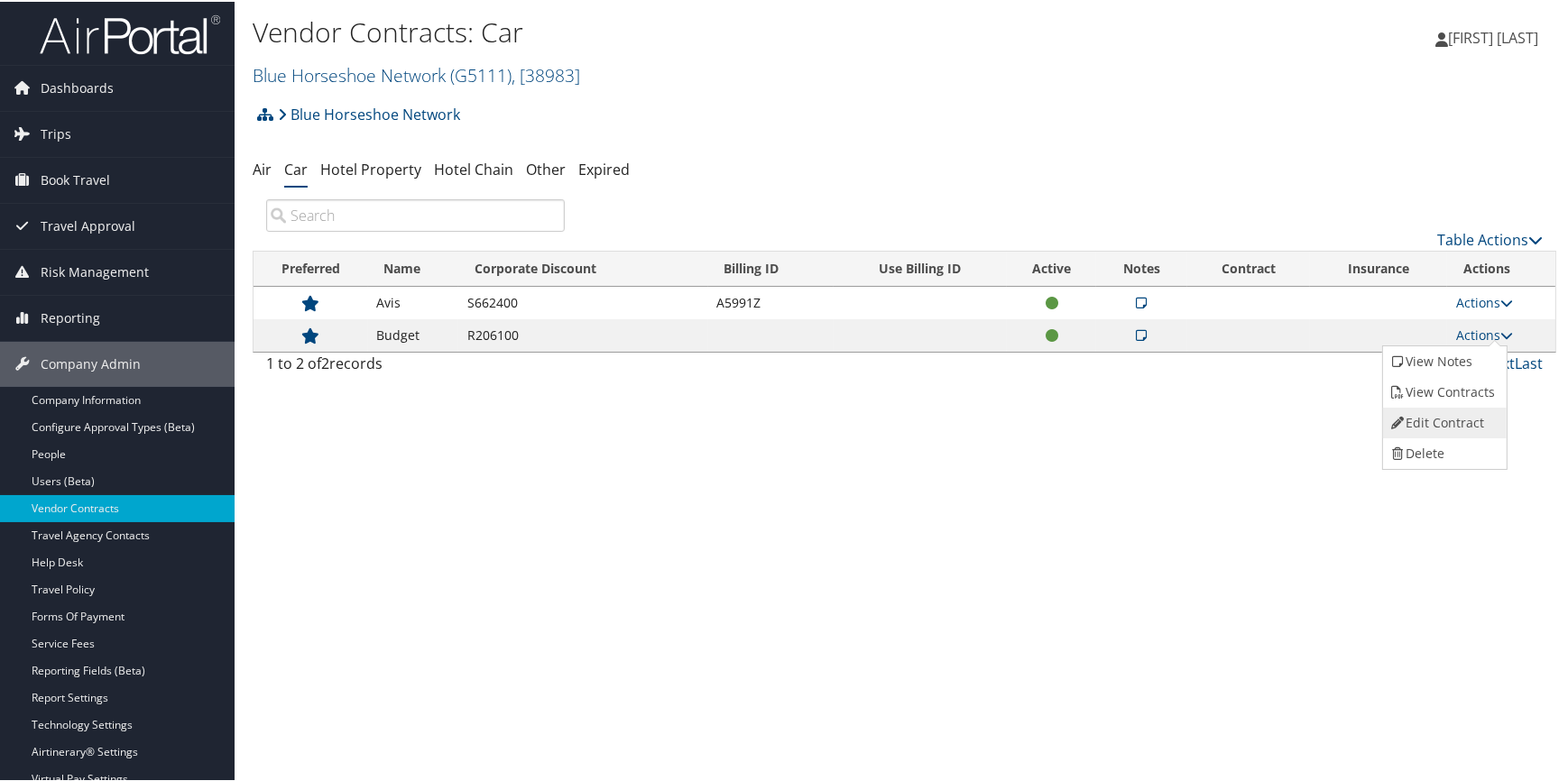 click on "Edit Contract" at bounding box center [1443, 421] 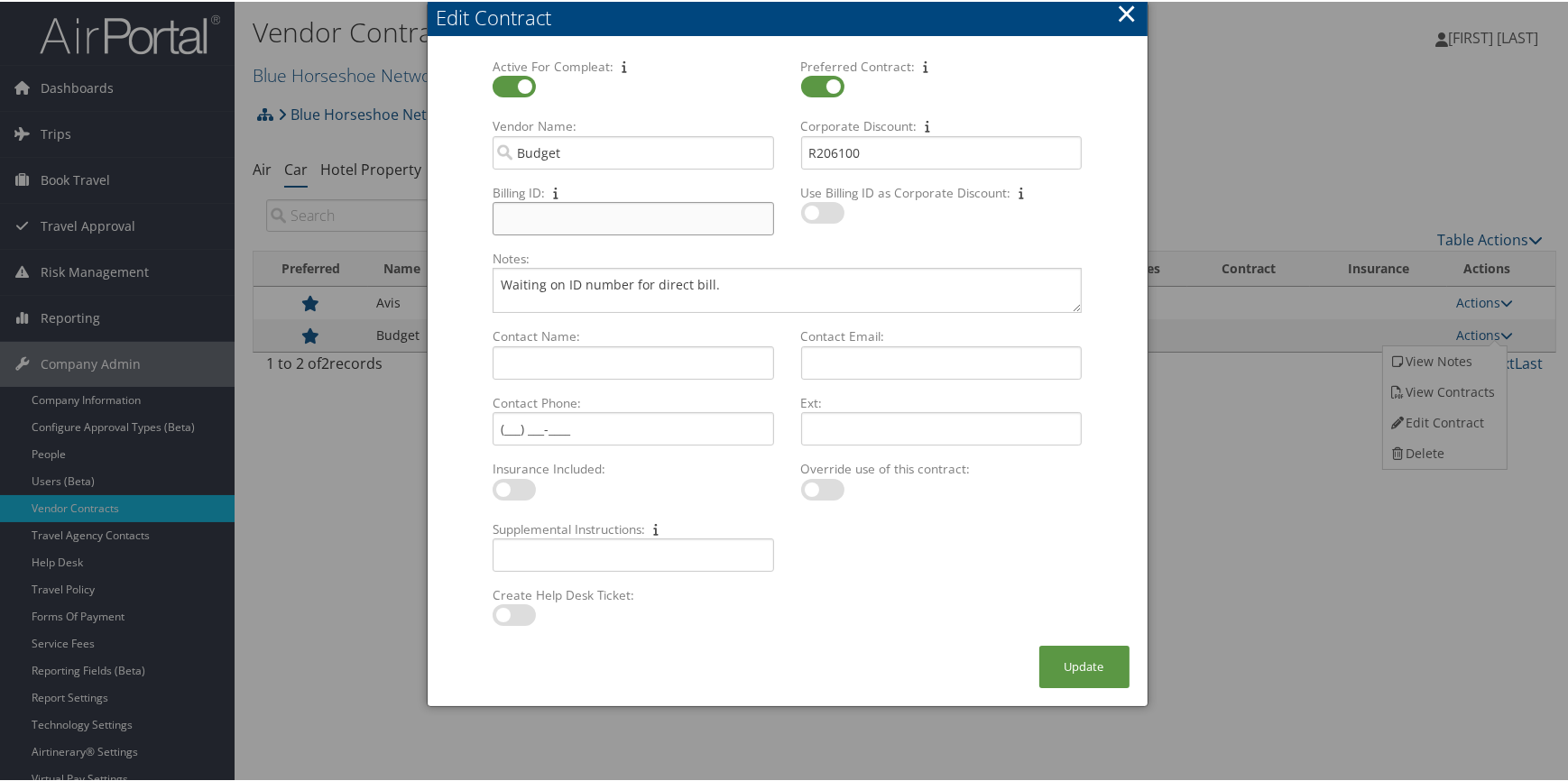click on "Billing ID:      Multiple values The selected items contain different values for this input. To edit and set all items for this input to the same value, click or tap here, otherwise they will retain their individual values. Undo changes" at bounding box center (632, 216) 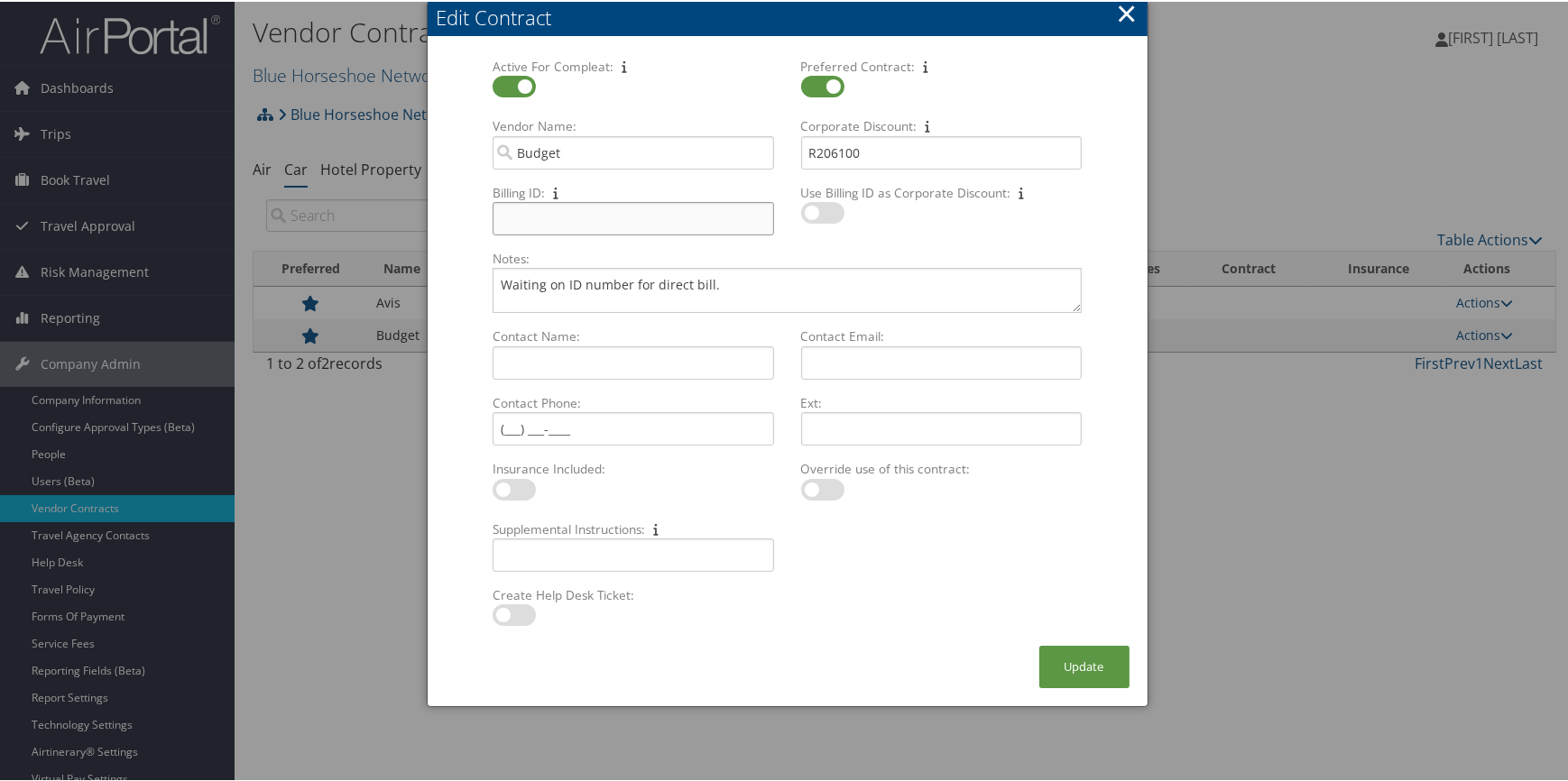 paste on "A2E28E" 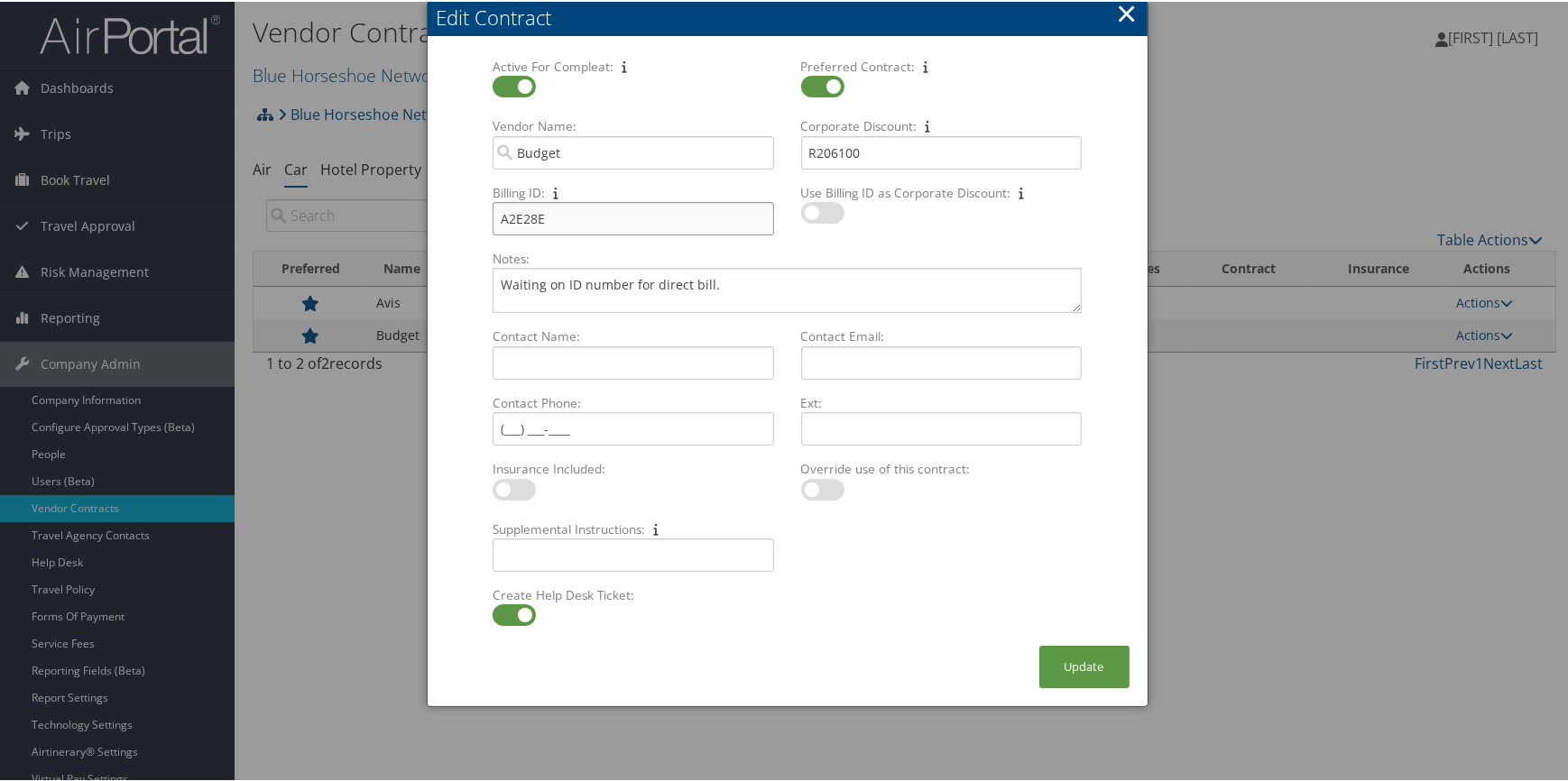 checkbox on "true" 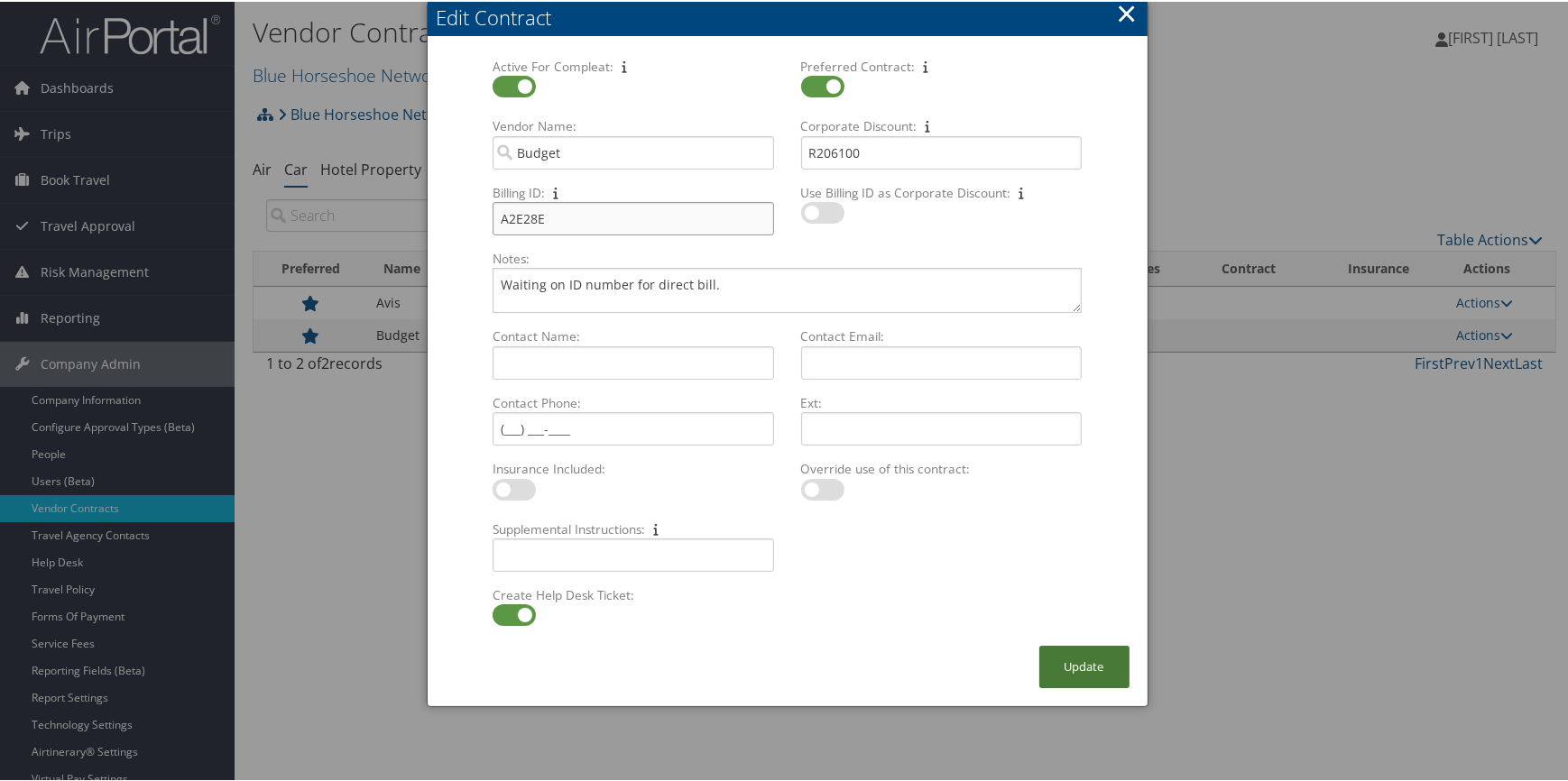 type on "A2E28E" 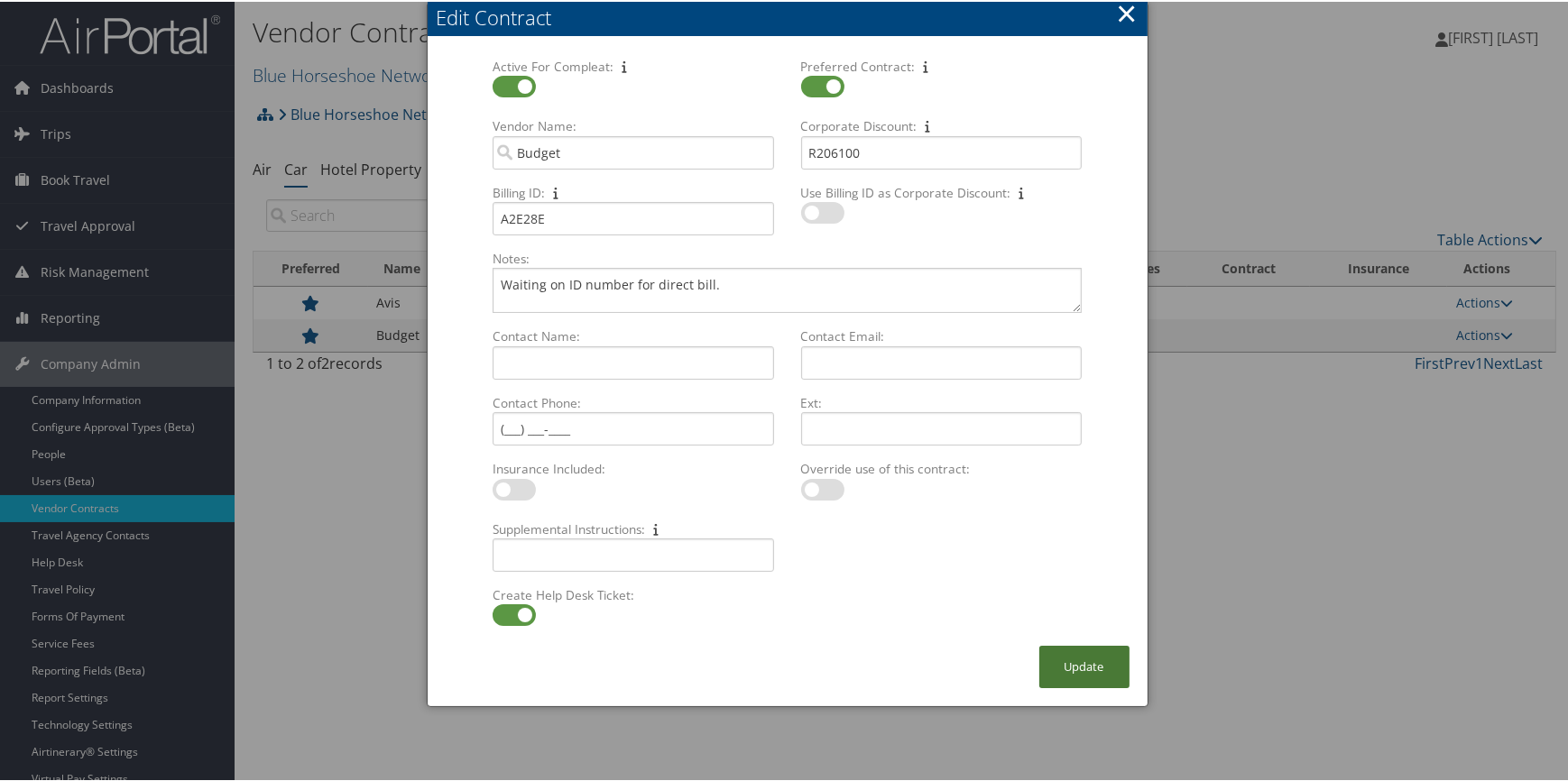 click on "Update" at bounding box center [1084, 665] 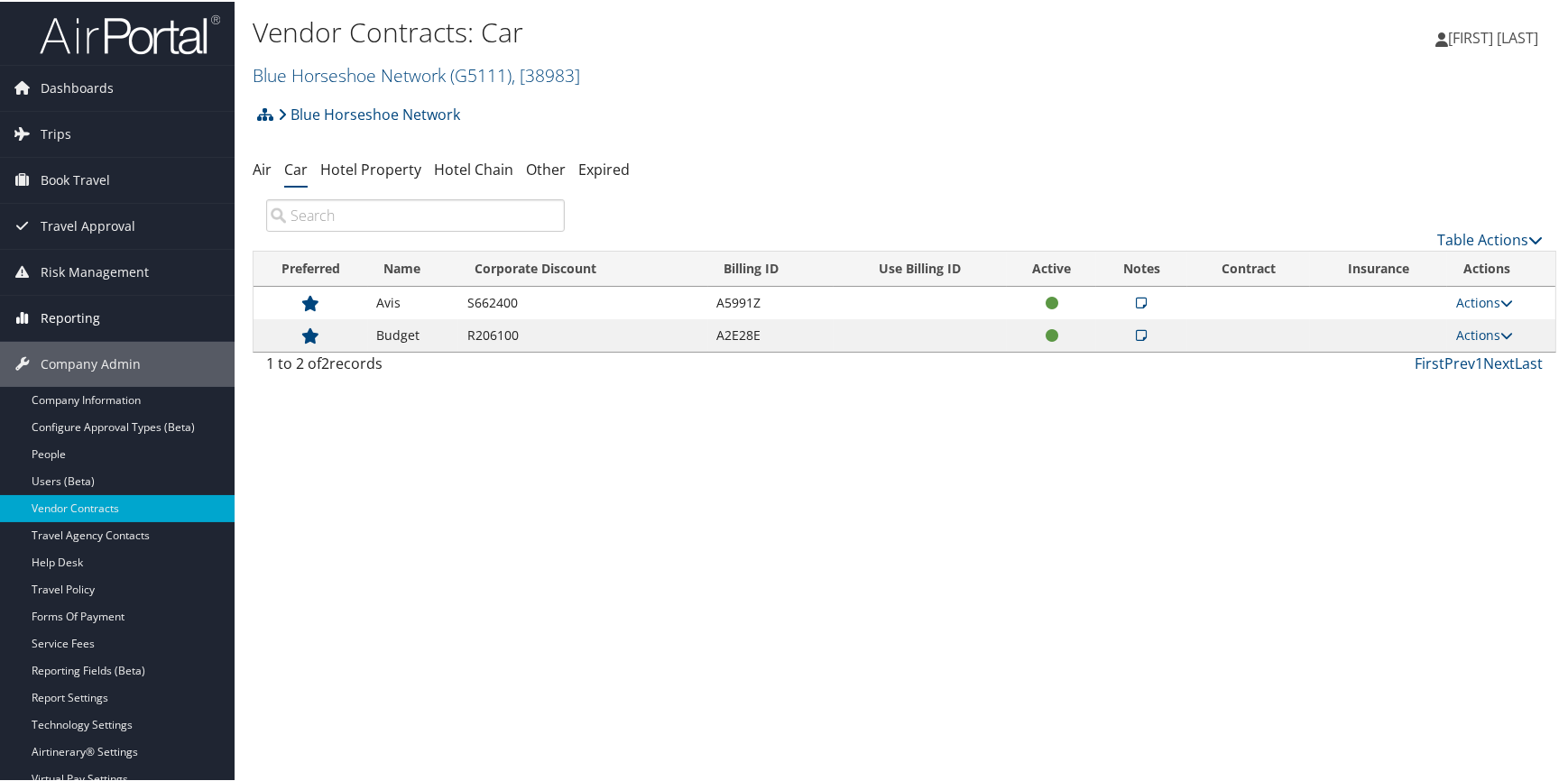 click on "Reporting" at bounding box center (70, 317) 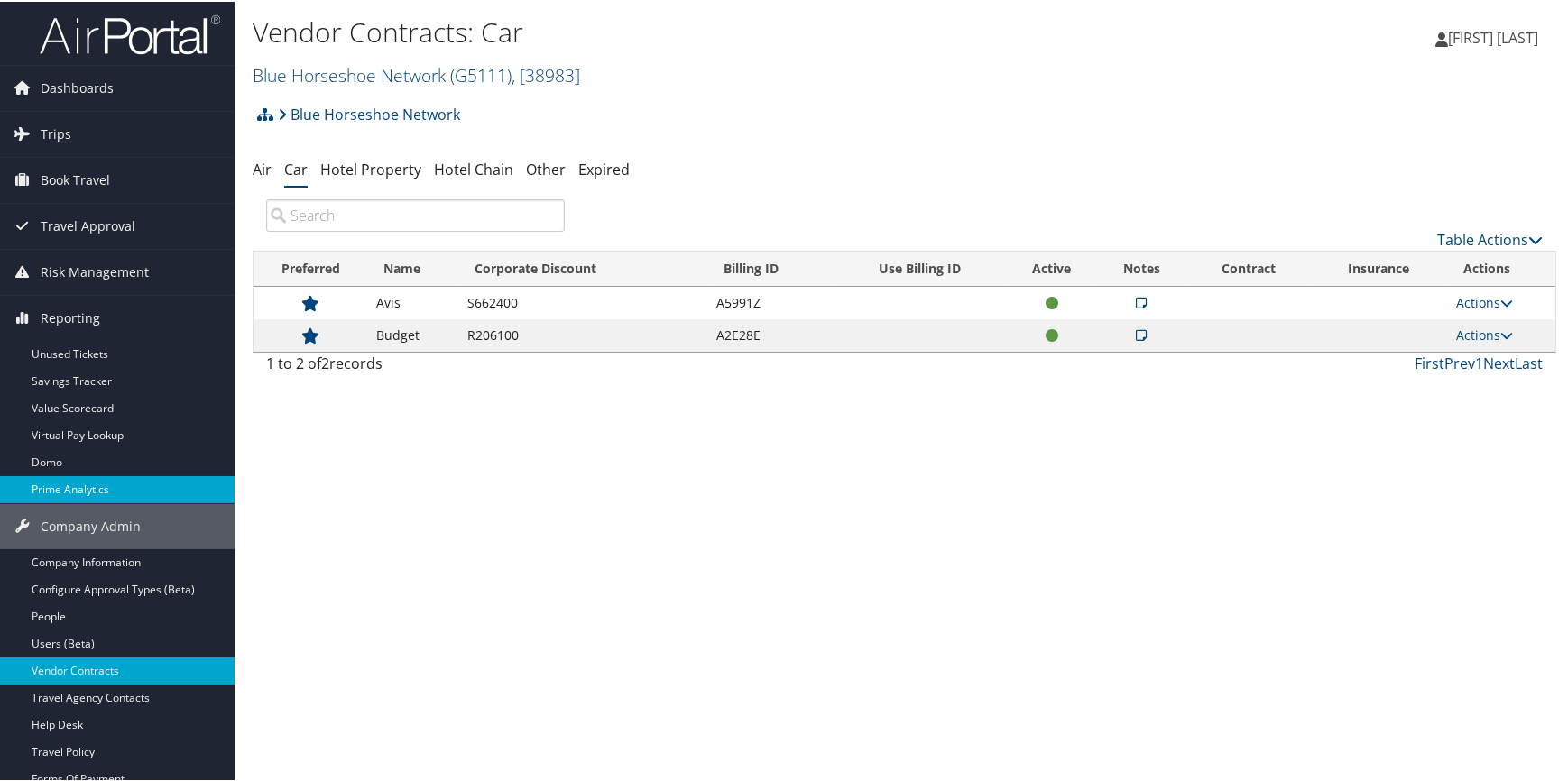 click on "Prime Analytics" at bounding box center [117, 488] 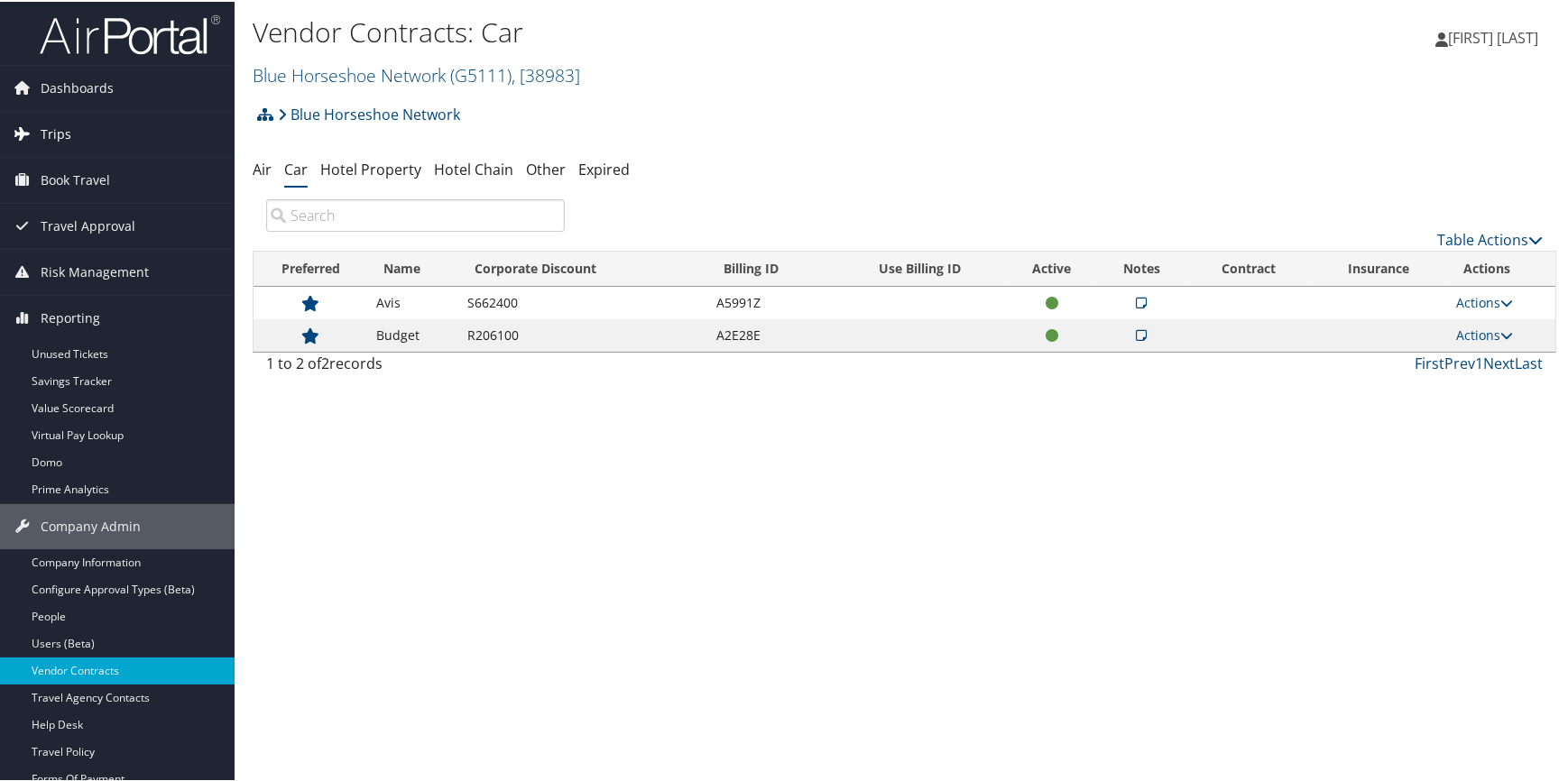 click on "Trips" at bounding box center [56, 133] 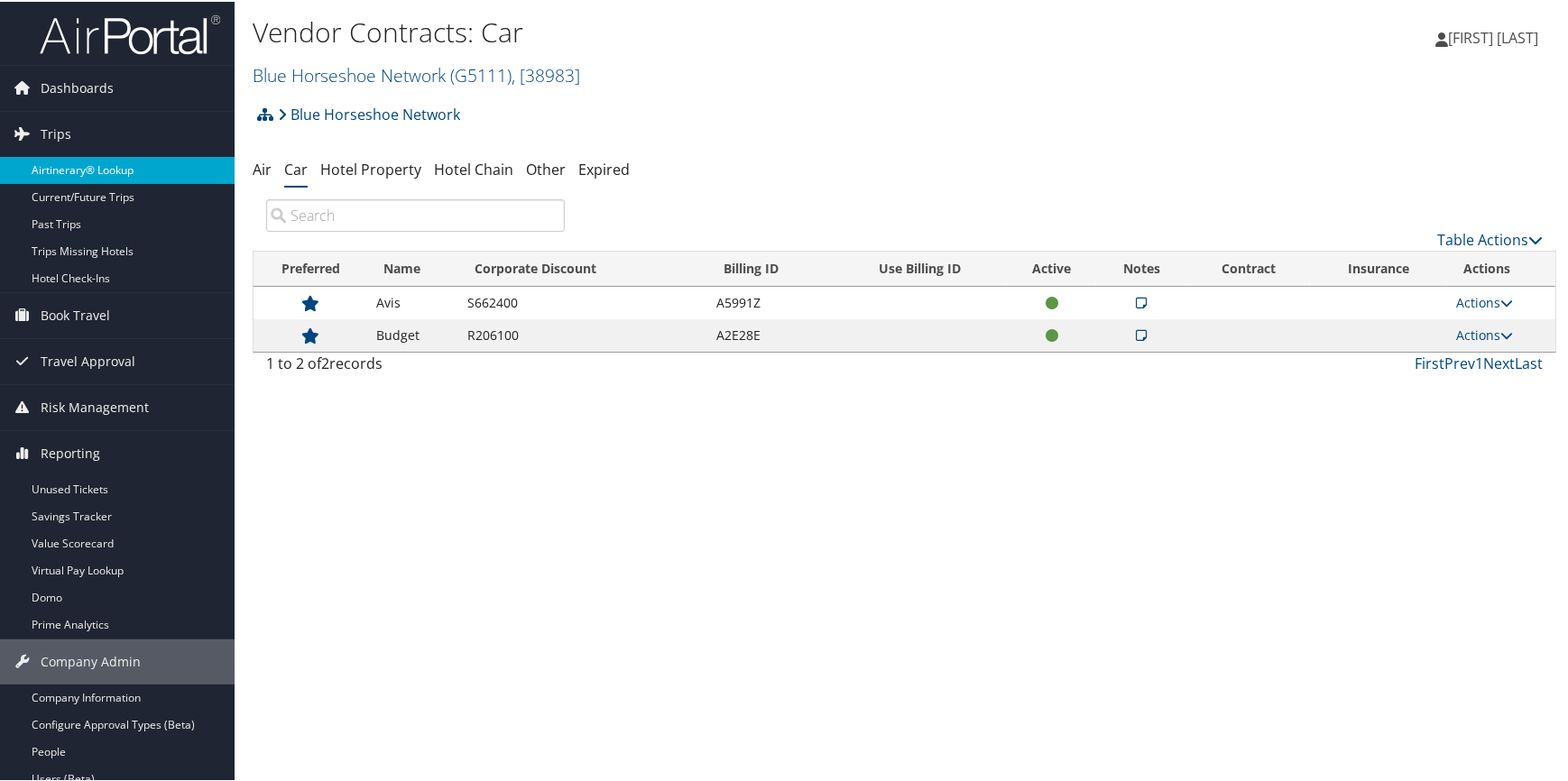 click on "Airtinerary® Lookup" at bounding box center (117, 169) 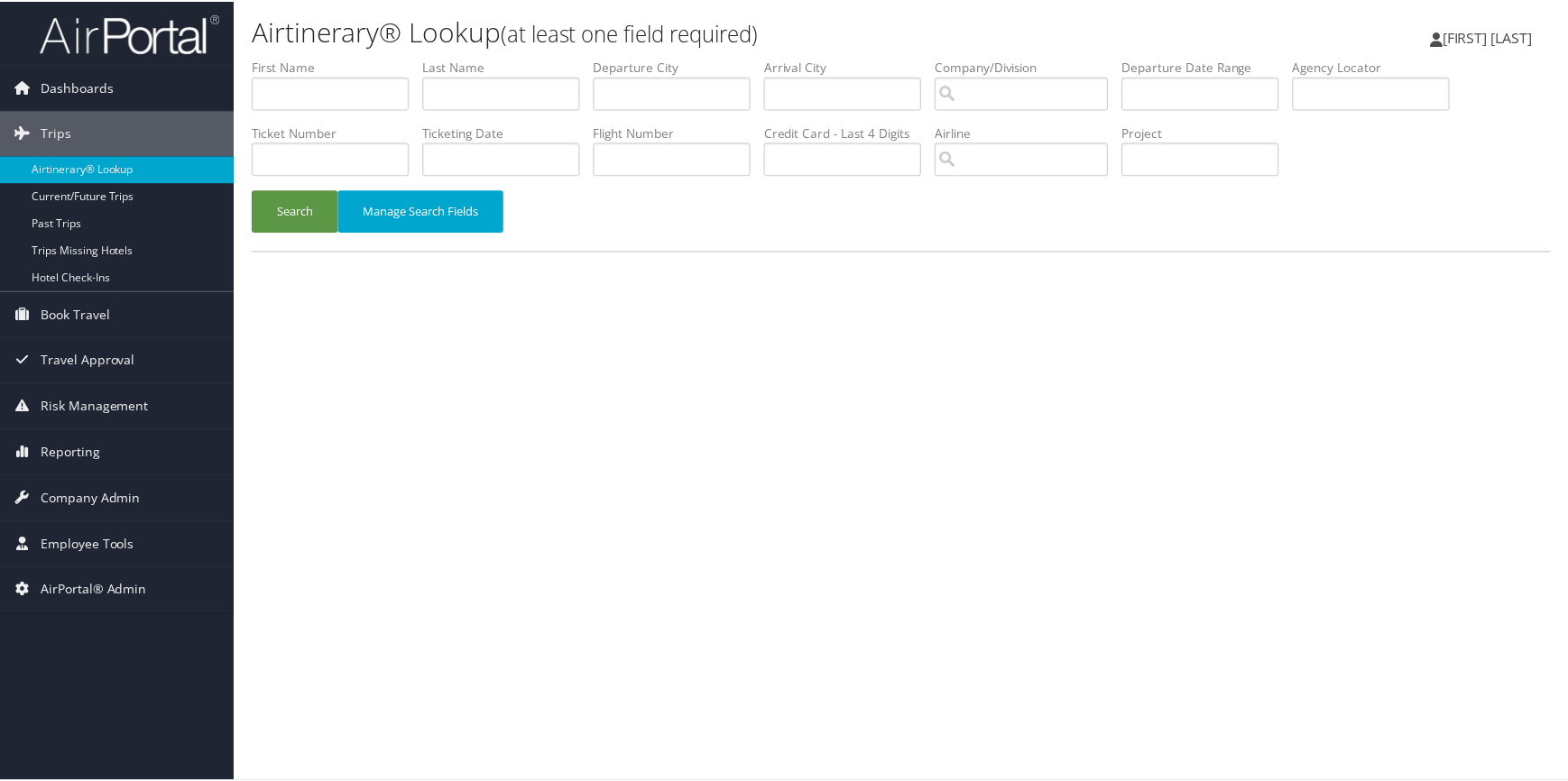 scroll, scrollTop: 0, scrollLeft: 0, axis: both 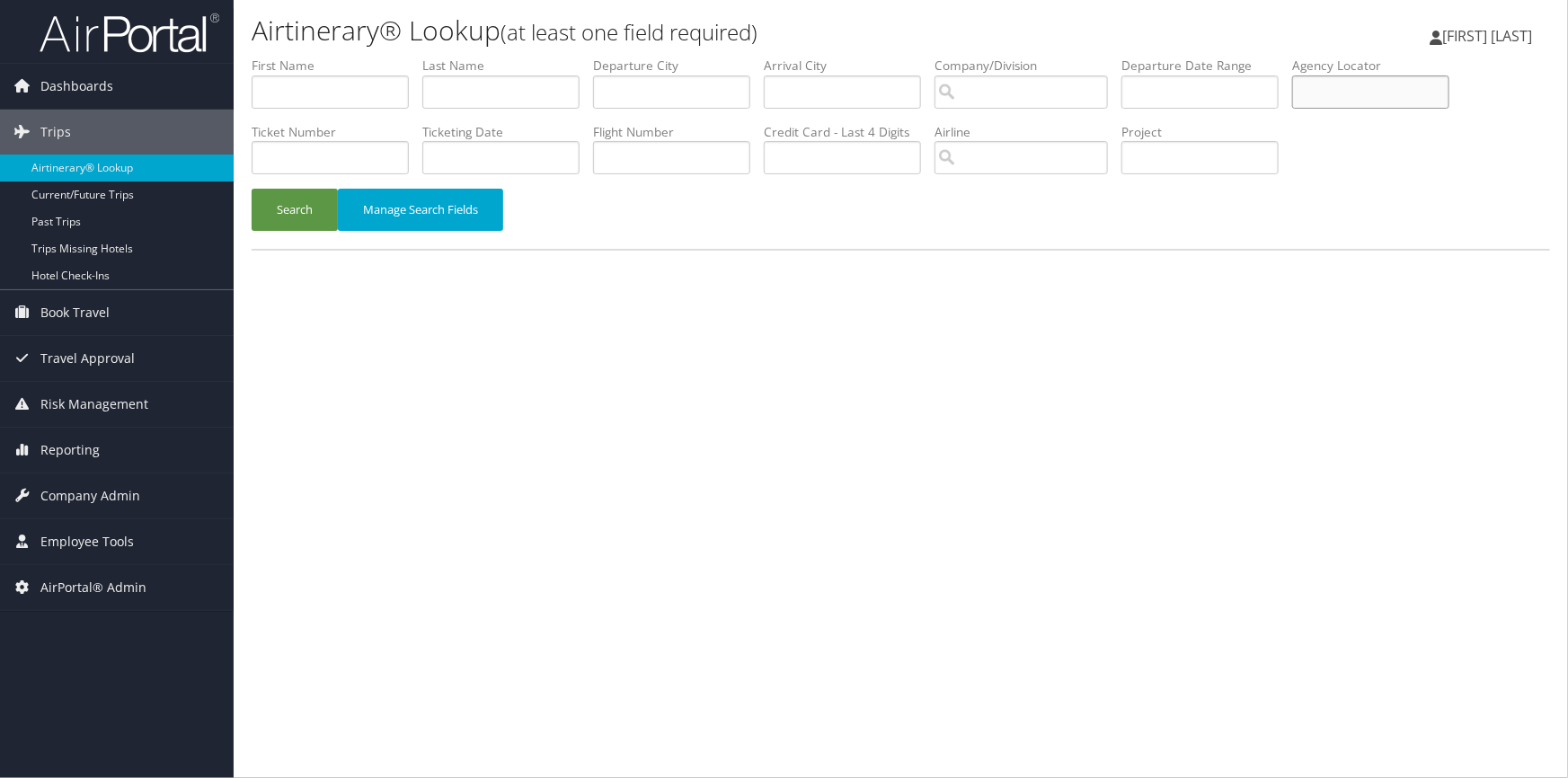 click at bounding box center (1370, 92) 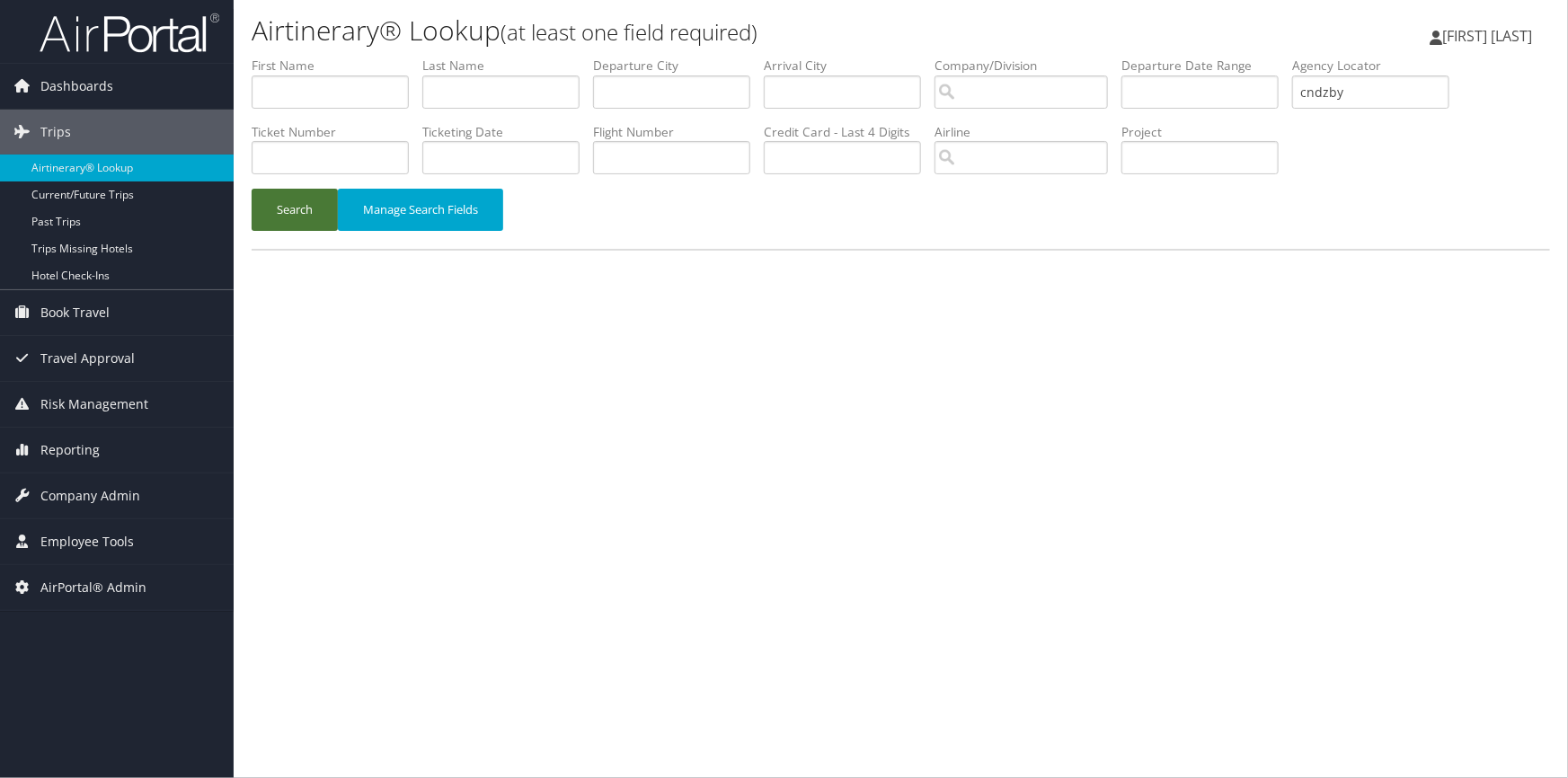 click on "Search" at bounding box center [295, 209] 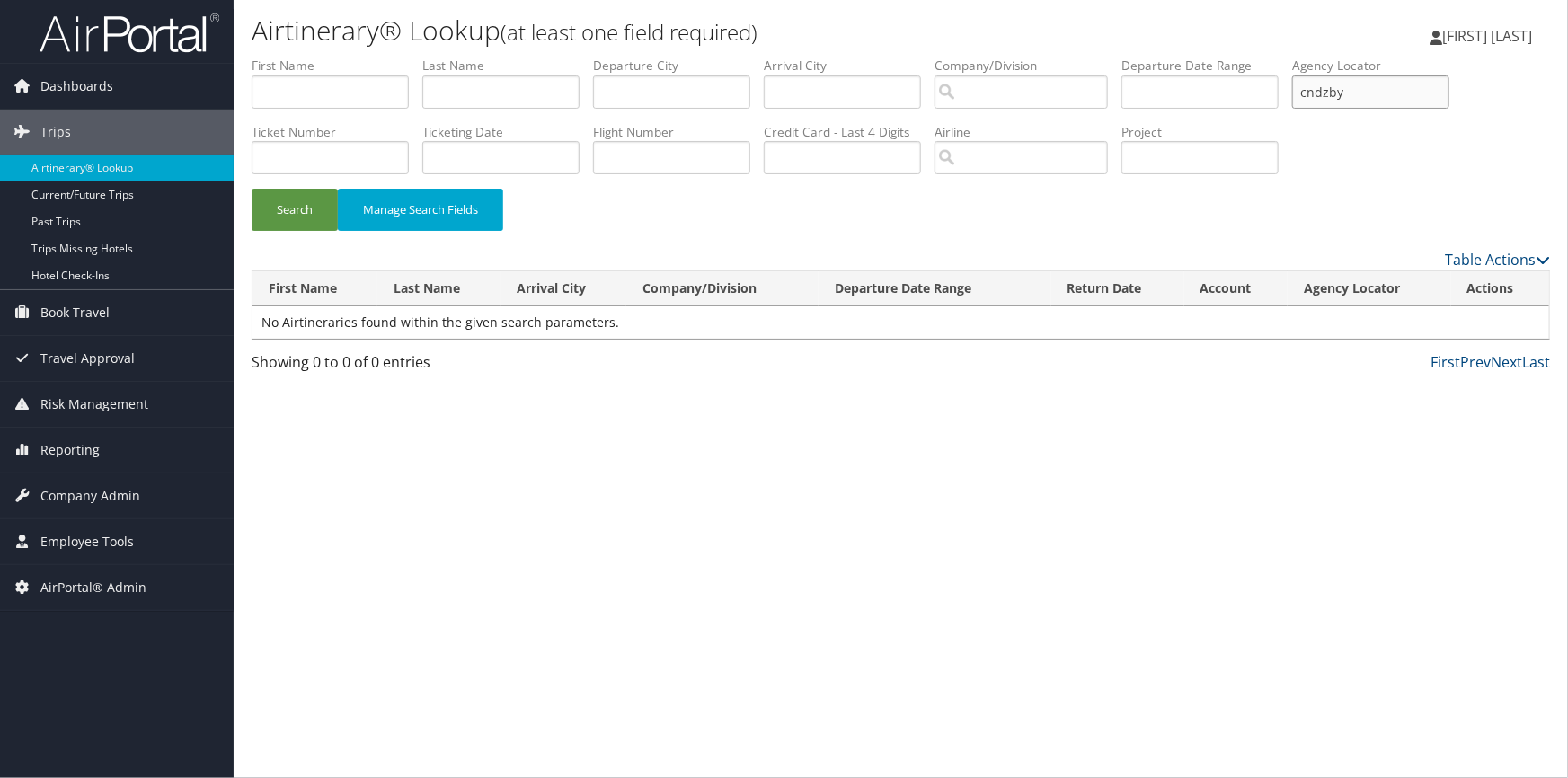 drag, startPoint x: 1385, startPoint y: 86, endPoint x: 1288, endPoint y: 85, distance: 97.00515 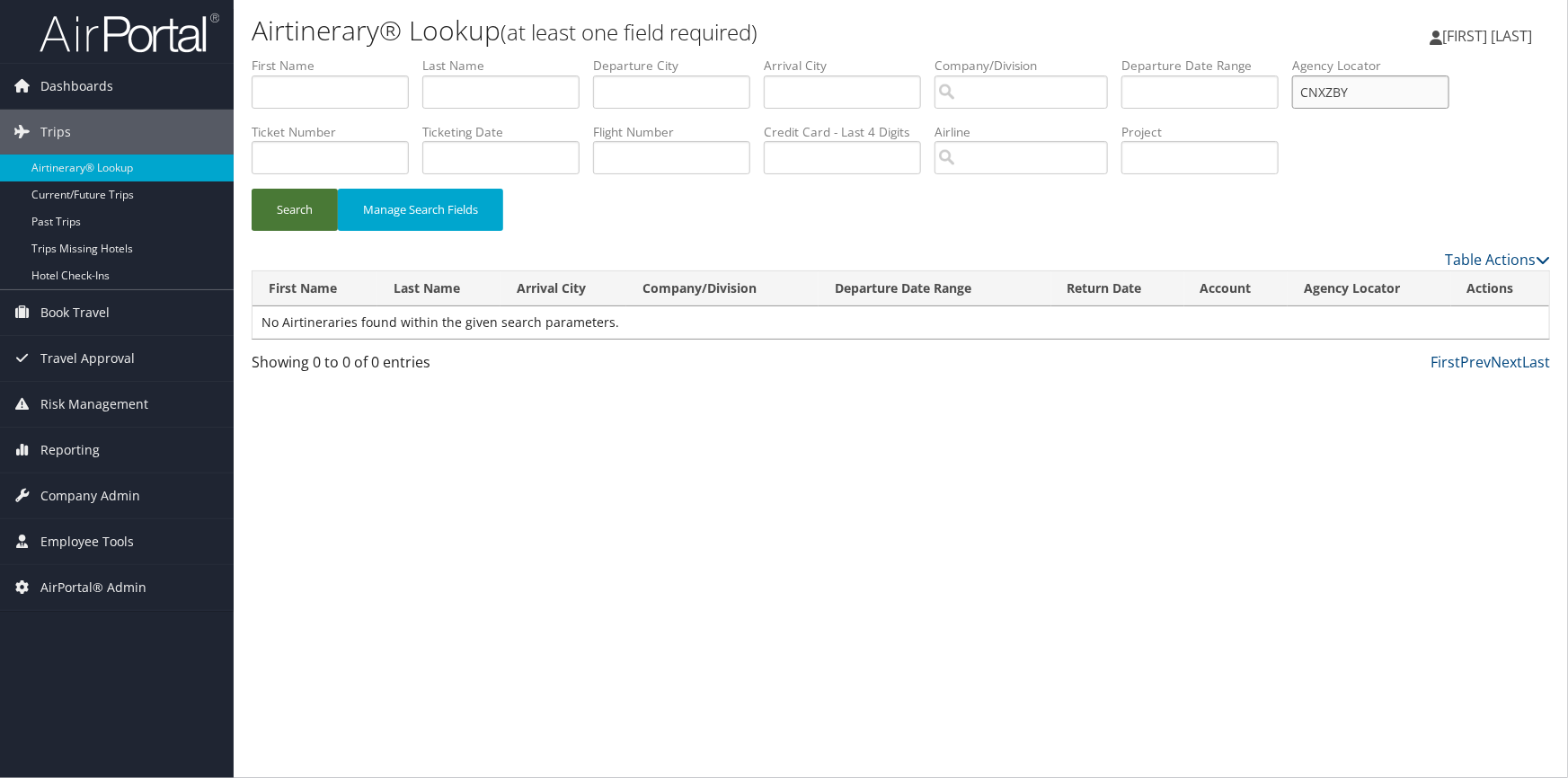 type on "CNXZBY" 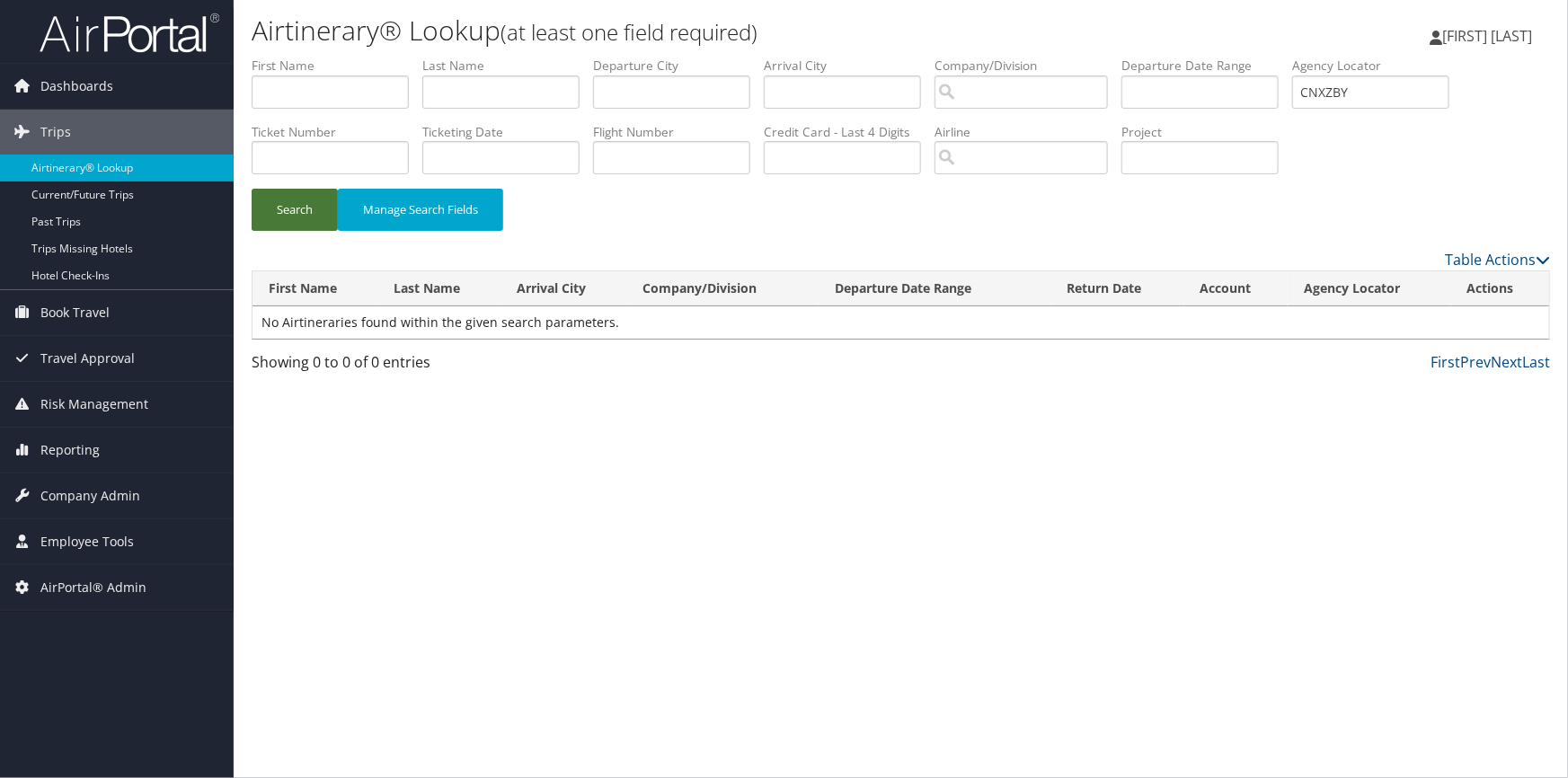 click on "Search" at bounding box center [295, 209] 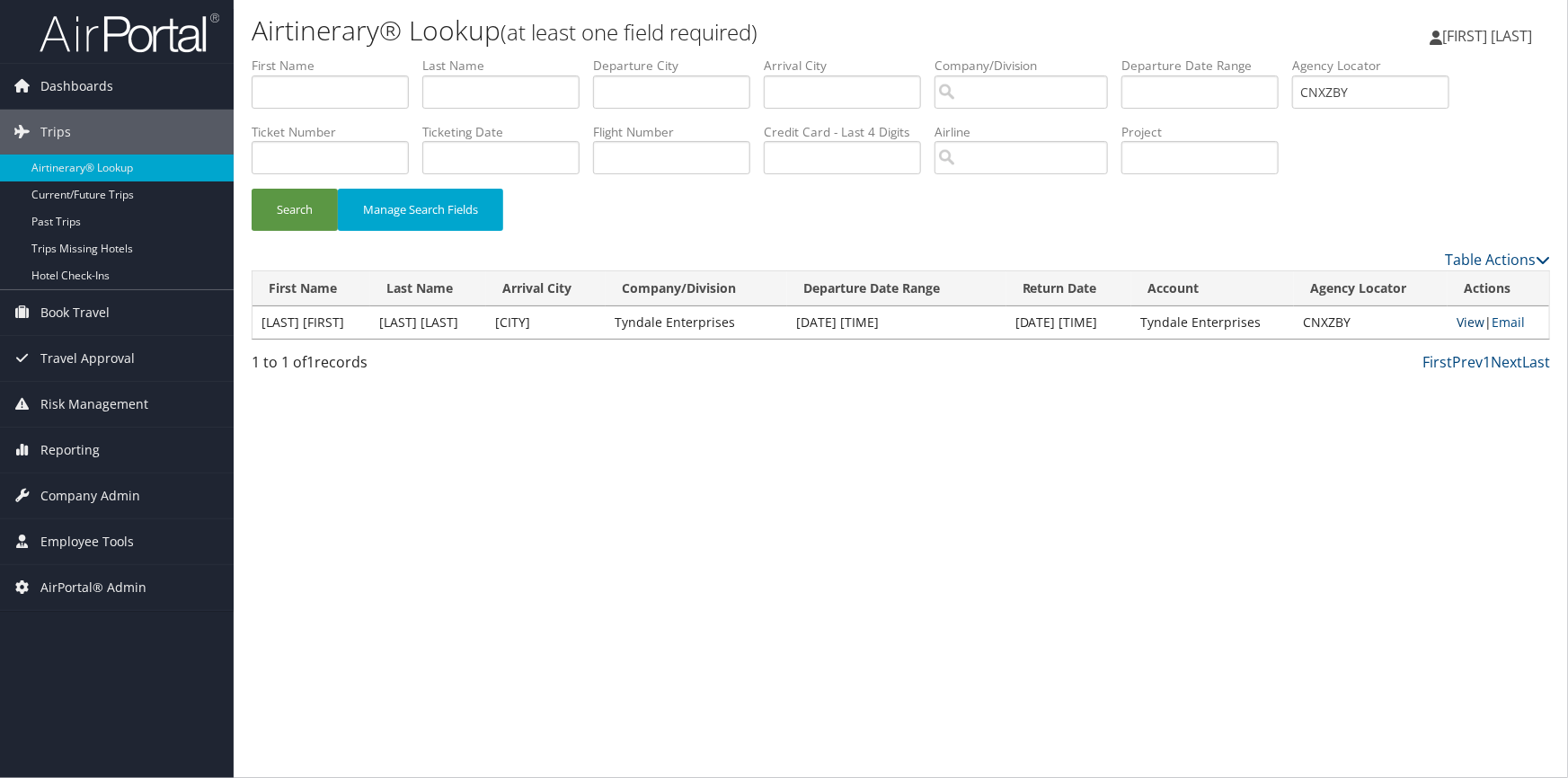 click on "View" at bounding box center [1470, 322] 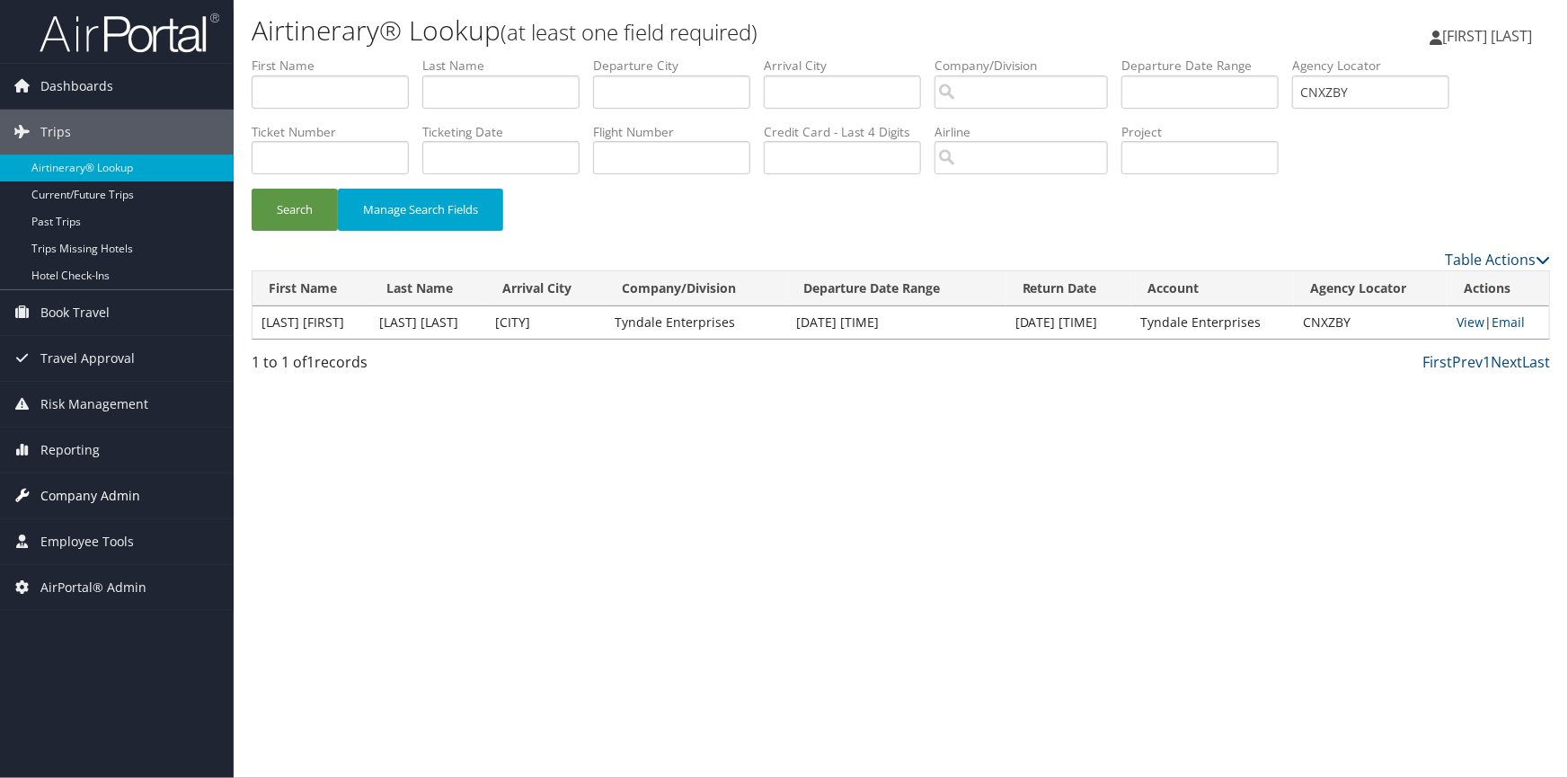click on "Company Admin" at bounding box center (90, 496) 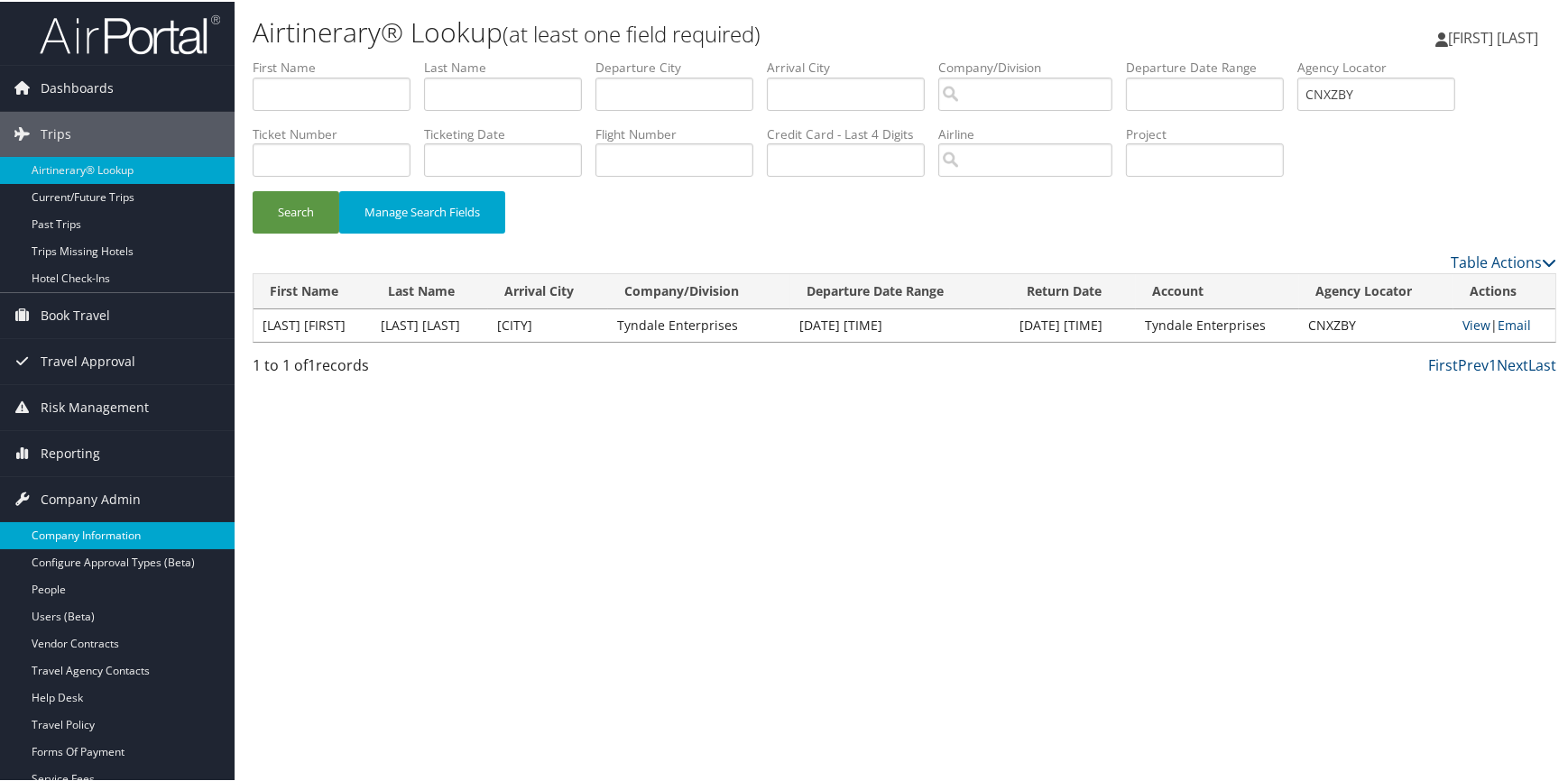 click on "Company Information" at bounding box center [117, 534] 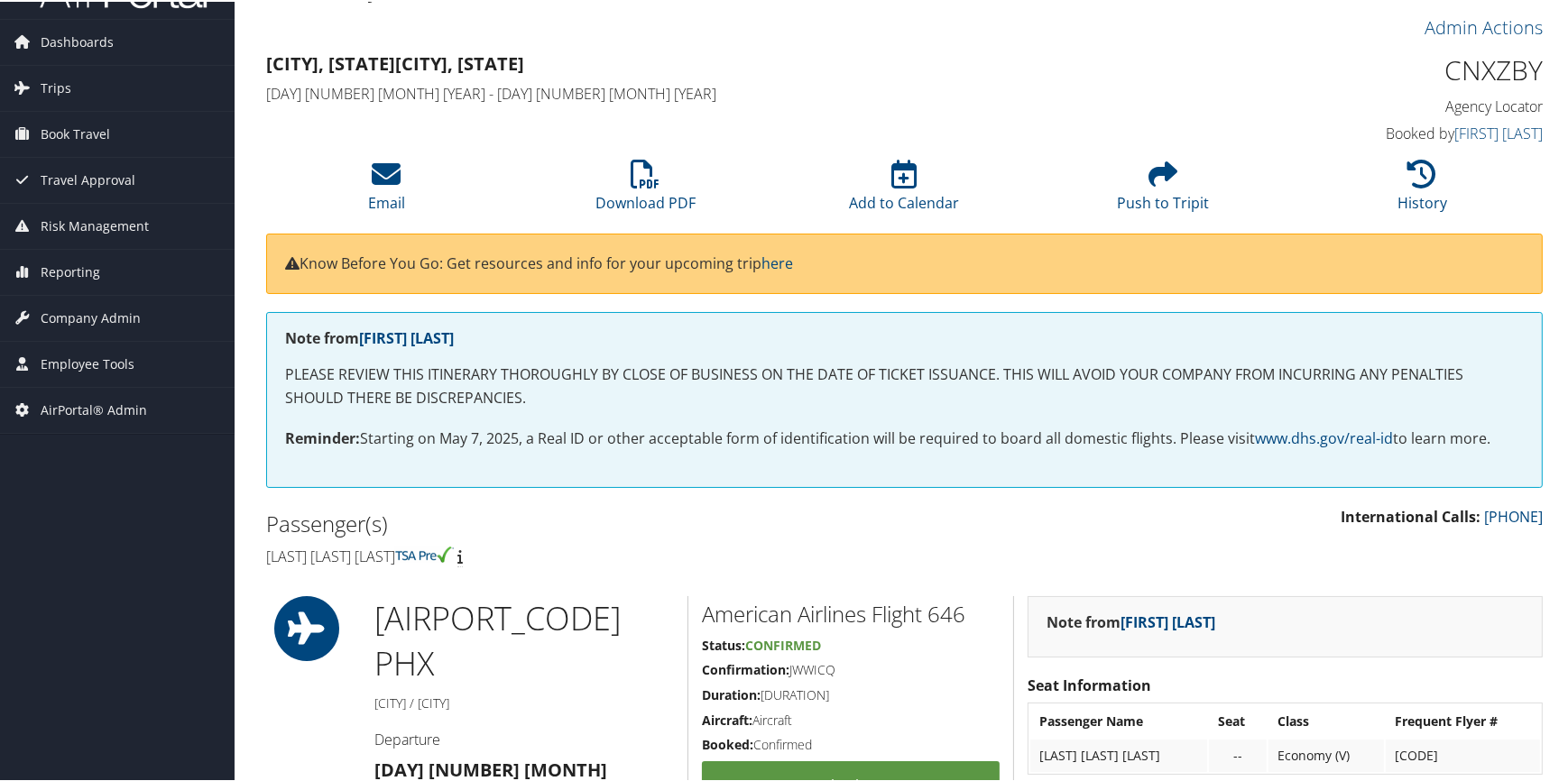 scroll, scrollTop: 0, scrollLeft: 0, axis: both 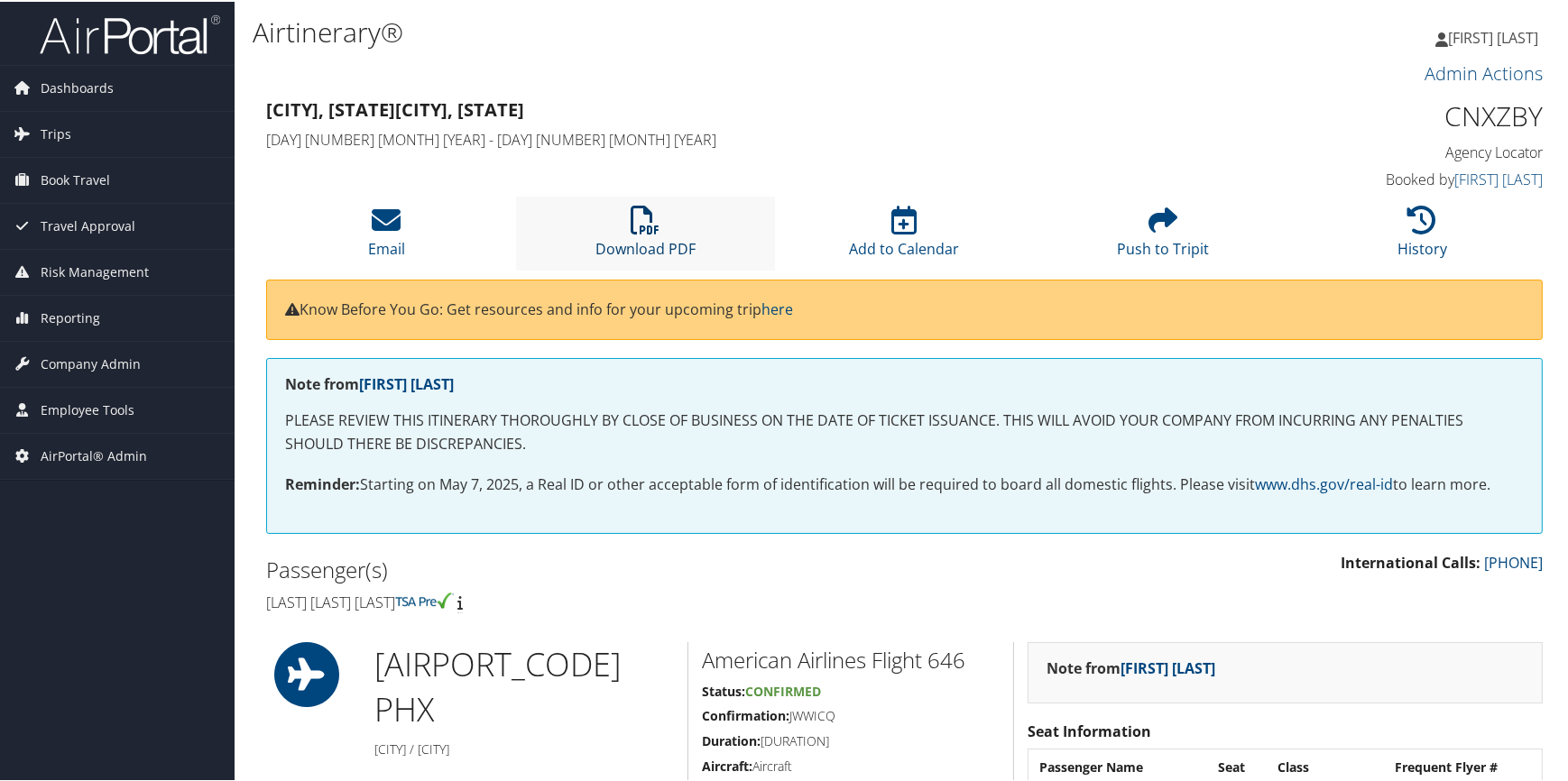 click at bounding box center [646, 218] 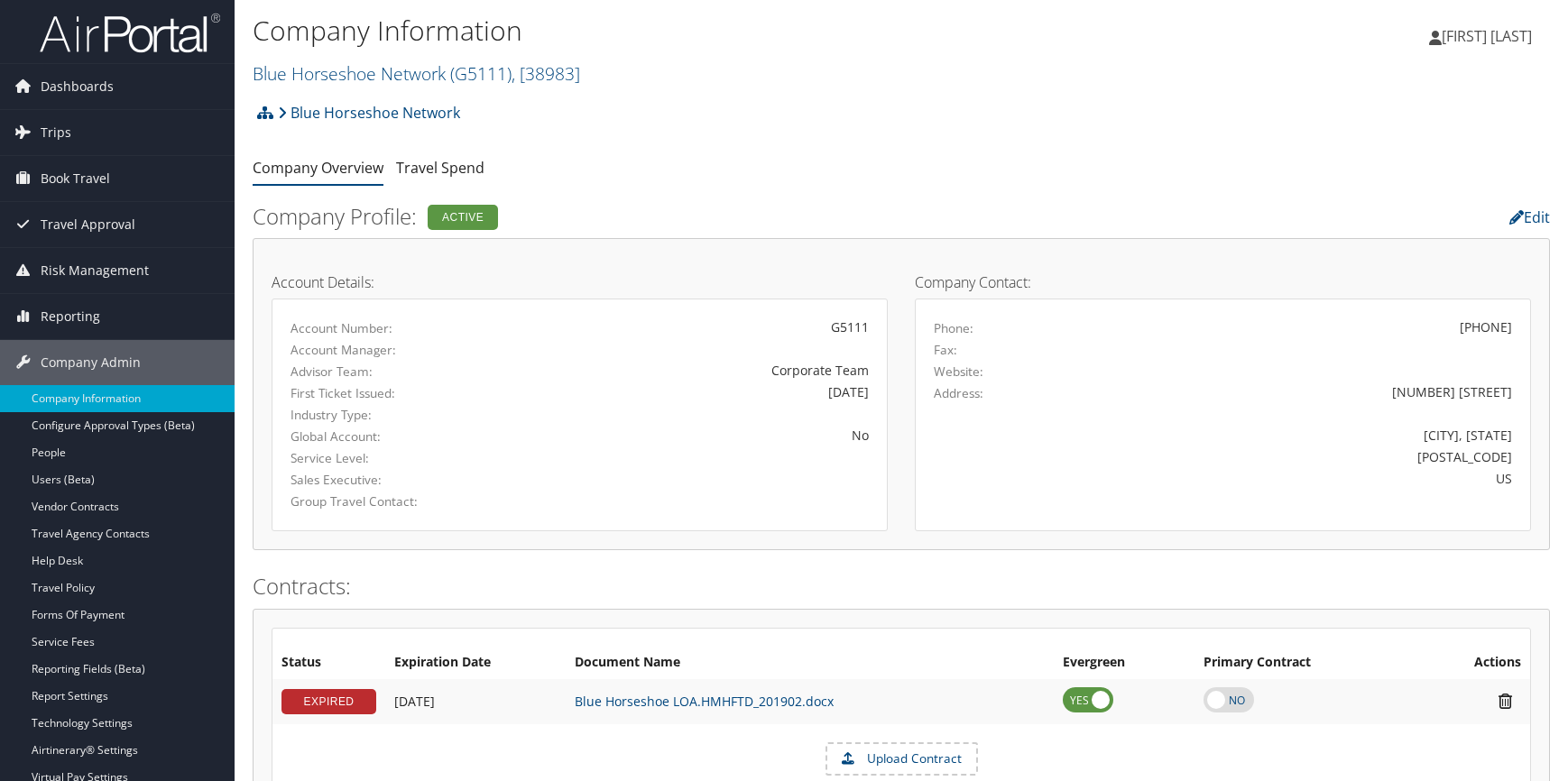 scroll, scrollTop: 0, scrollLeft: 0, axis: both 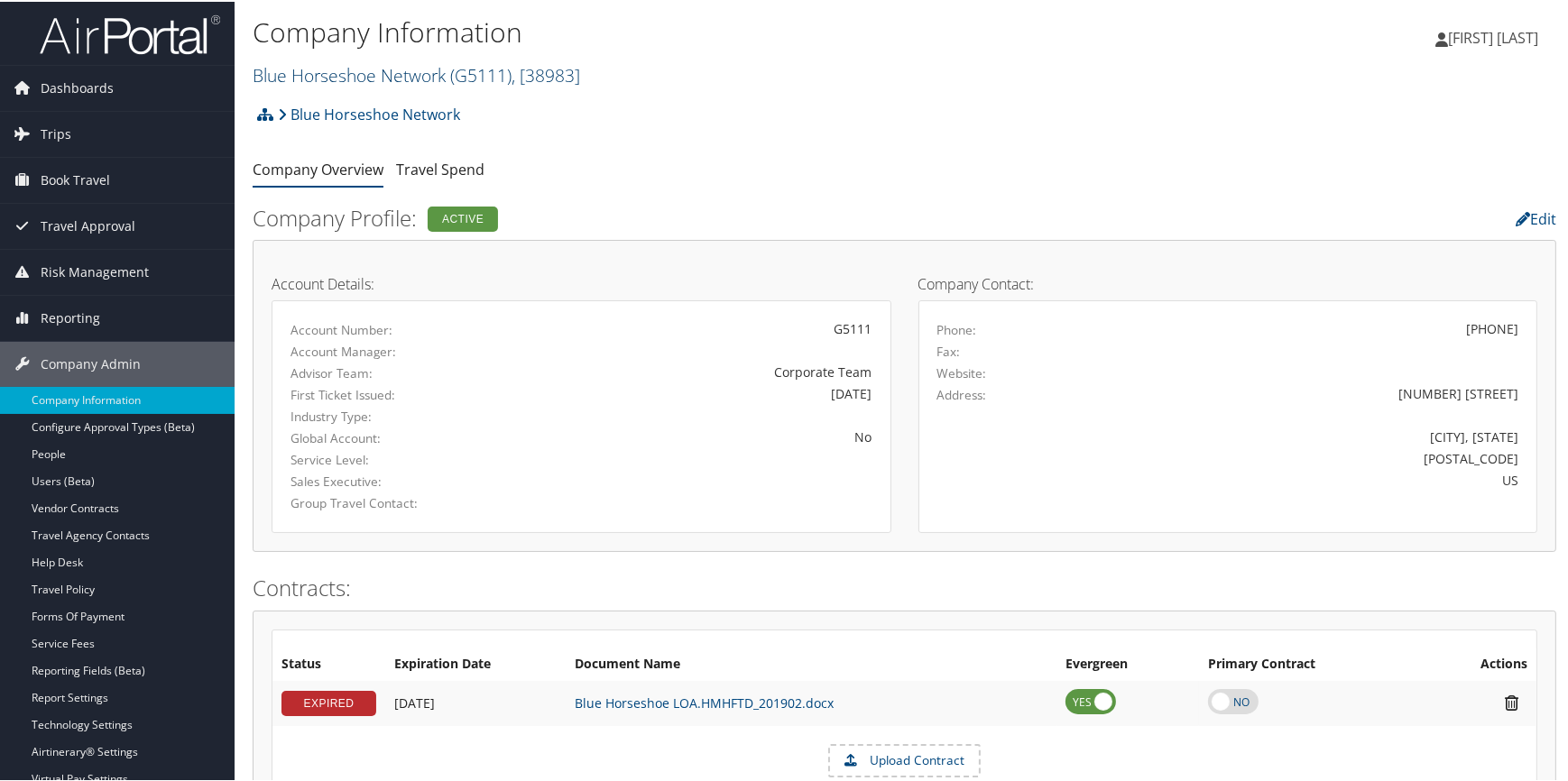 click on "Blue Horseshoe Network   ( G5111 )  , [ 38983 ]" at bounding box center (416, 73) 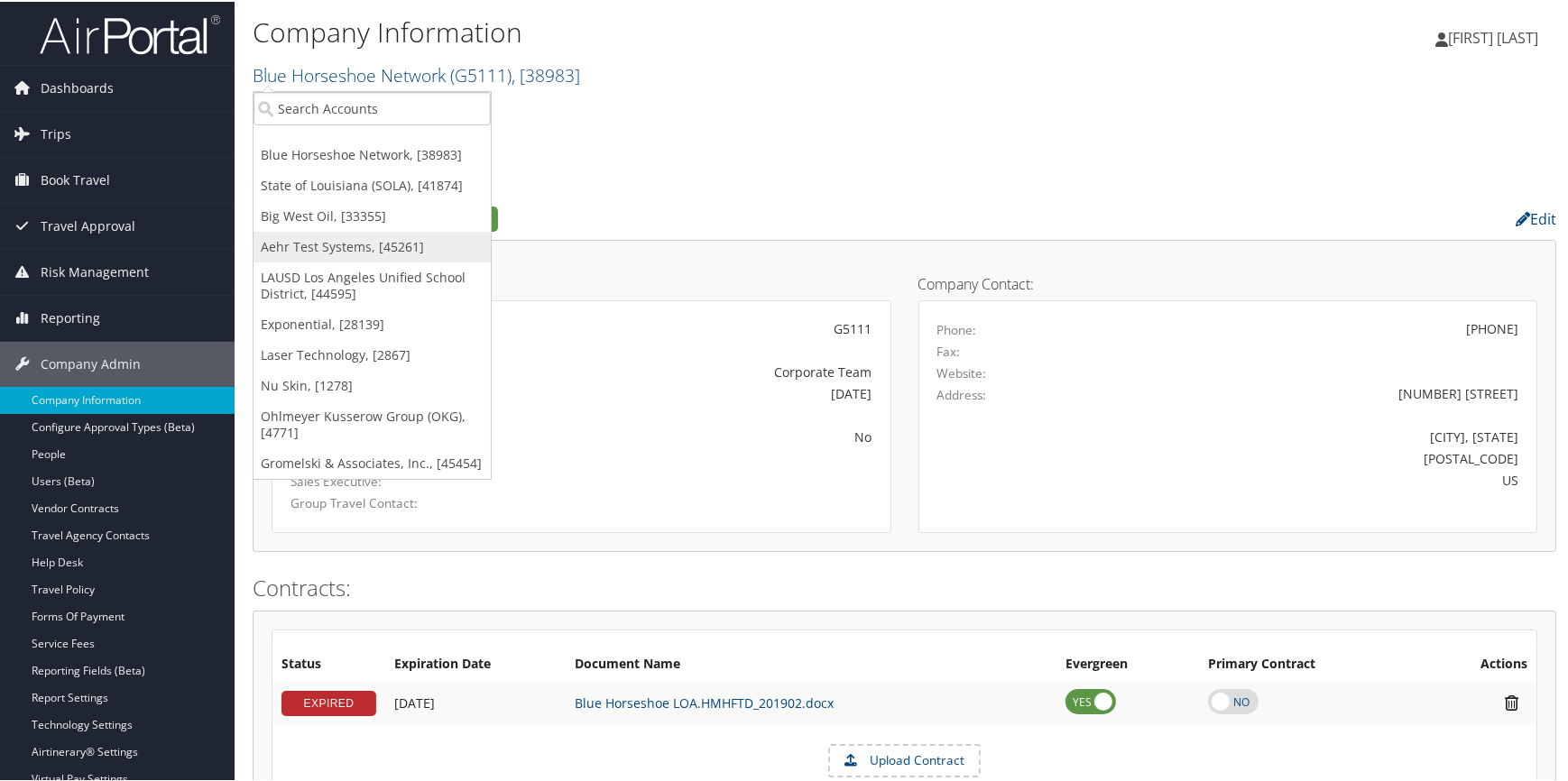 click on "Aehr Test Systems, [45261]" at bounding box center [372, 245] 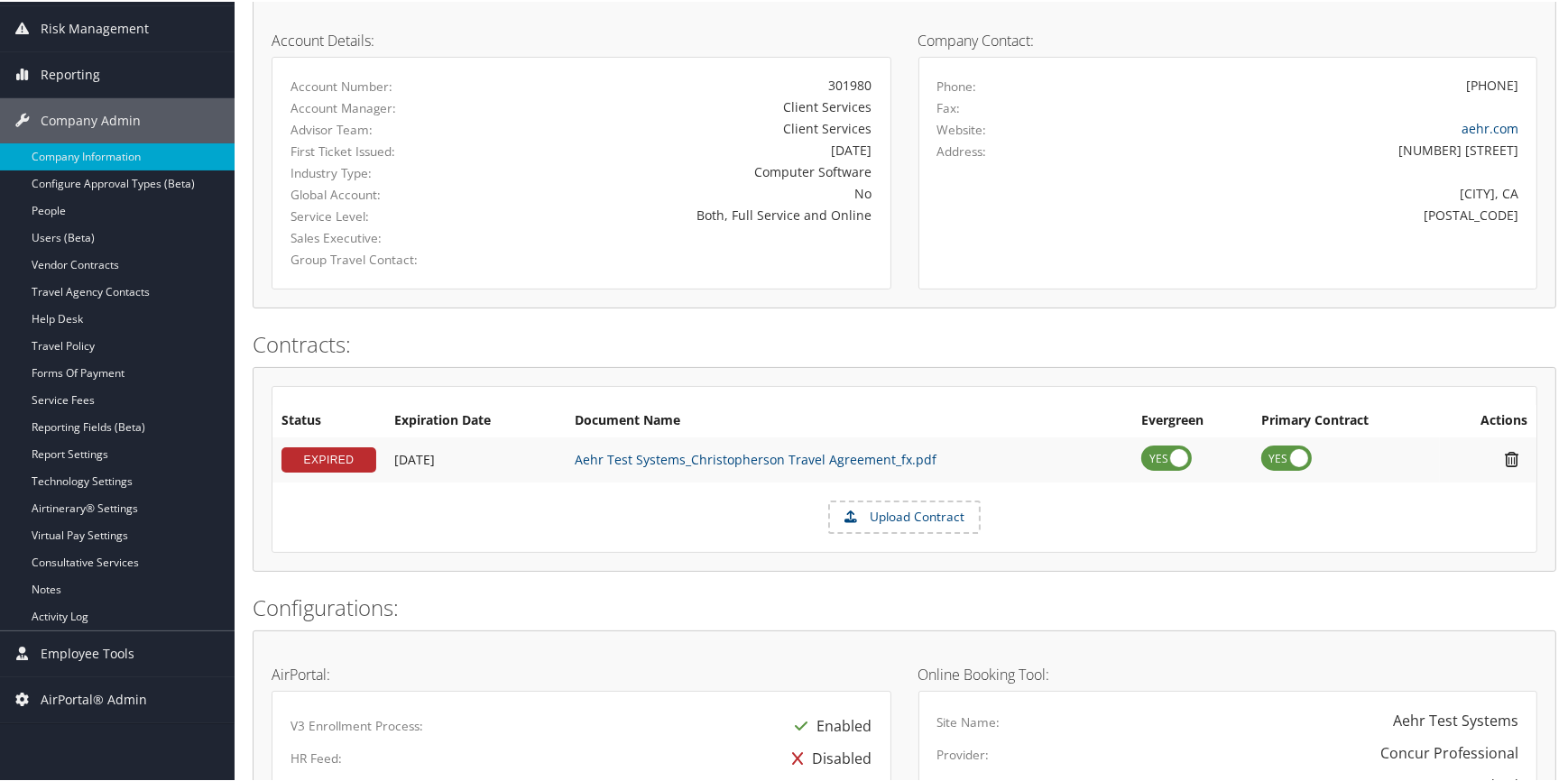 scroll, scrollTop: 245, scrollLeft: 0, axis: vertical 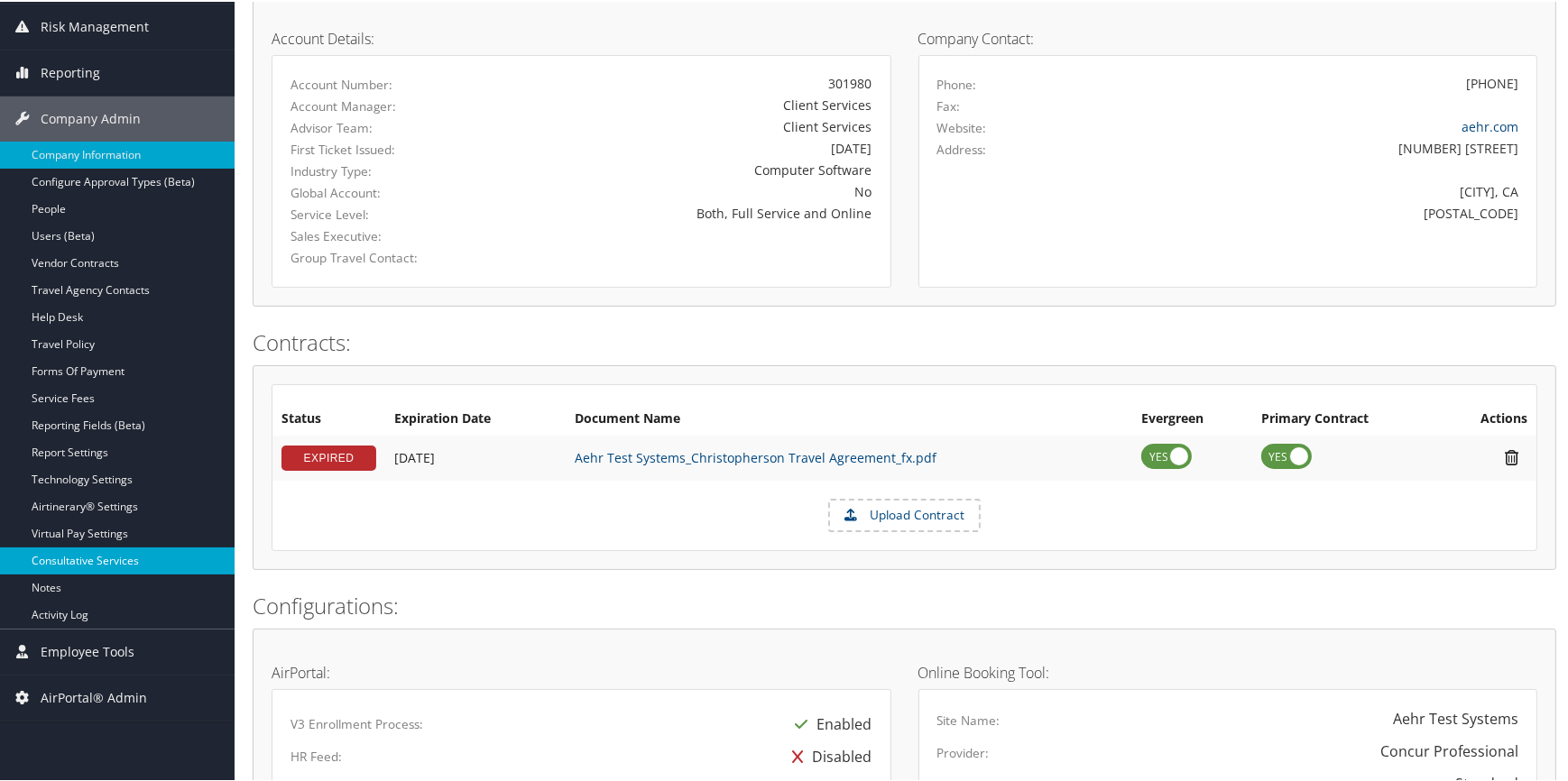 click on "Consultative Services" at bounding box center [117, 559] 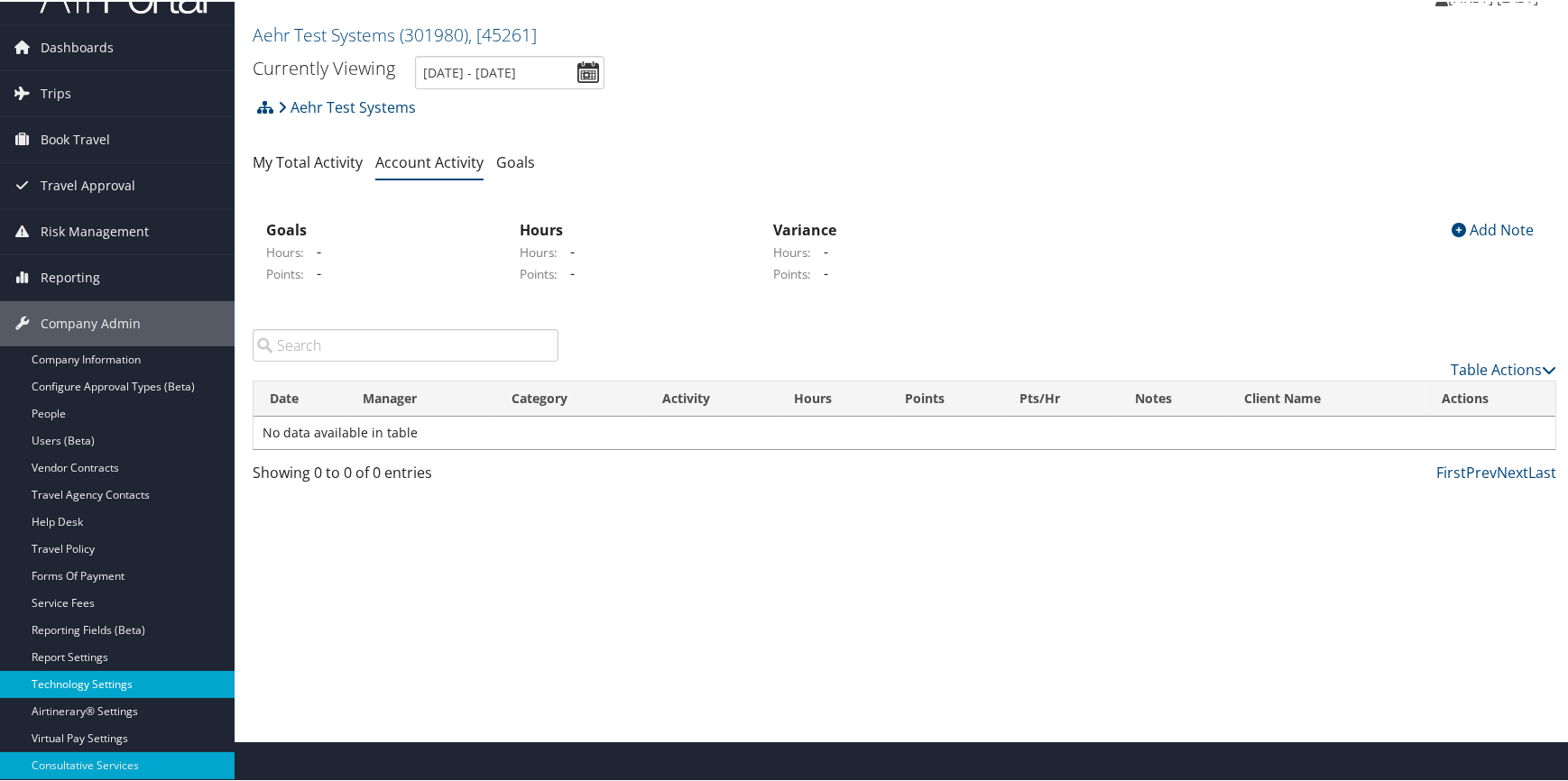 scroll, scrollTop: 81, scrollLeft: 0, axis: vertical 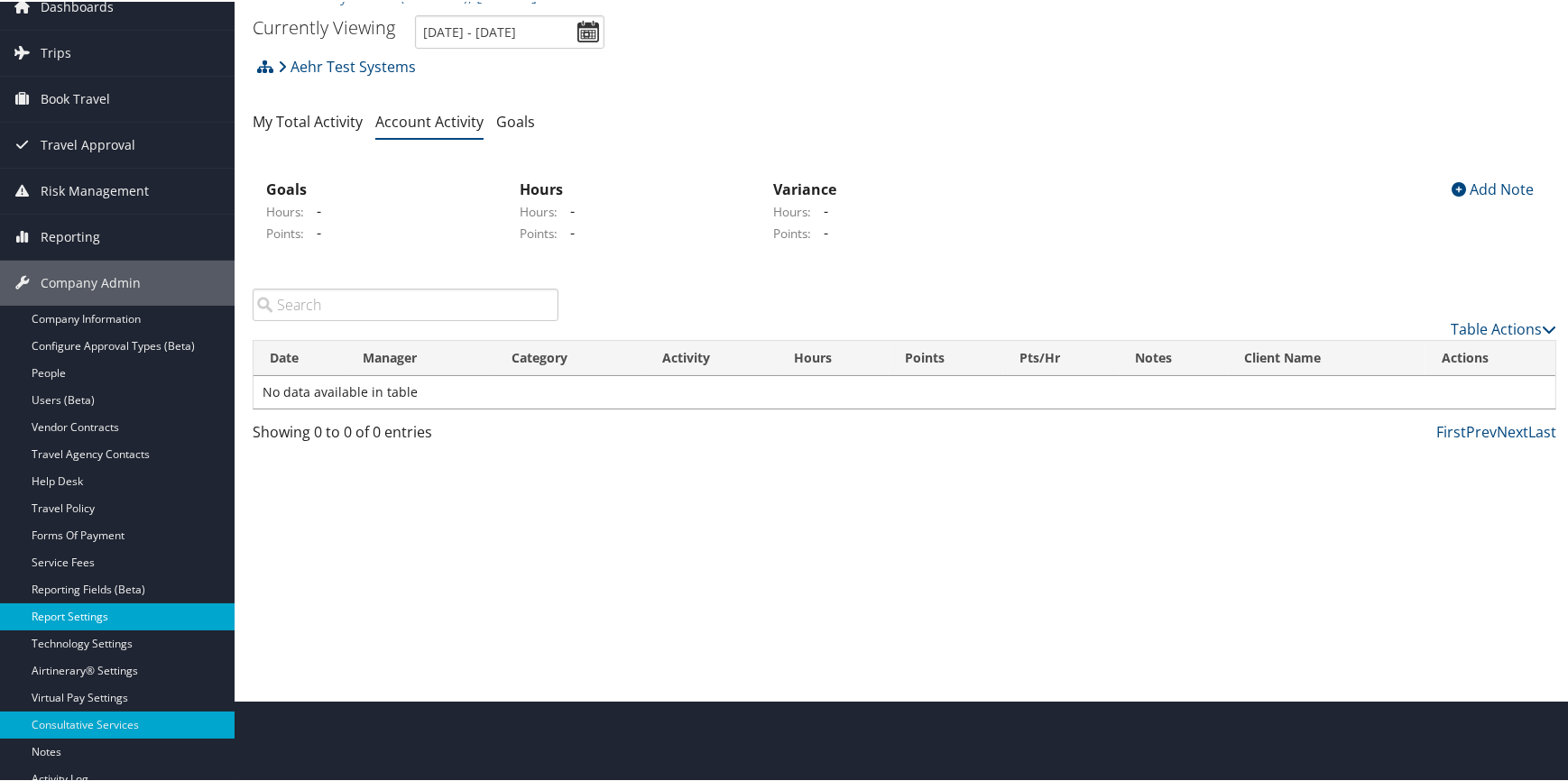 click on "Report Settings" at bounding box center (117, 615) 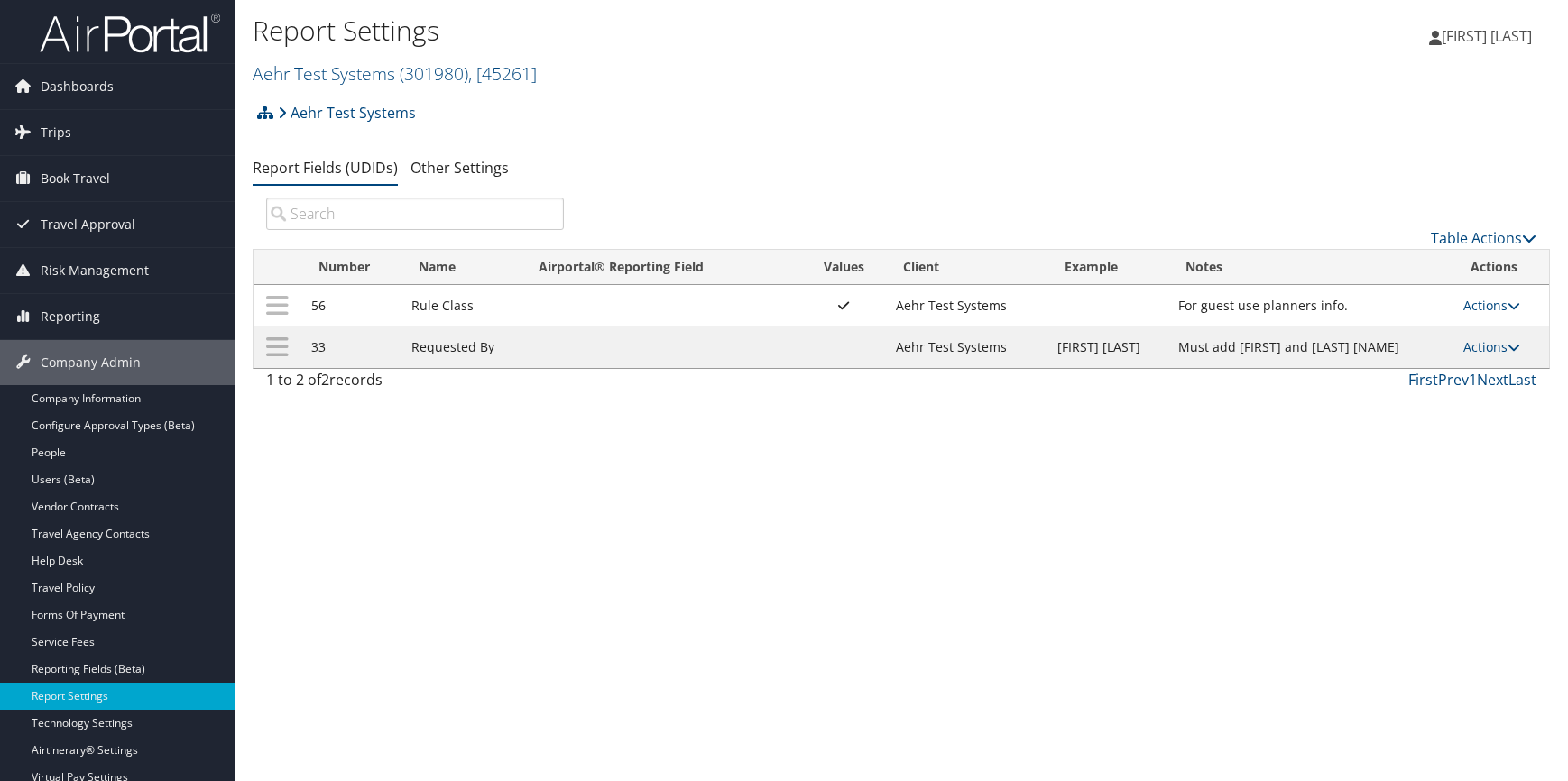 scroll, scrollTop: 0, scrollLeft: 0, axis: both 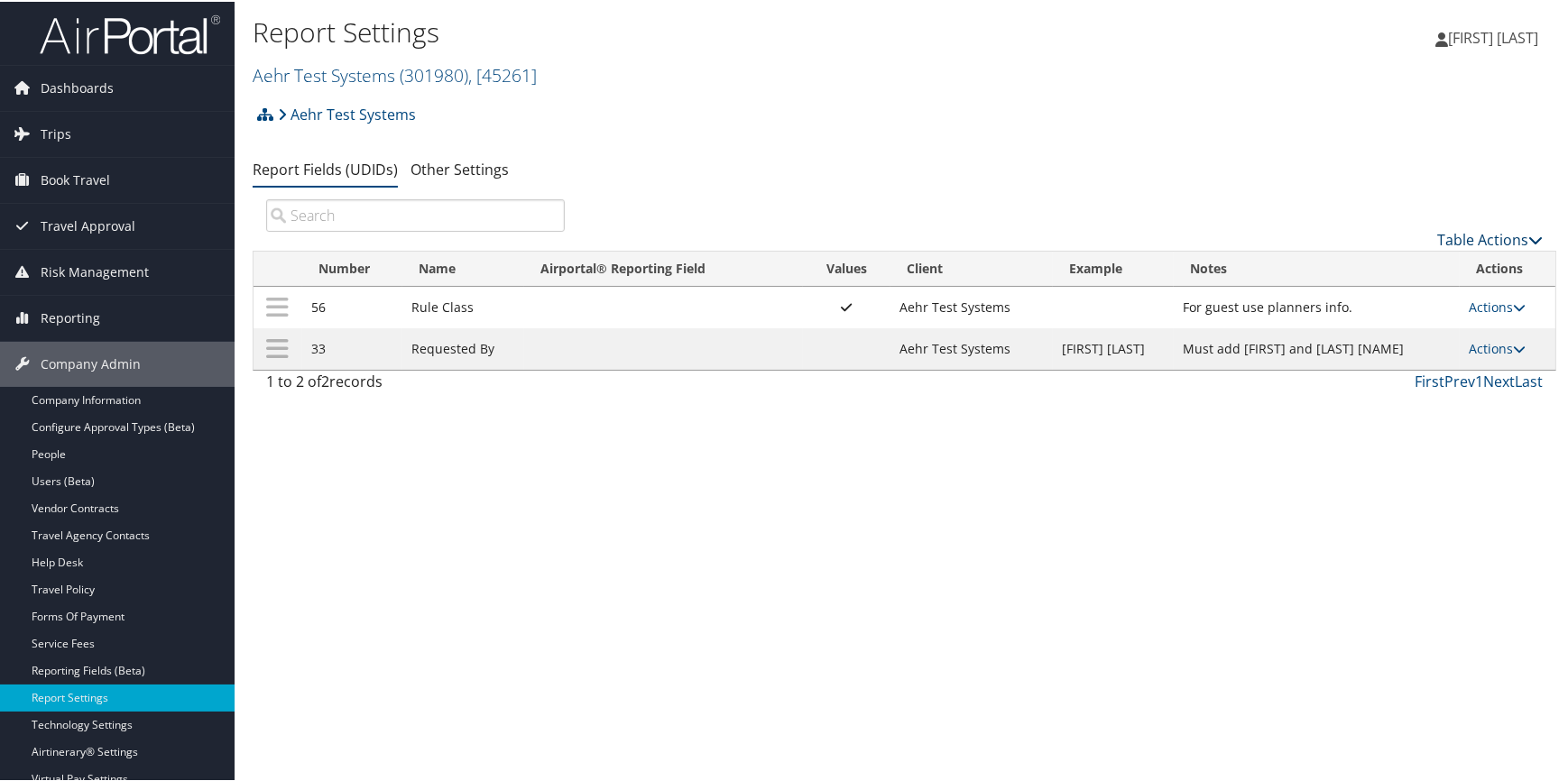 click on "Table Actions" at bounding box center [1490, 238] 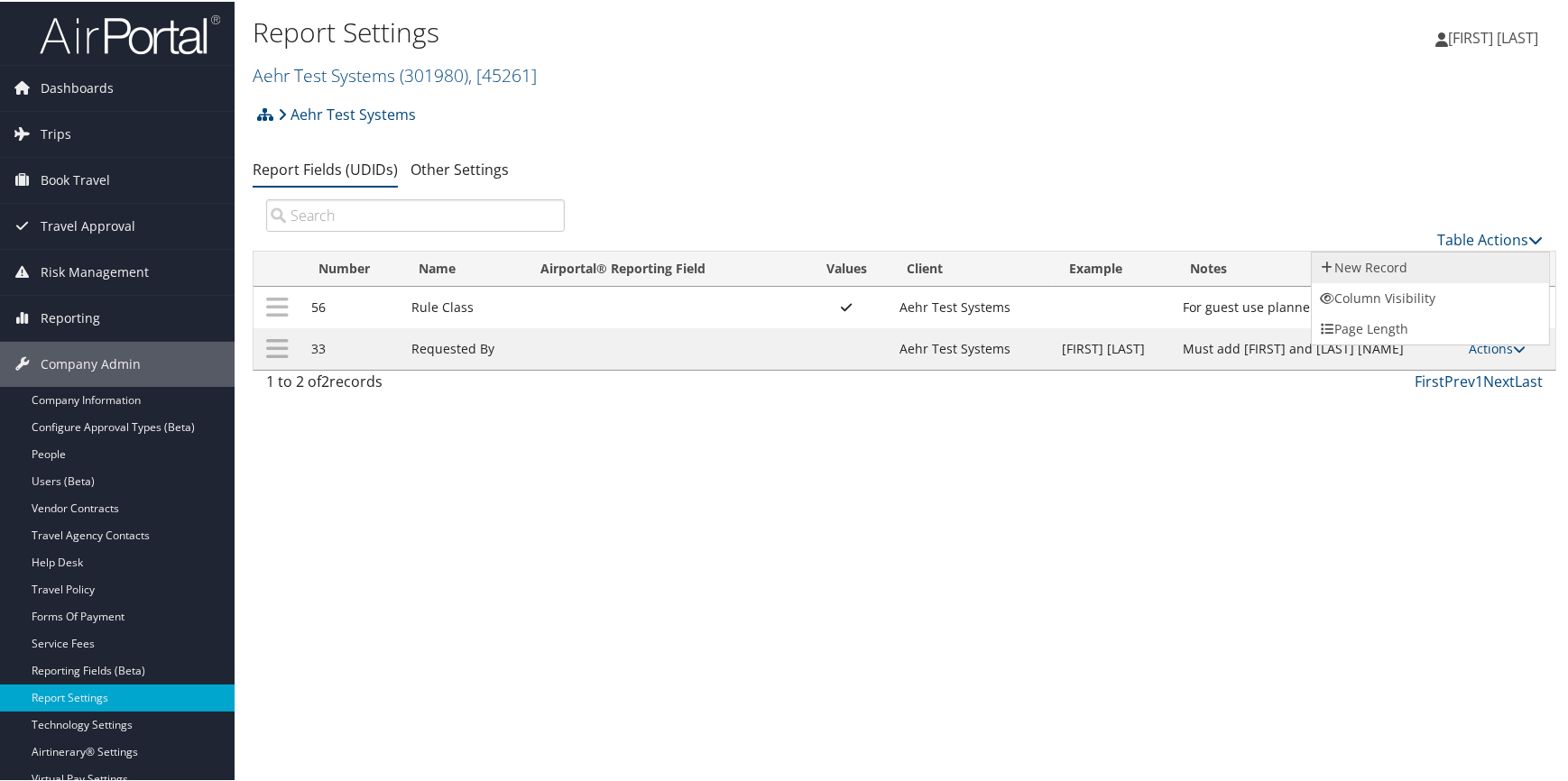 click on "New Record" at bounding box center (1430, 266) 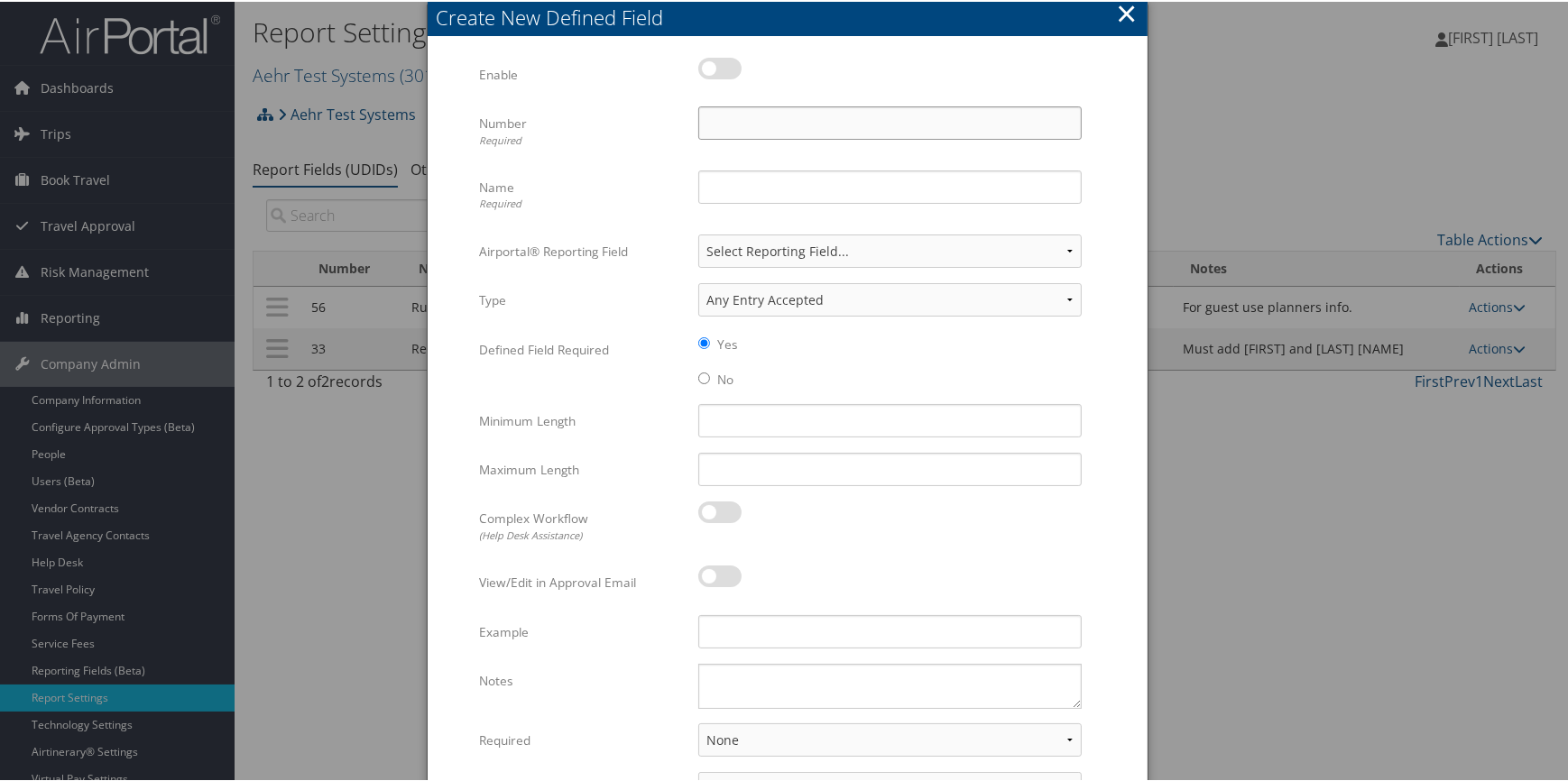 click on "Number Required" at bounding box center (890, 121) 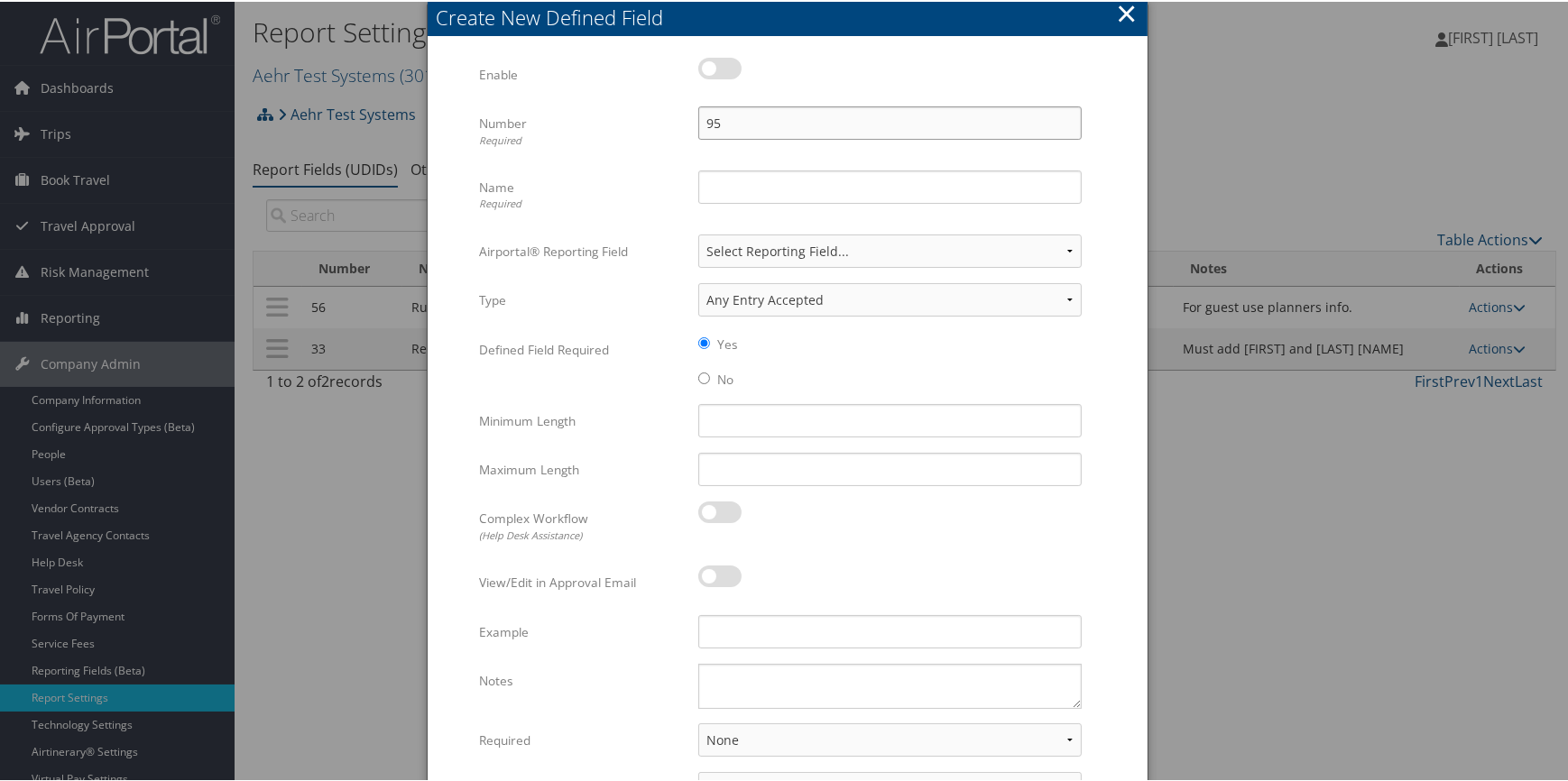 type on "95" 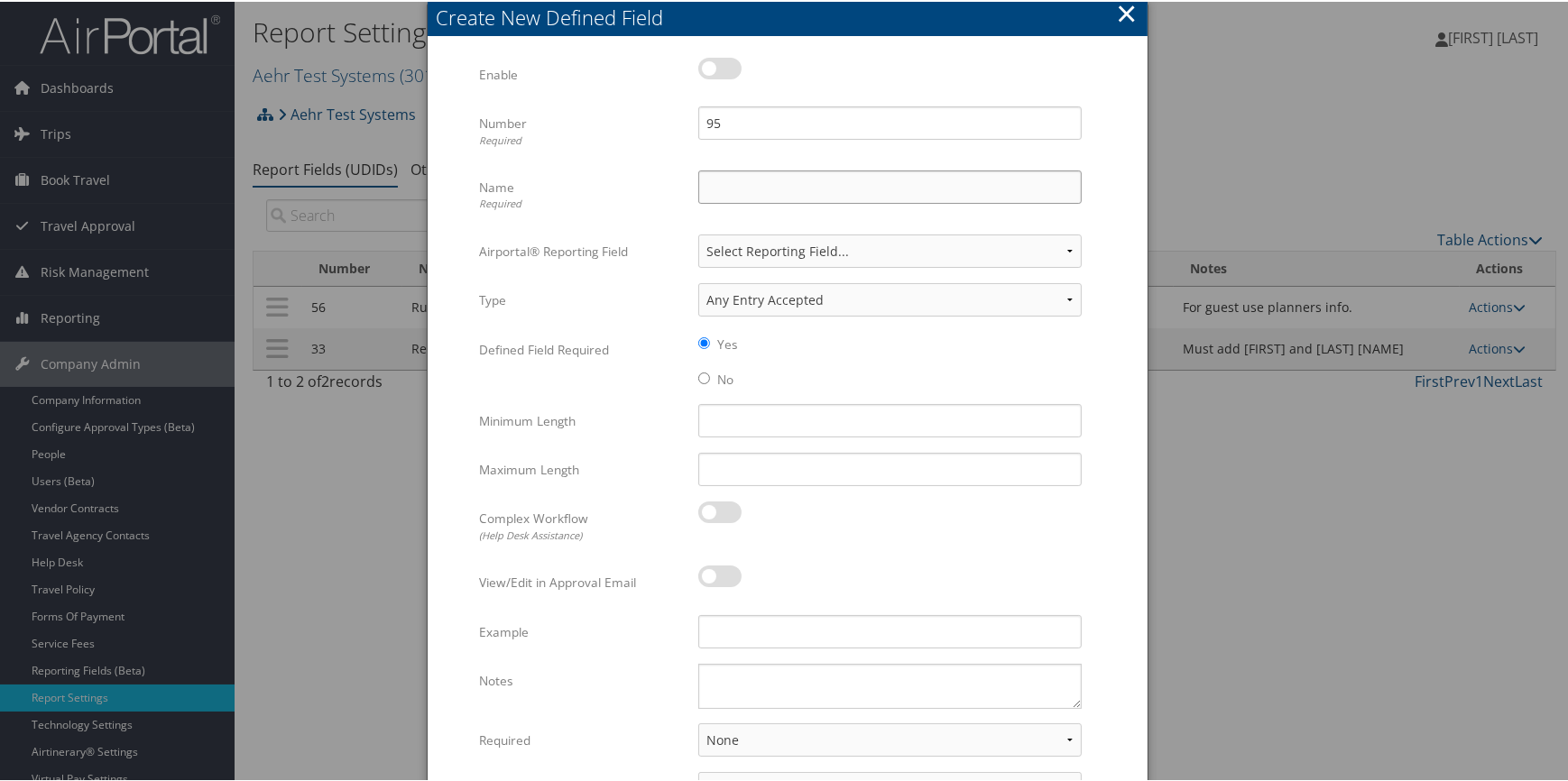 click on "Name Required" at bounding box center (890, 185) 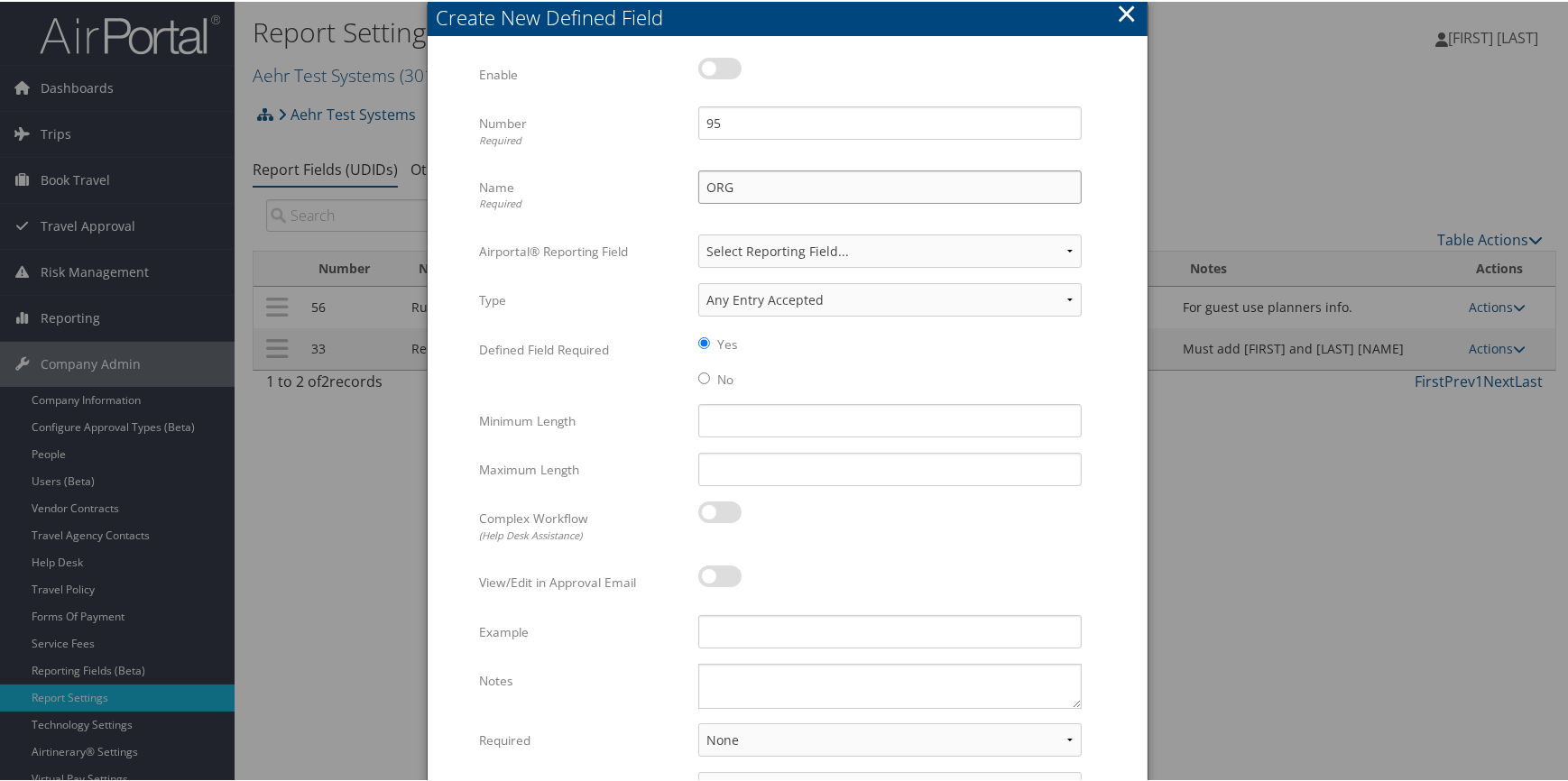 click on "ORG" at bounding box center (890, 185) 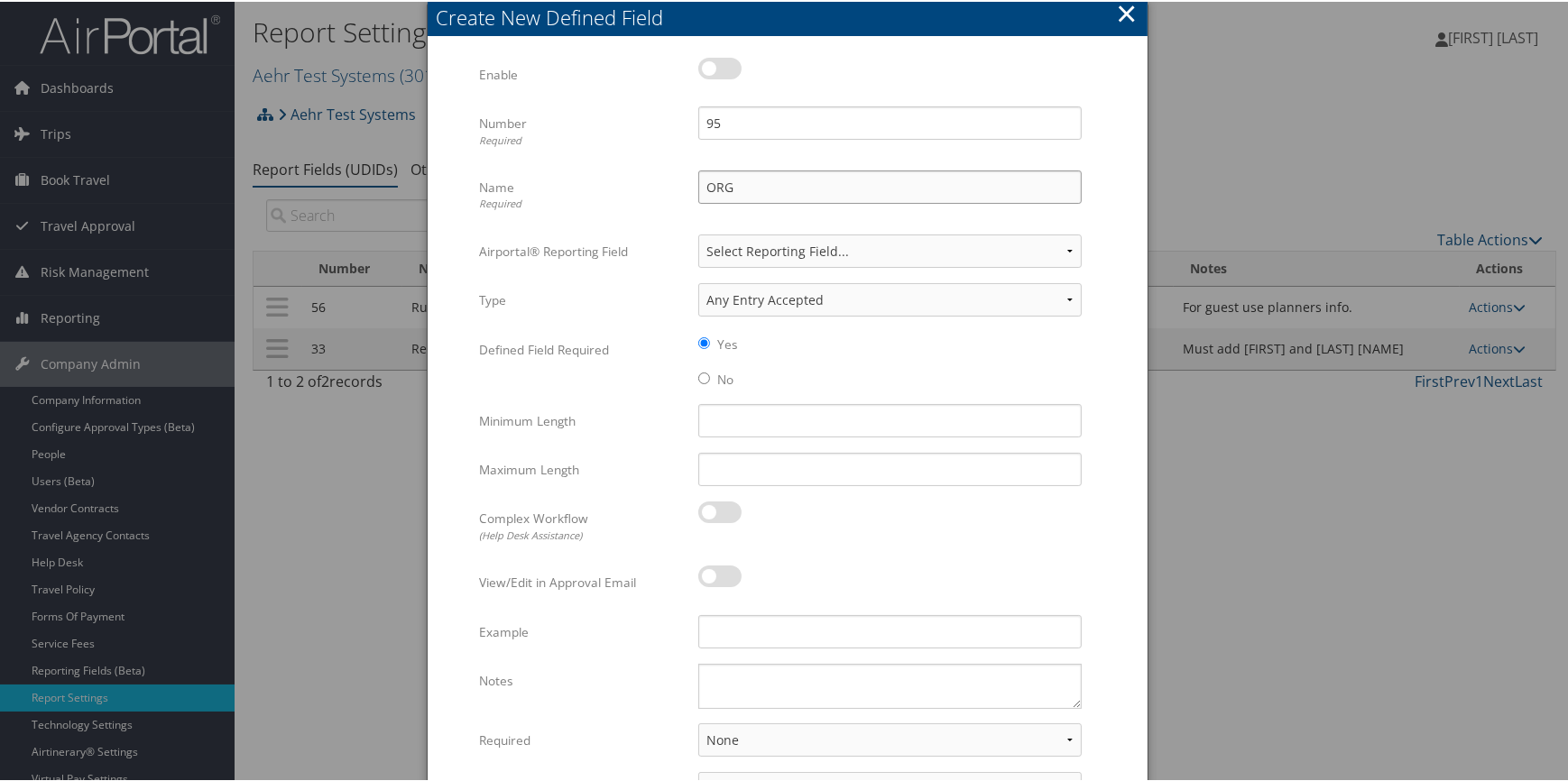 type on "ORG Unit" 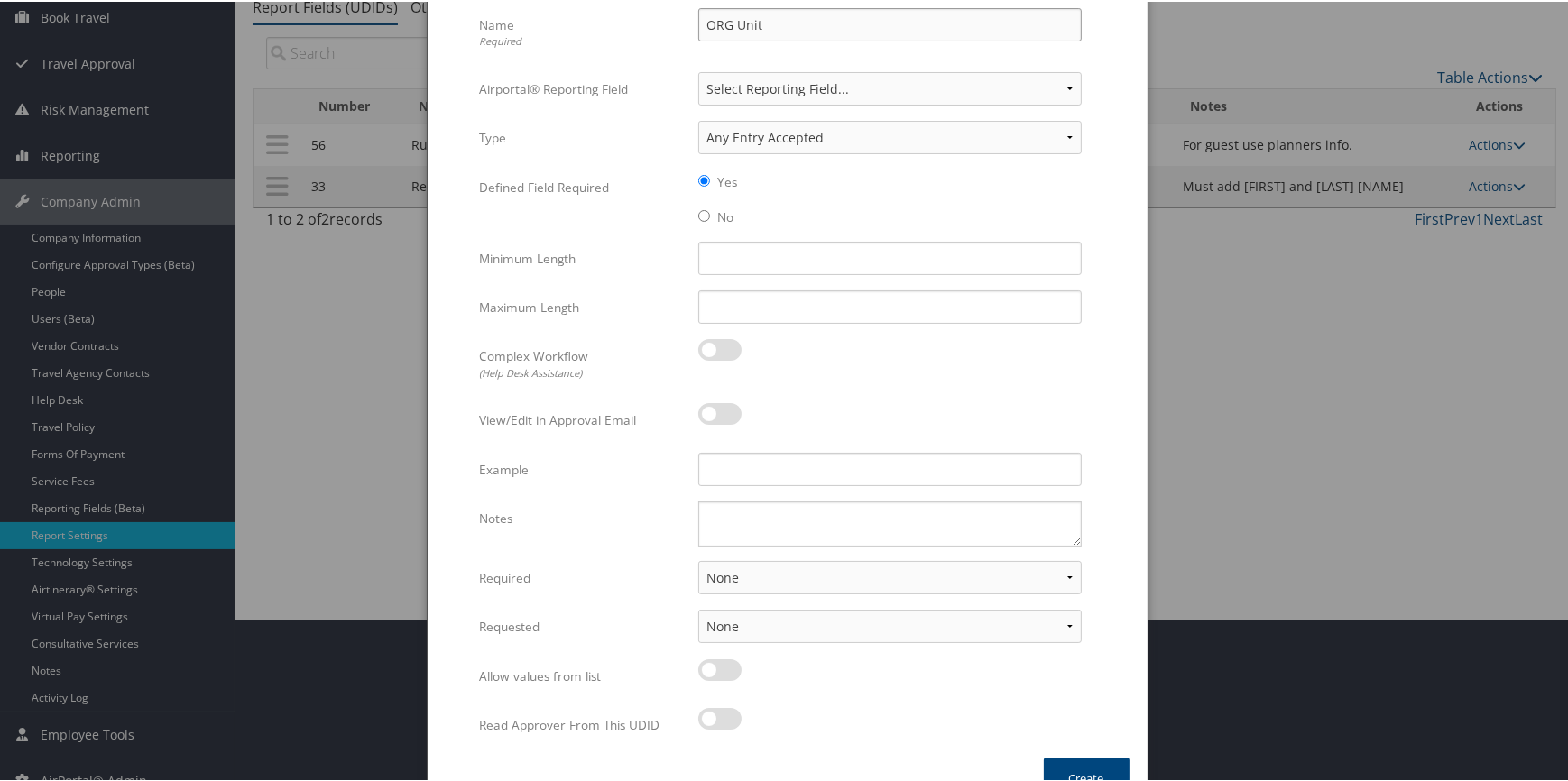 scroll, scrollTop: 196, scrollLeft: 0, axis: vertical 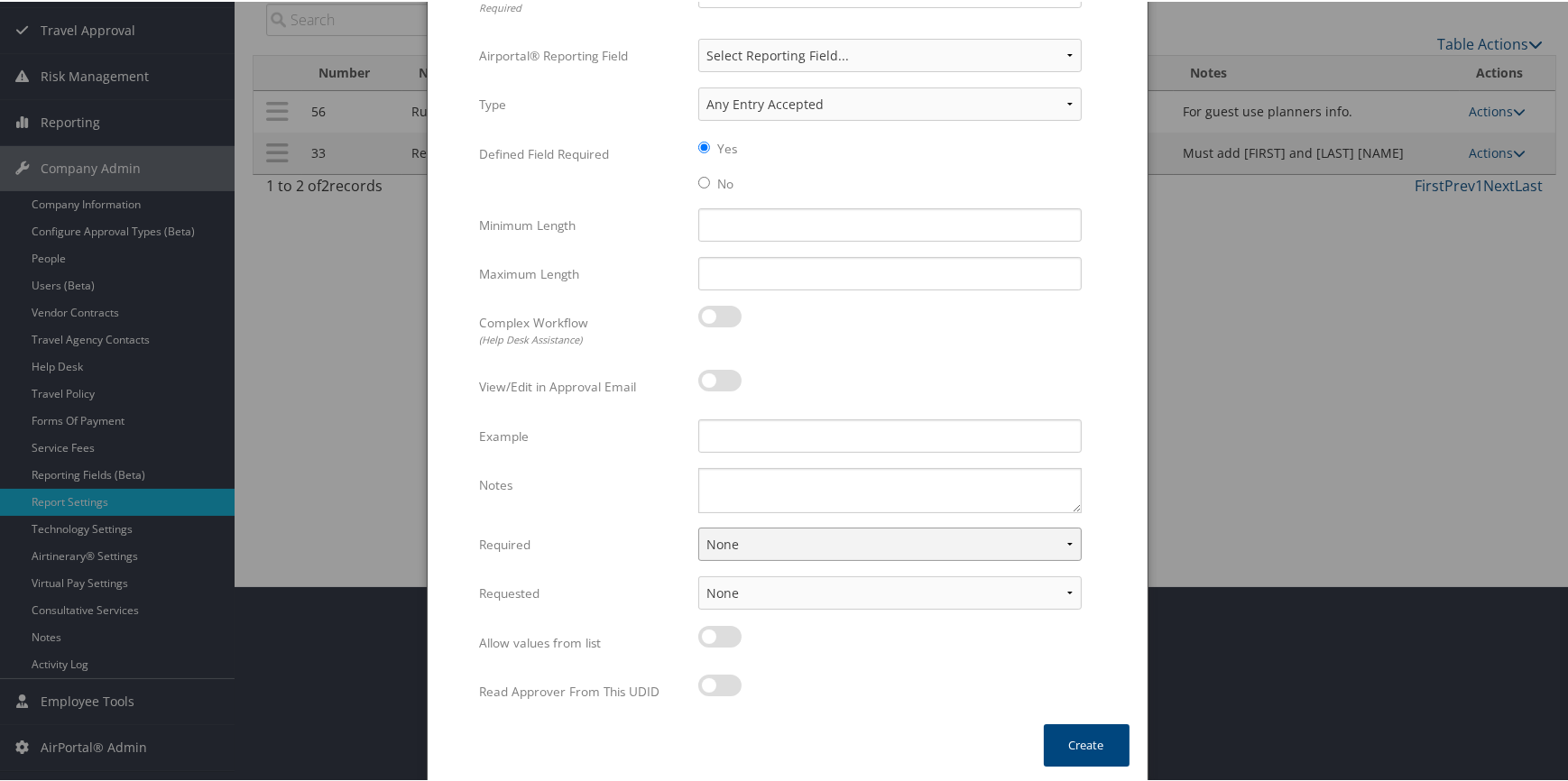 click on "None For Guest Travelers For Profiled Travelers For Both" at bounding box center (890, 542) 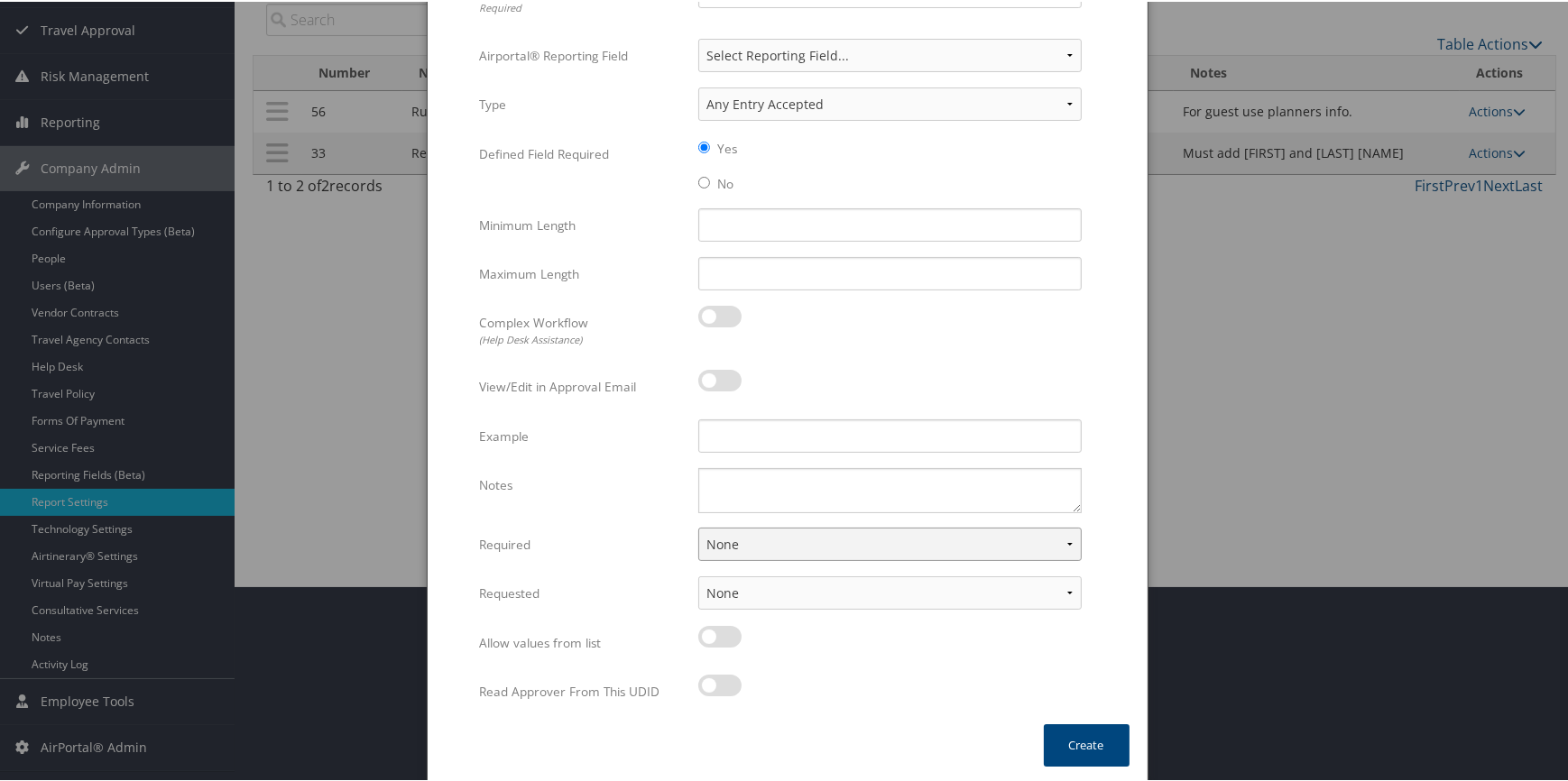 select on "both" 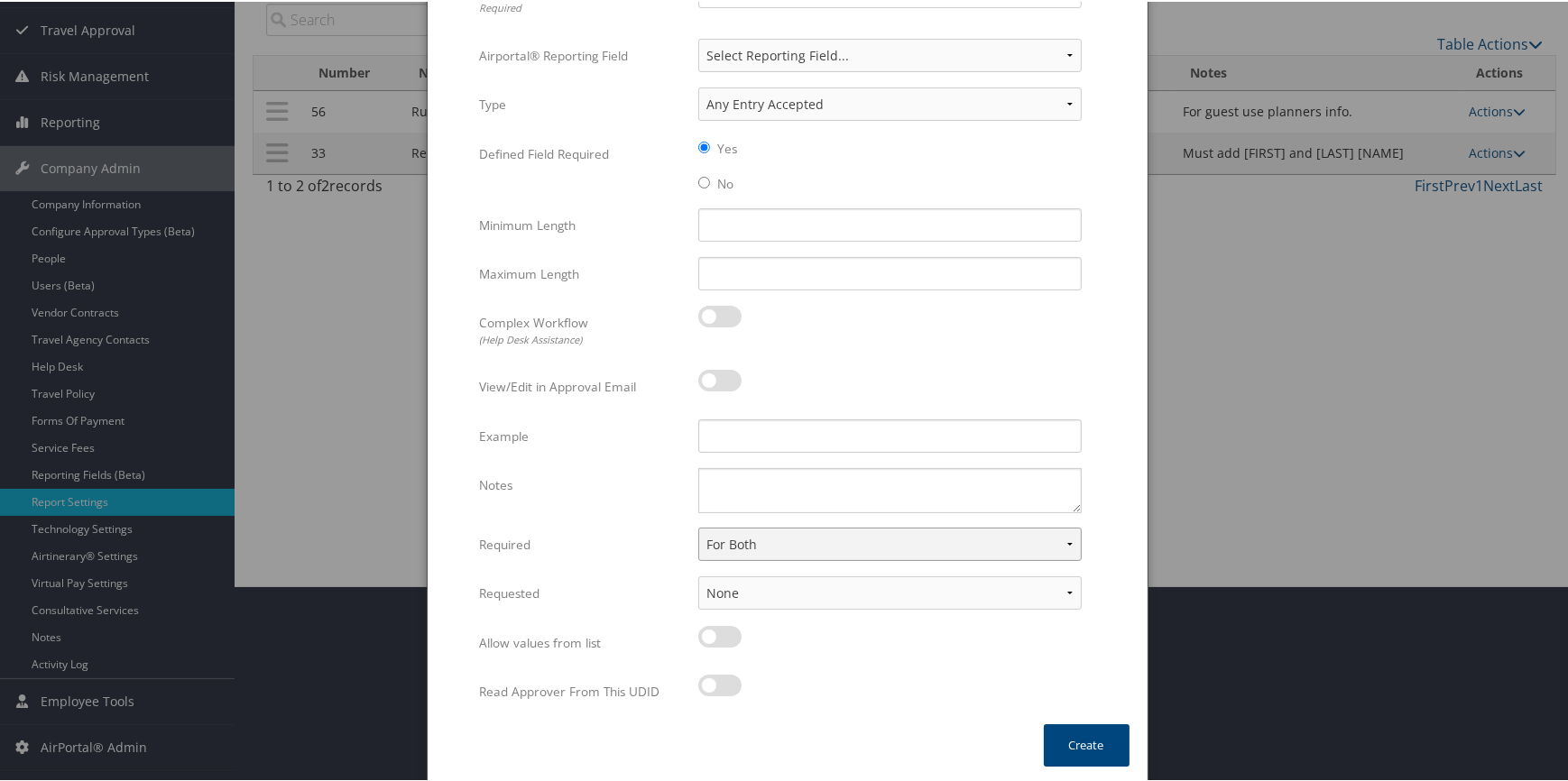 click on "None For Guest Travelers For Profiled Travelers For Both" at bounding box center (890, 542) 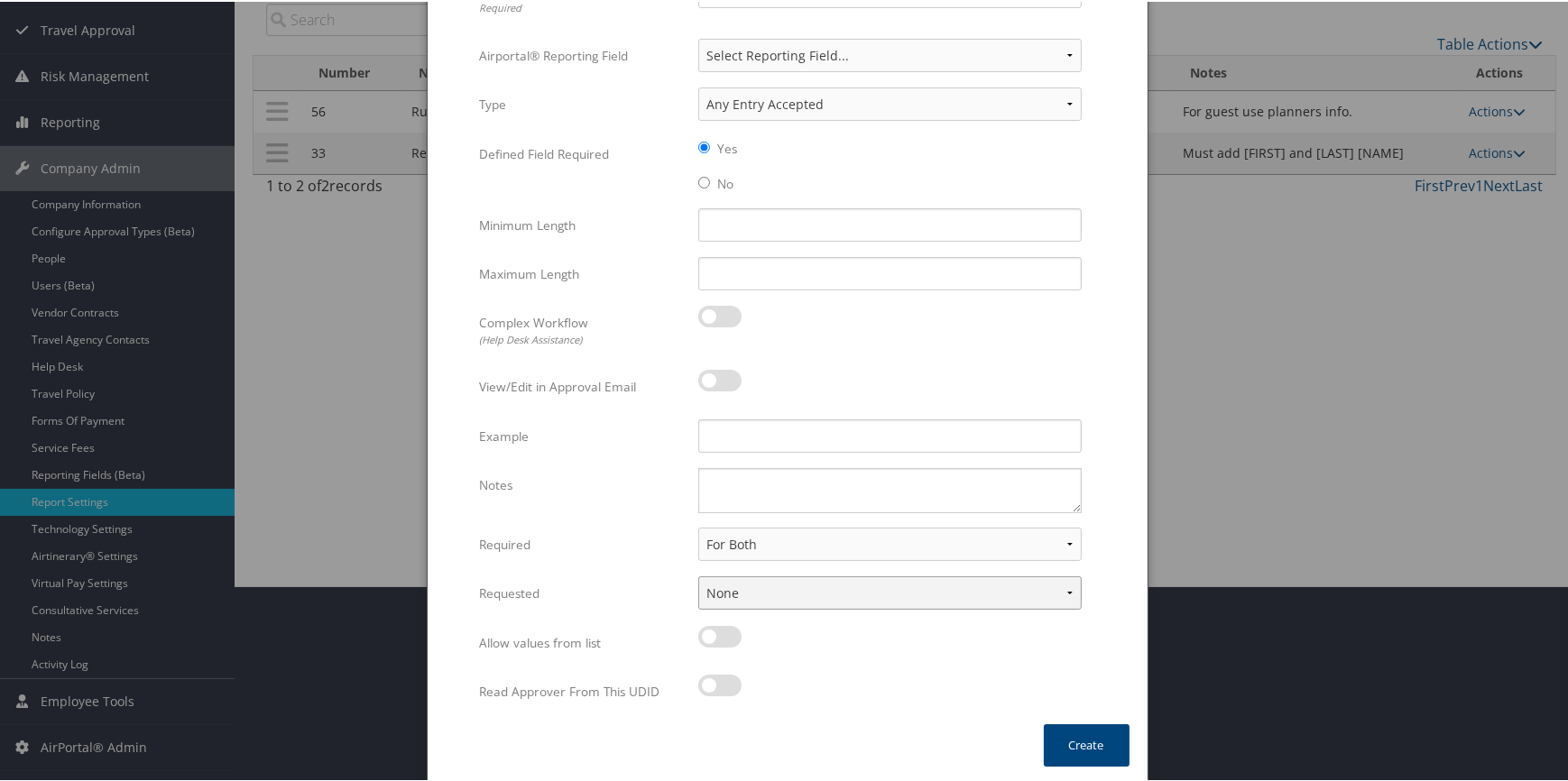 click on "None In Profile At Booking Both" at bounding box center [890, 591] 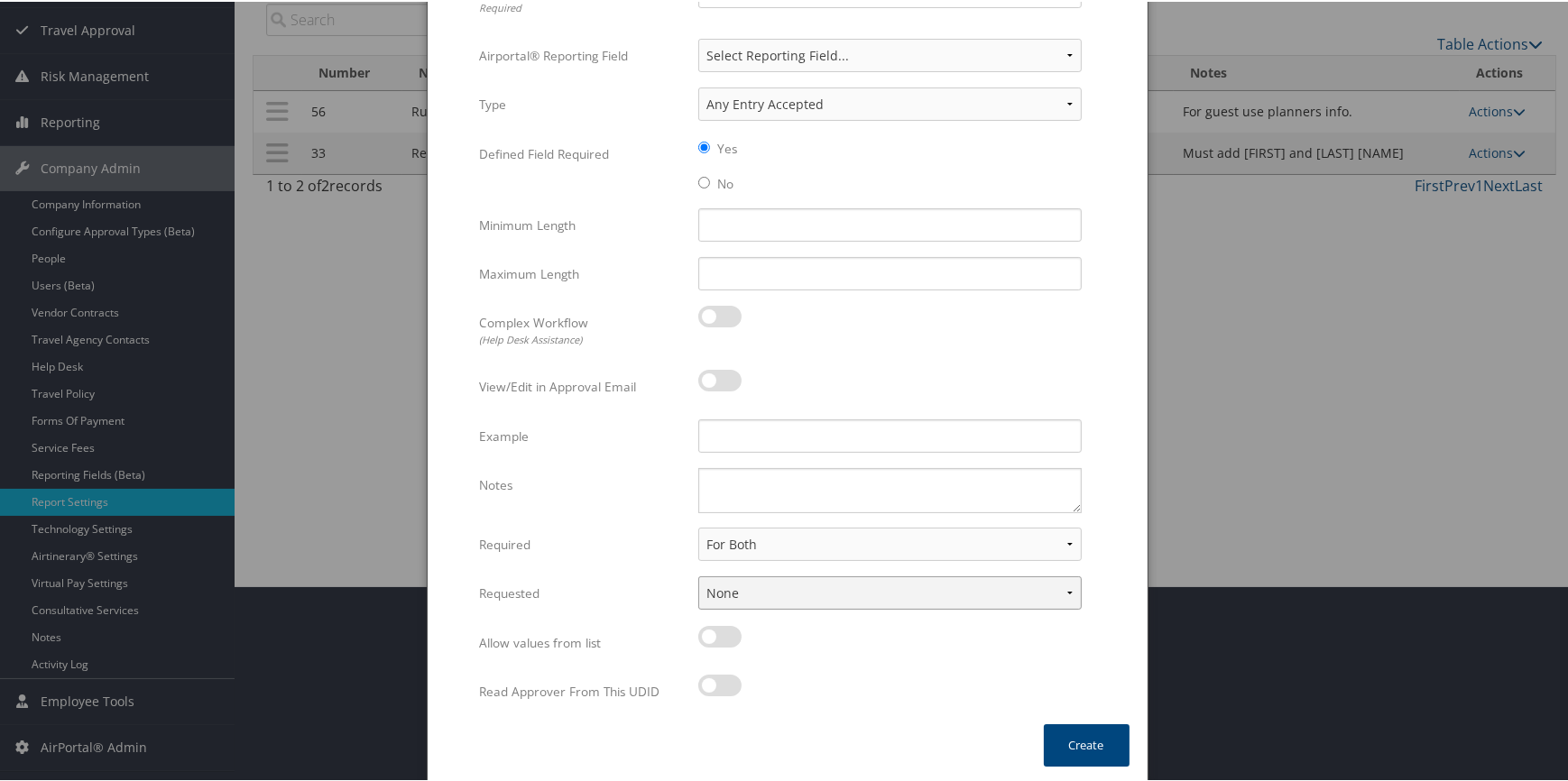 select on "profiled" 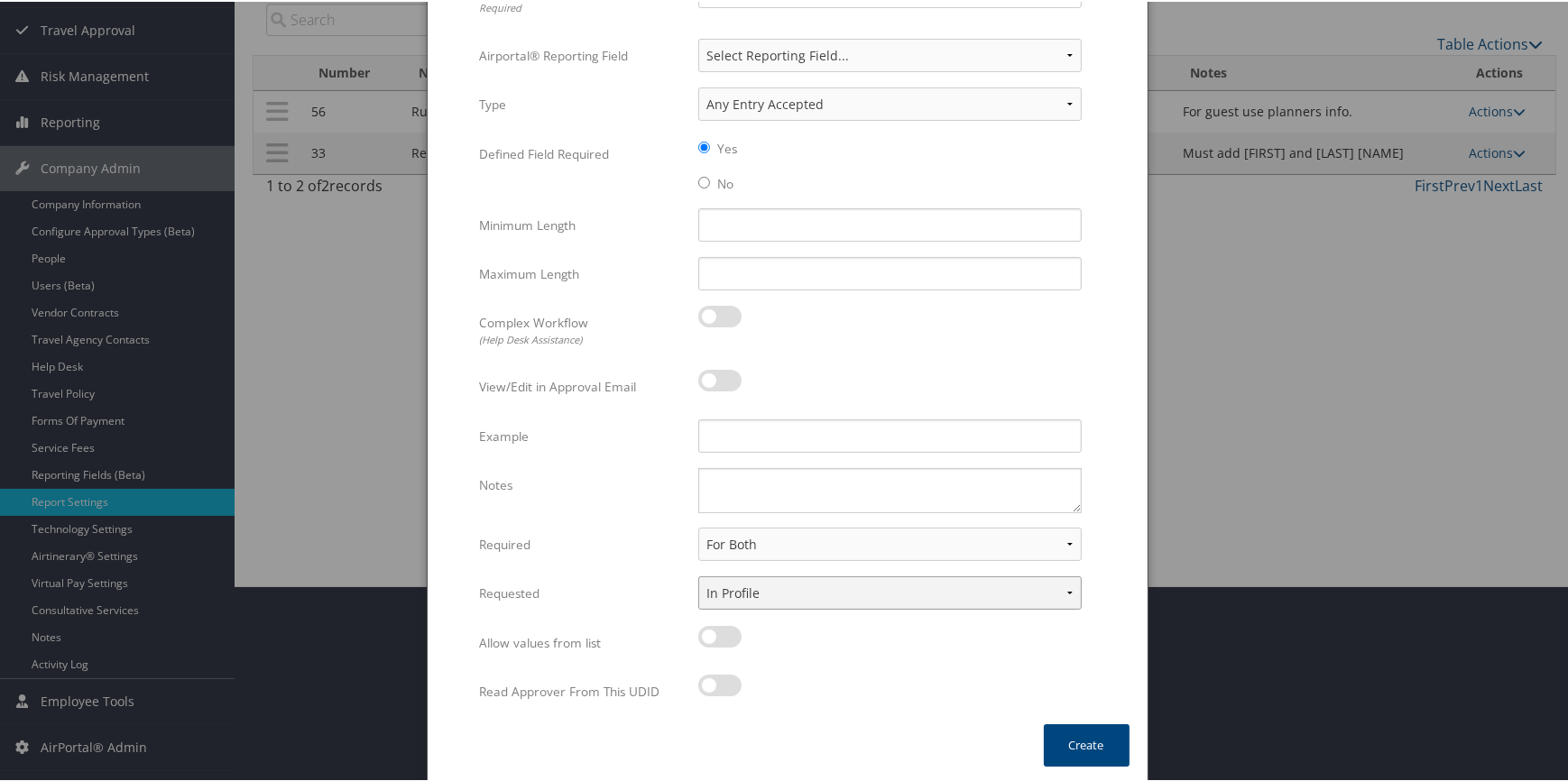 click on "None In Profile At Booking Both" at bounding box center [890, 591] 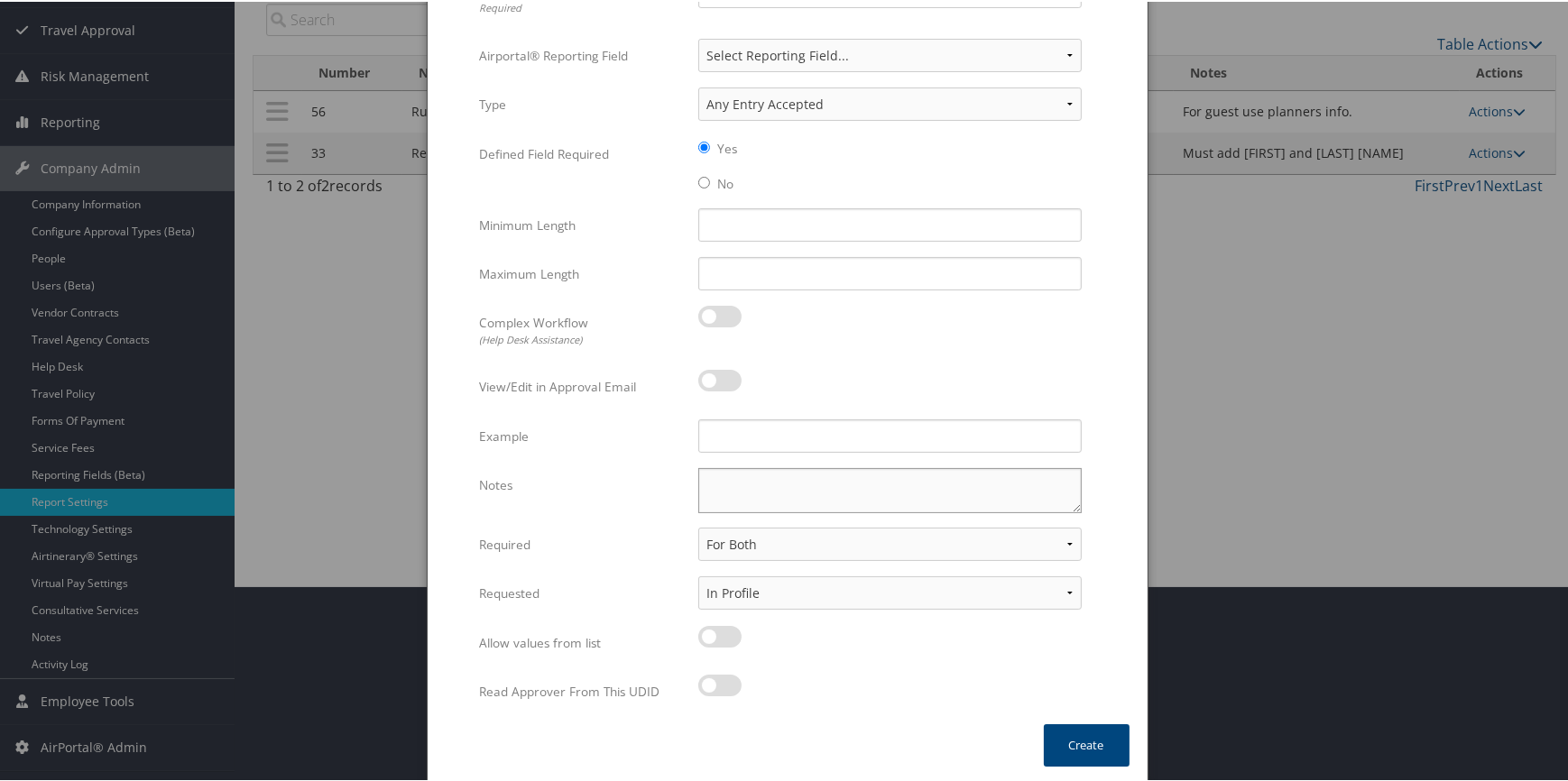 click on "Notes" at bounding box center [890, 489] 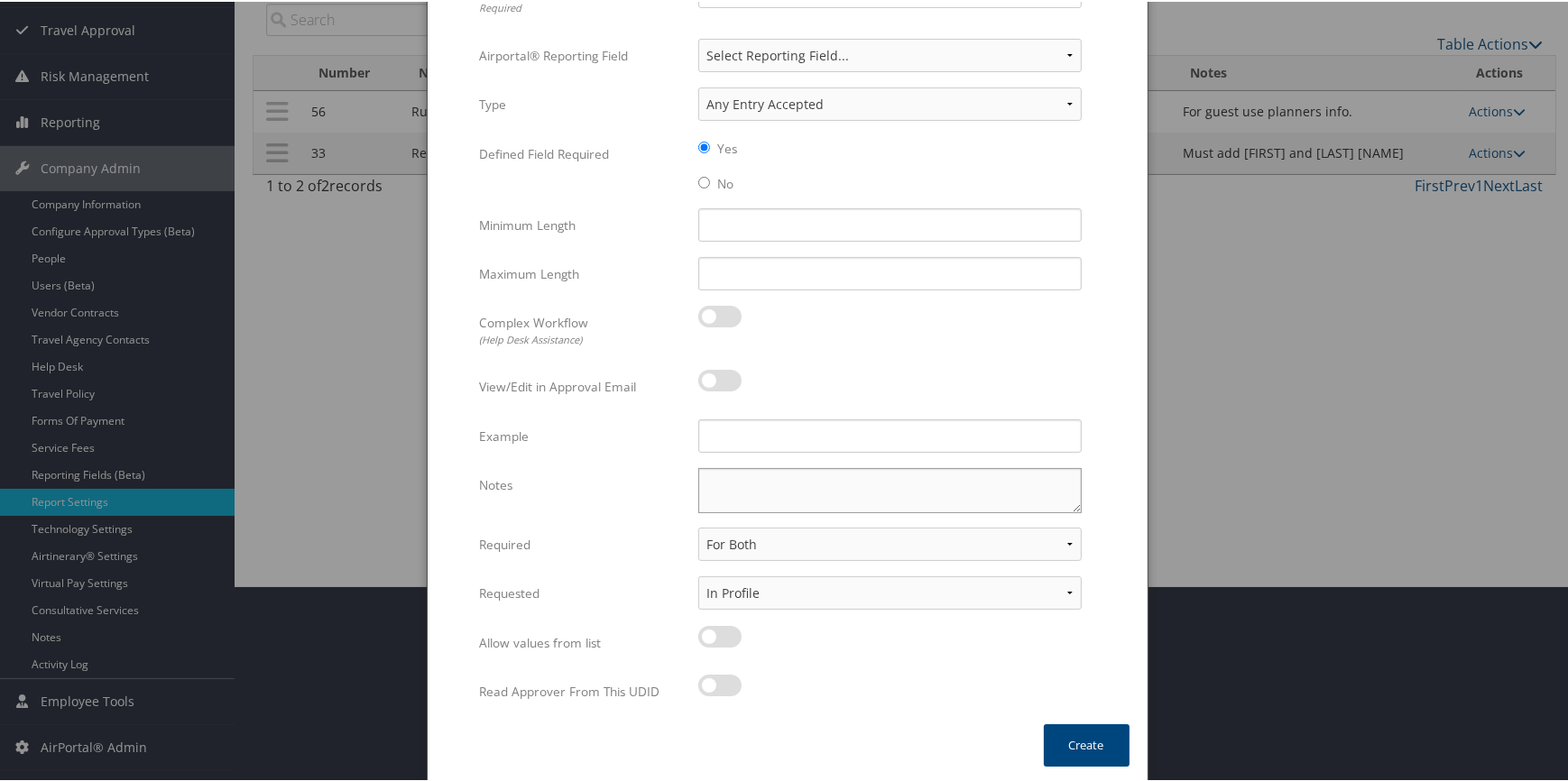 type on "U" 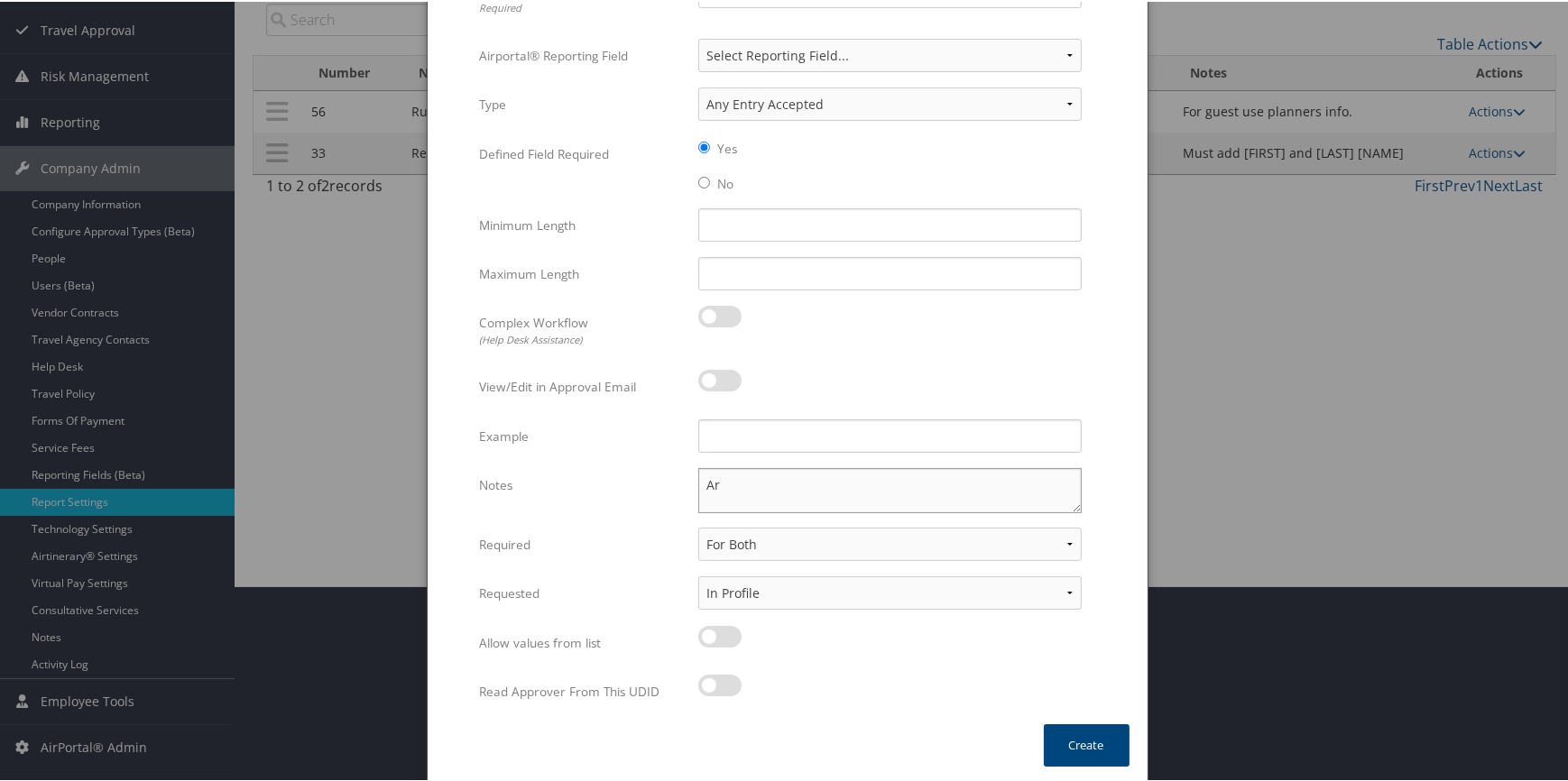 type on "A" 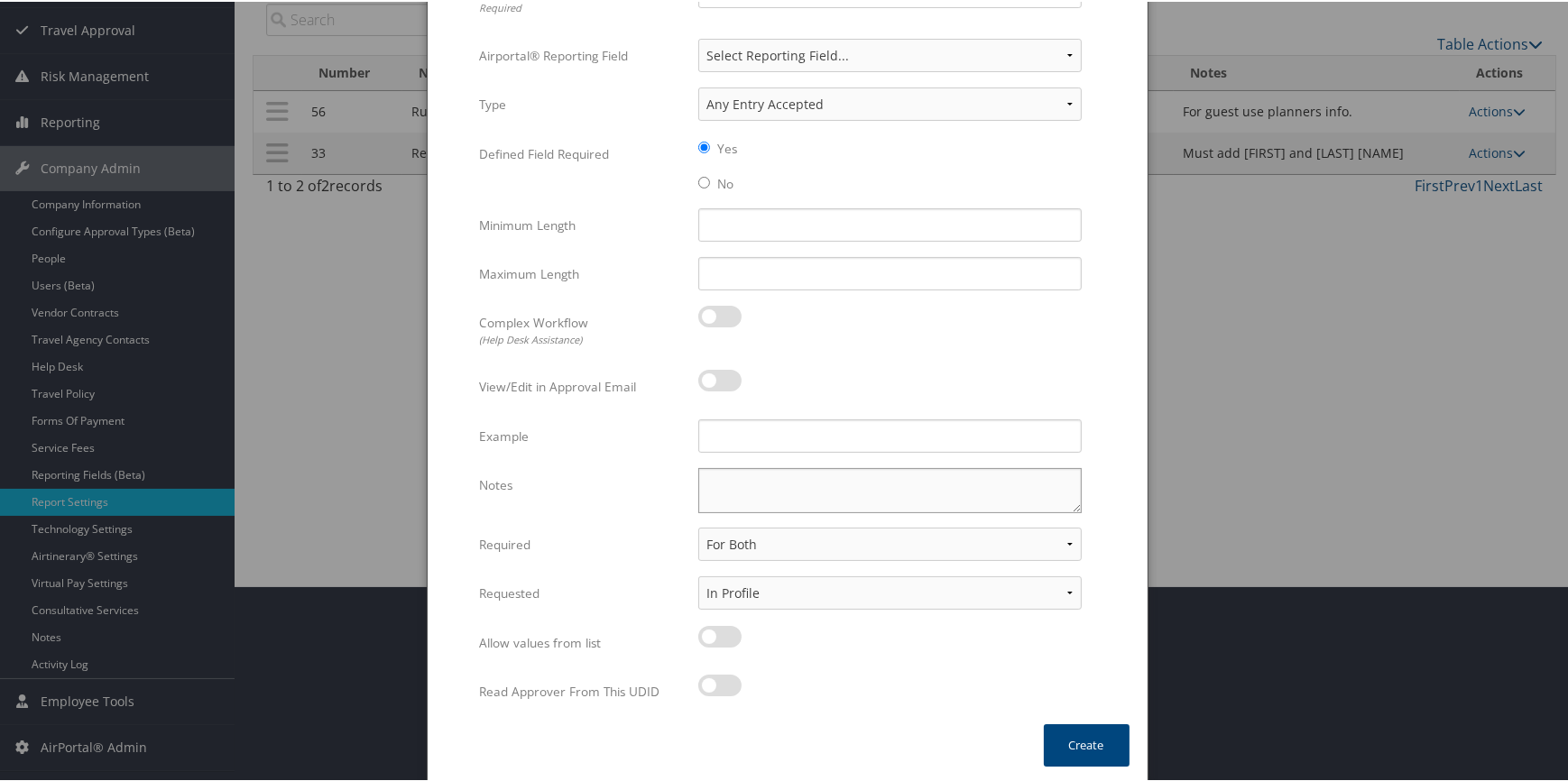 type on "A" 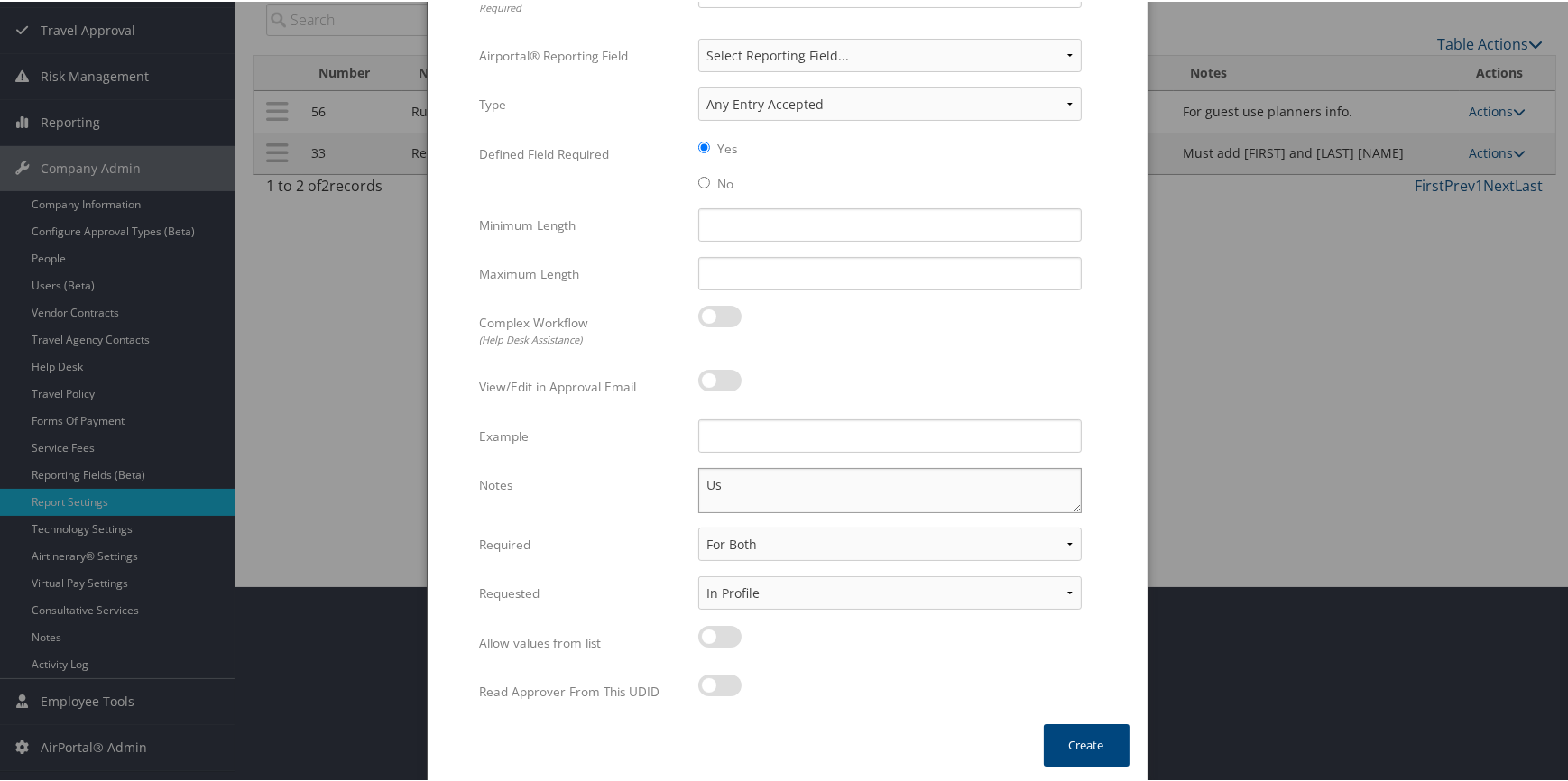 type on "U" 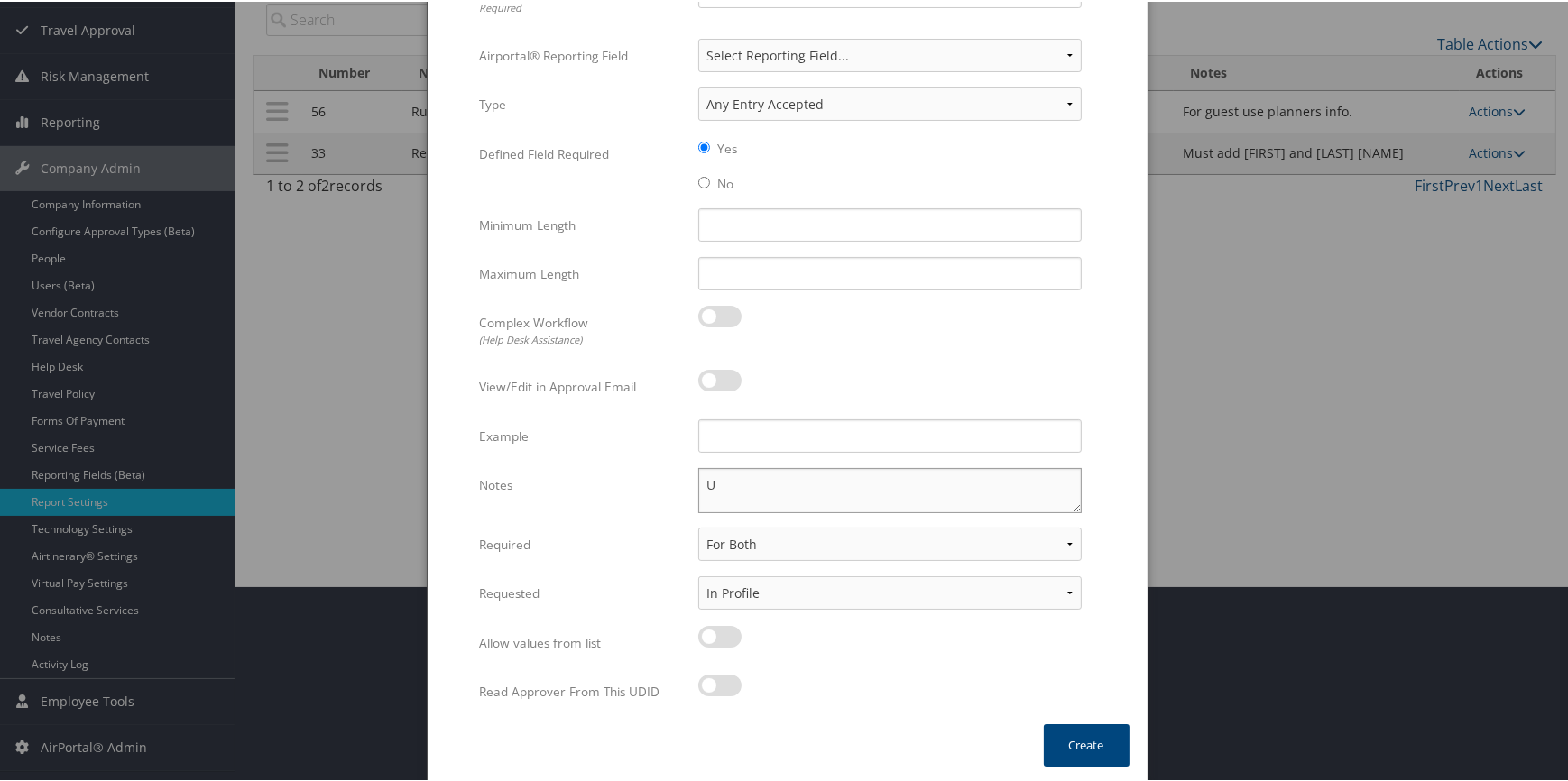 type 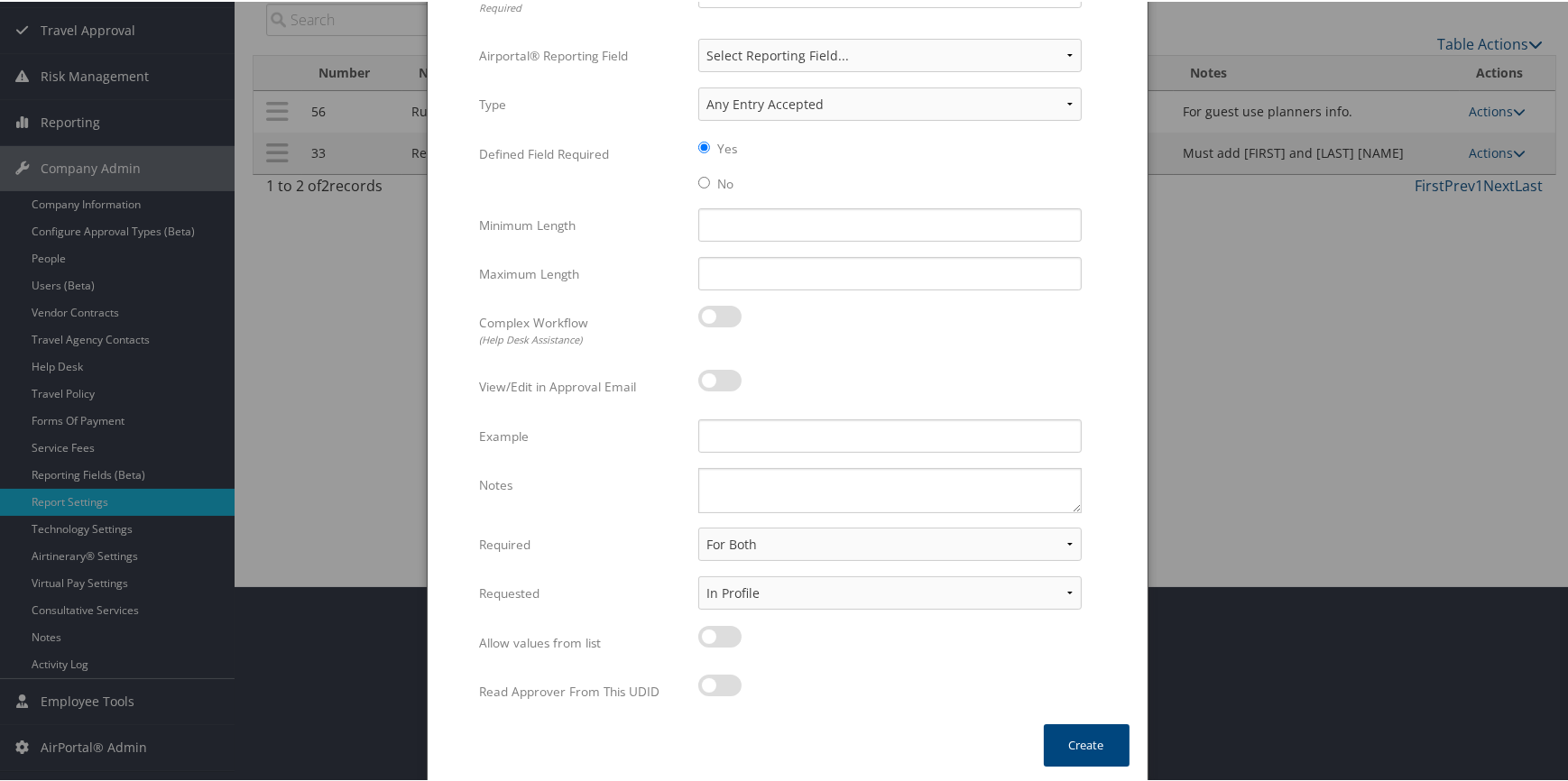 click at bounding box center (720, 635) 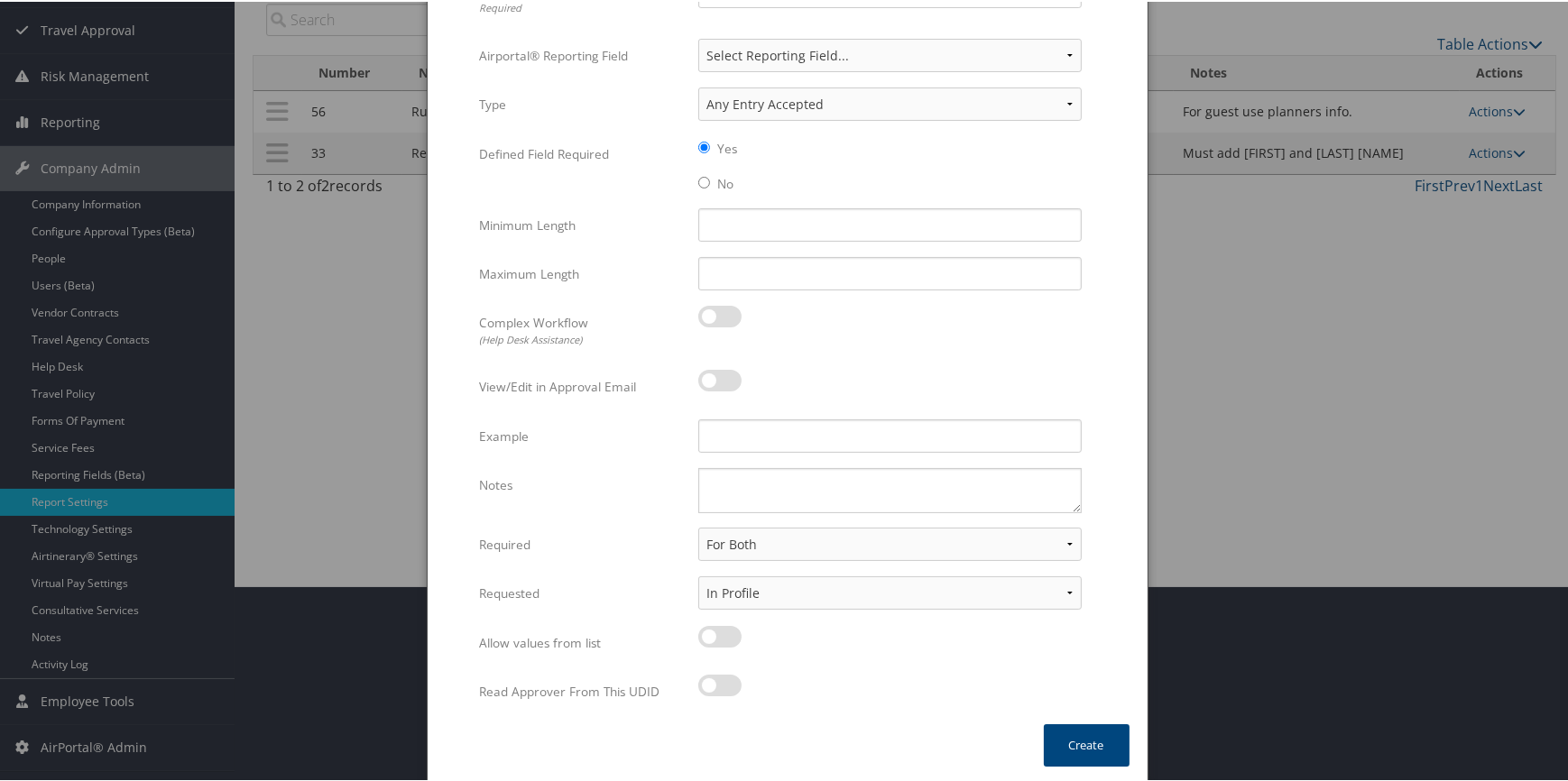 click at bounding box center [713, 638] 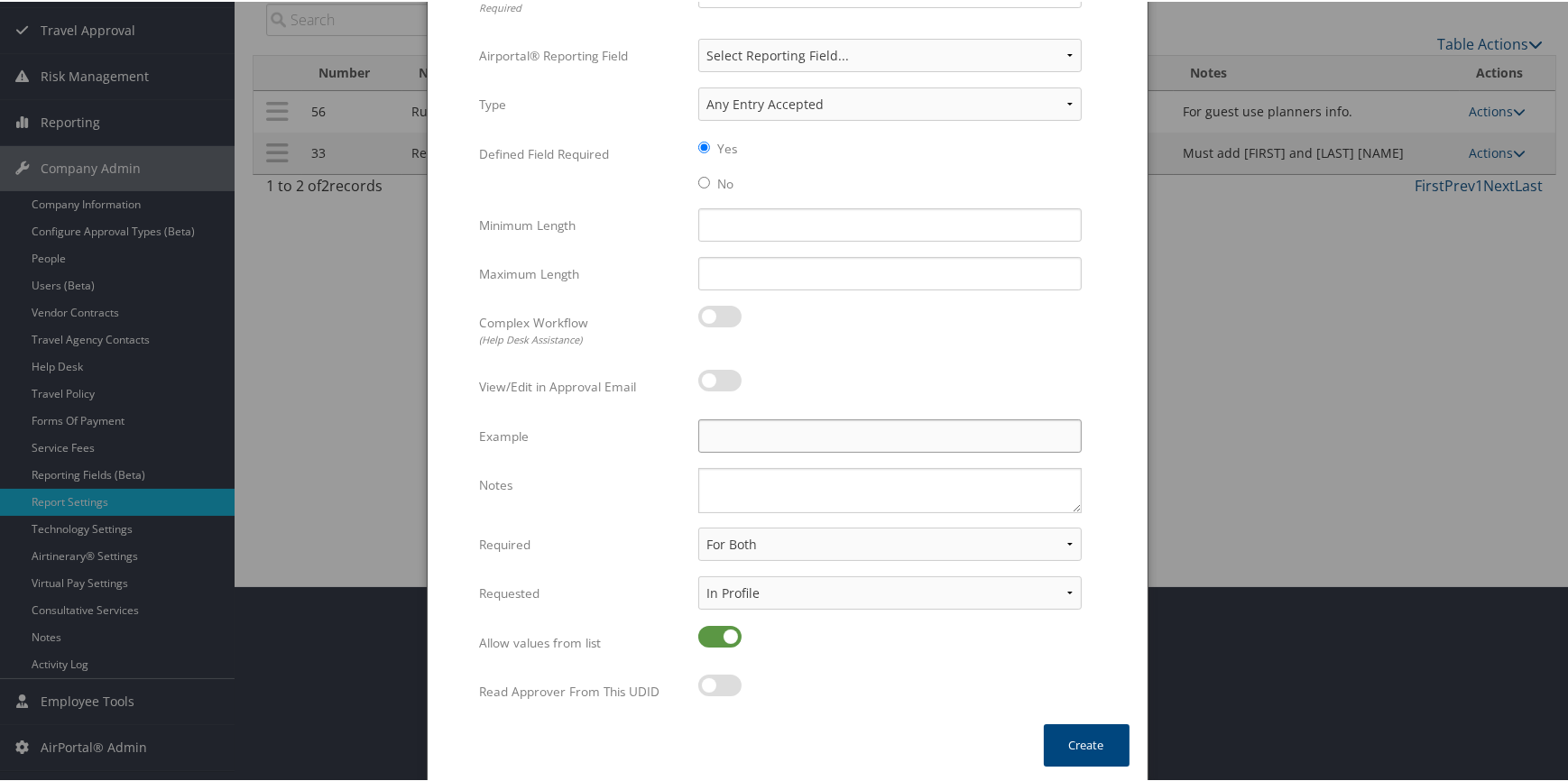 click on "Example" at bounding box center (890, 434) 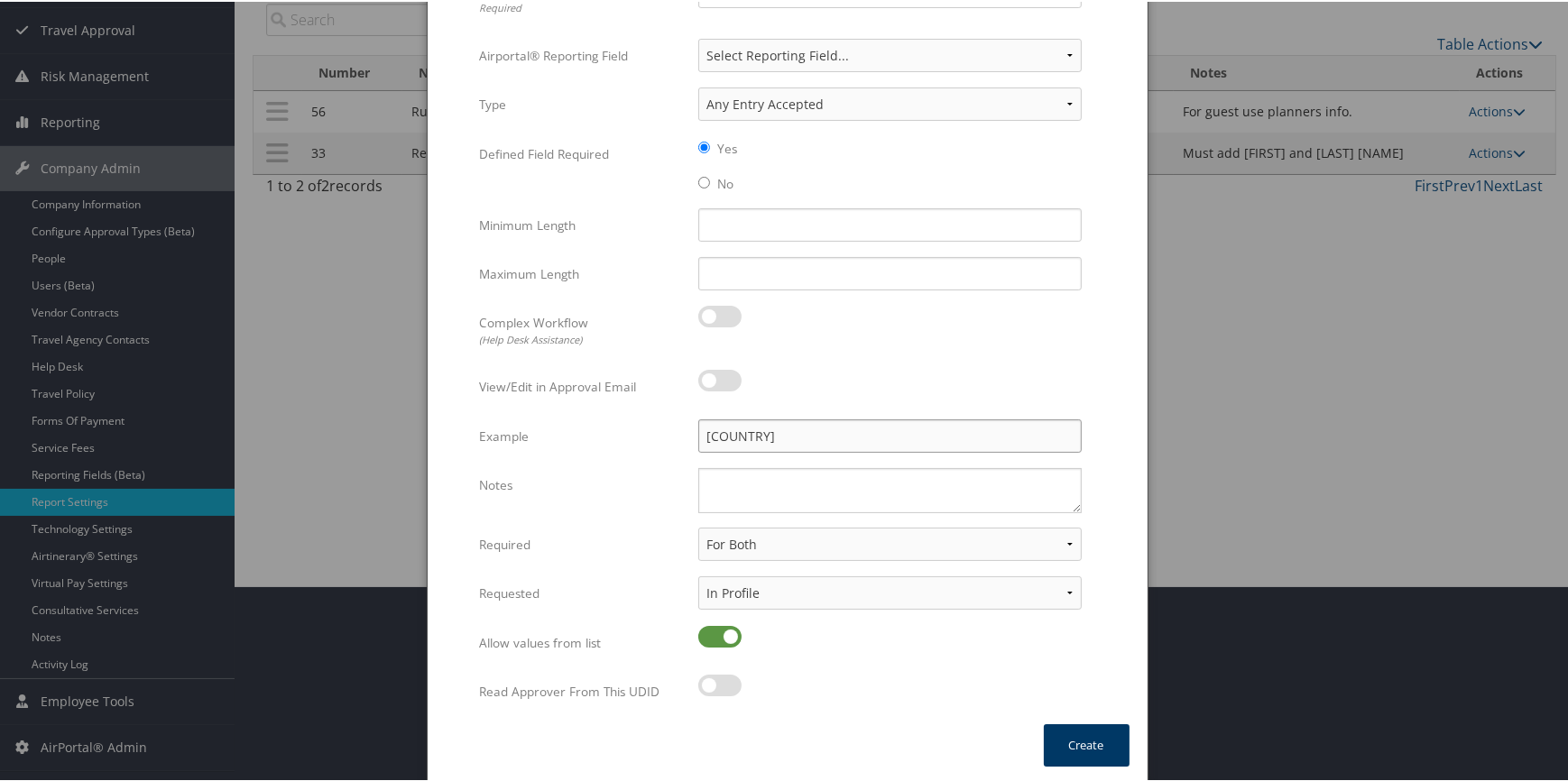 type on "USA" 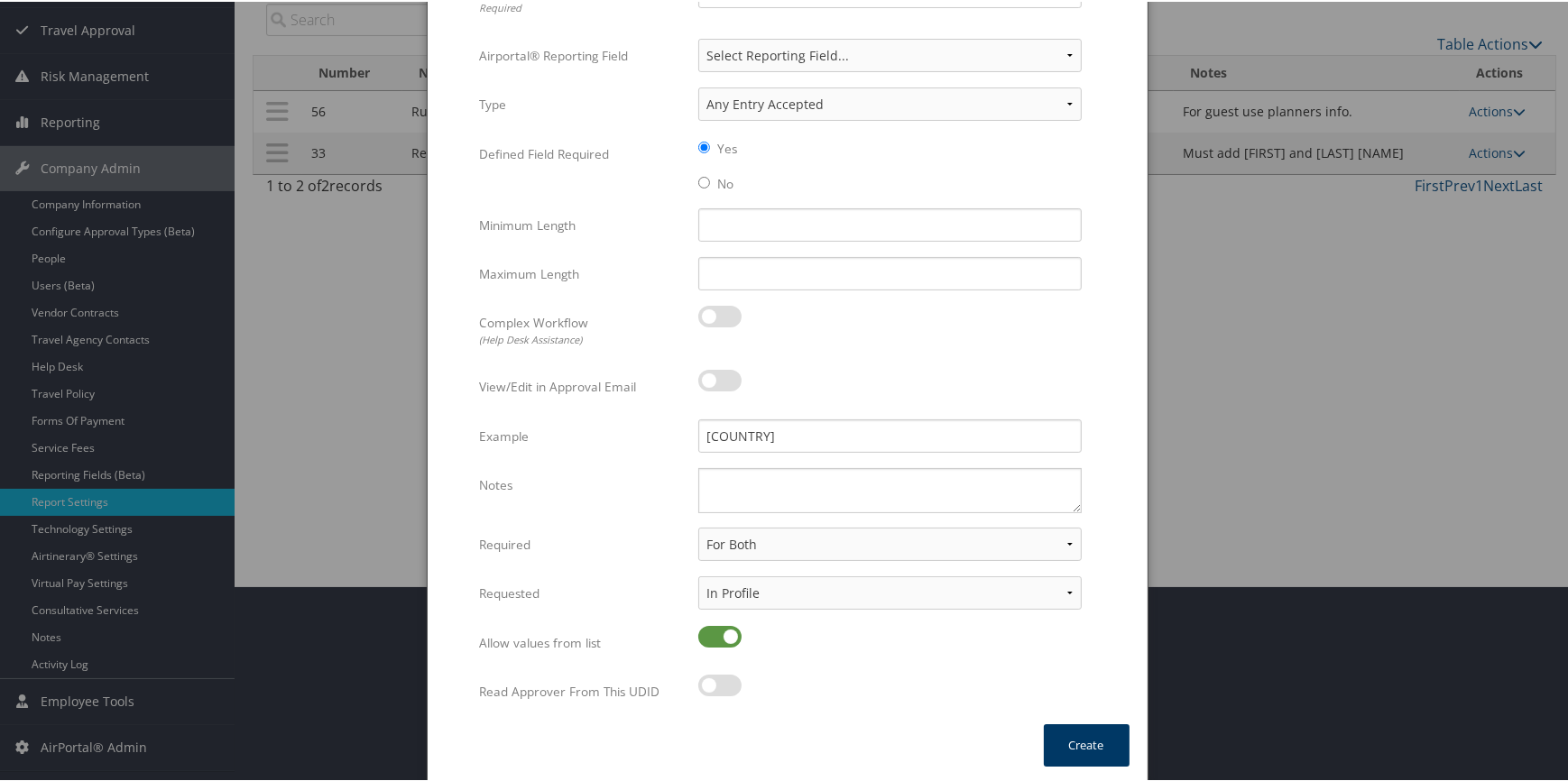 click on "Create" at bounding box center (1086, 743) 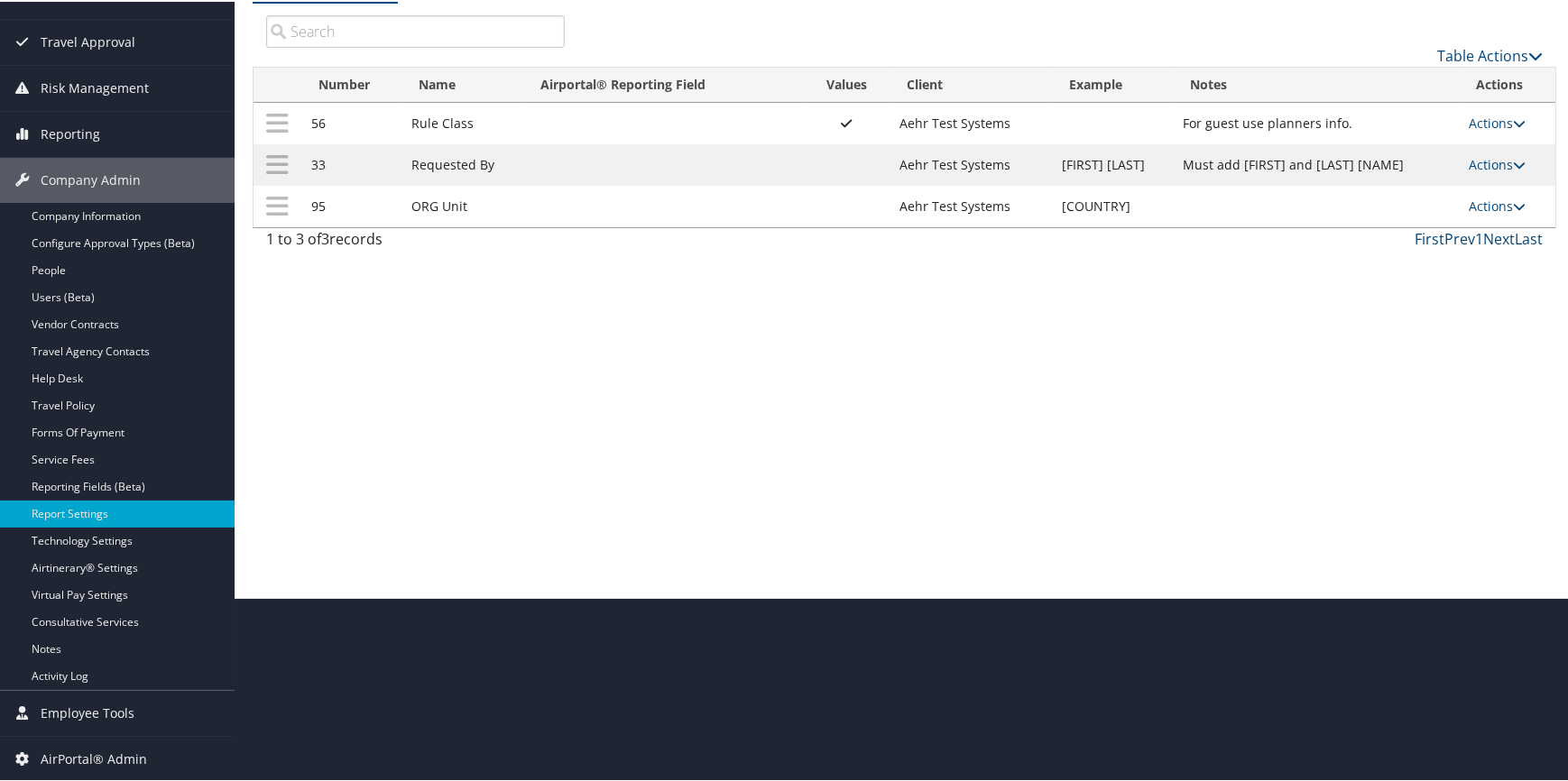 scroll, scrollTop: 182, scrollLeft: 0, axis: vertical 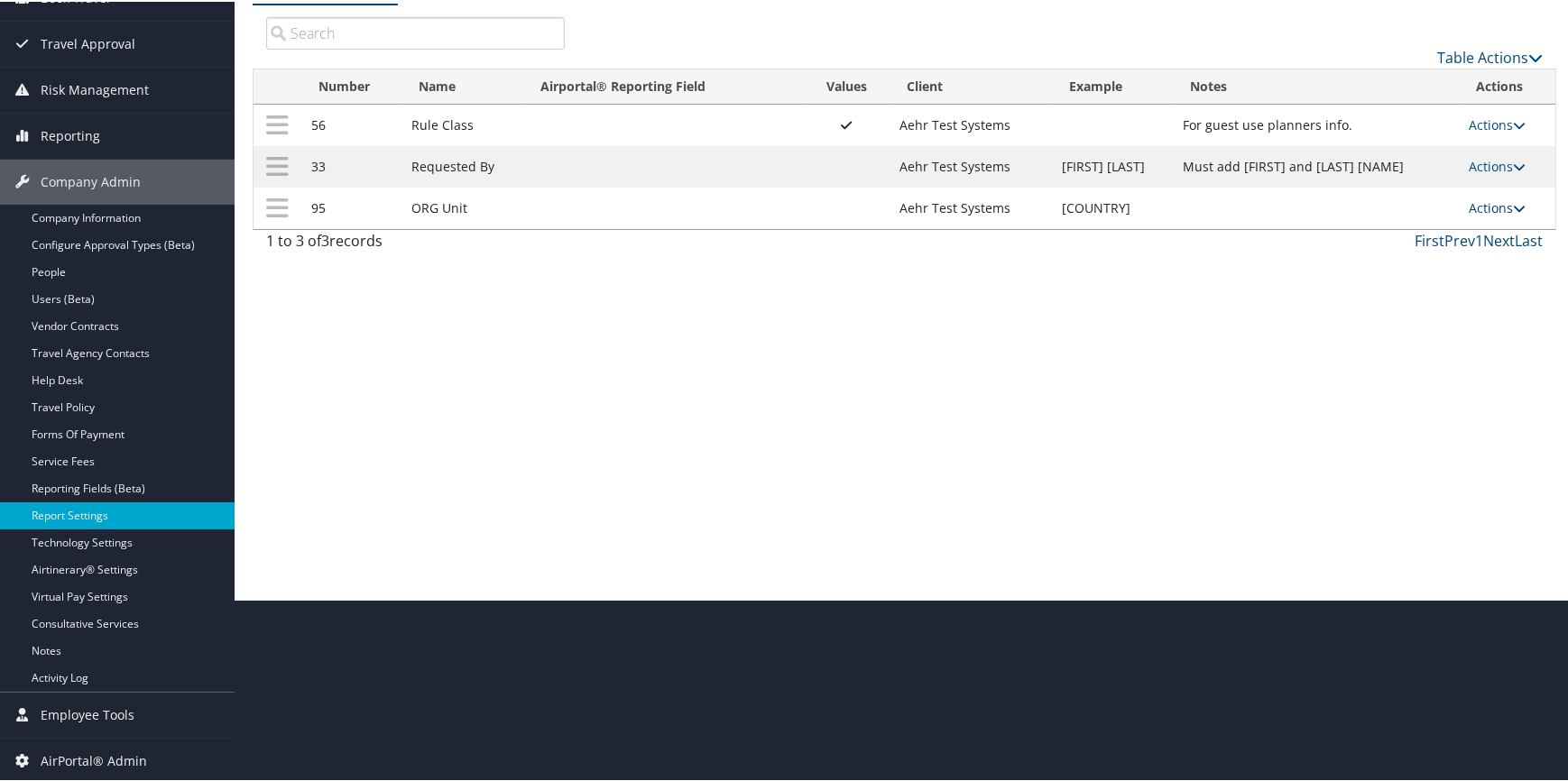 click on "Actions" at bounding box center [1497, 206] 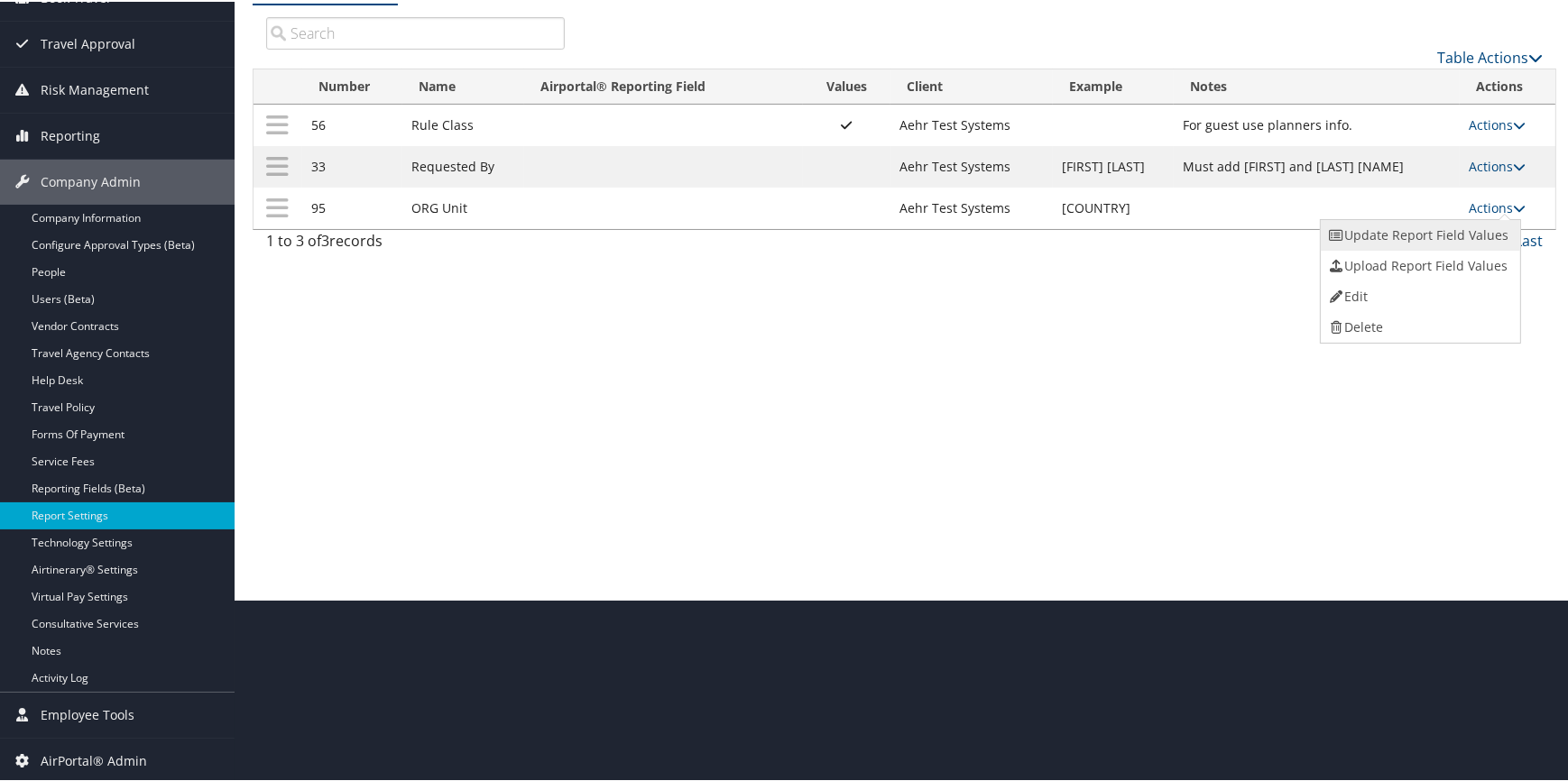 click on "Update Report Field Values" at bounding box center [1418, 234] 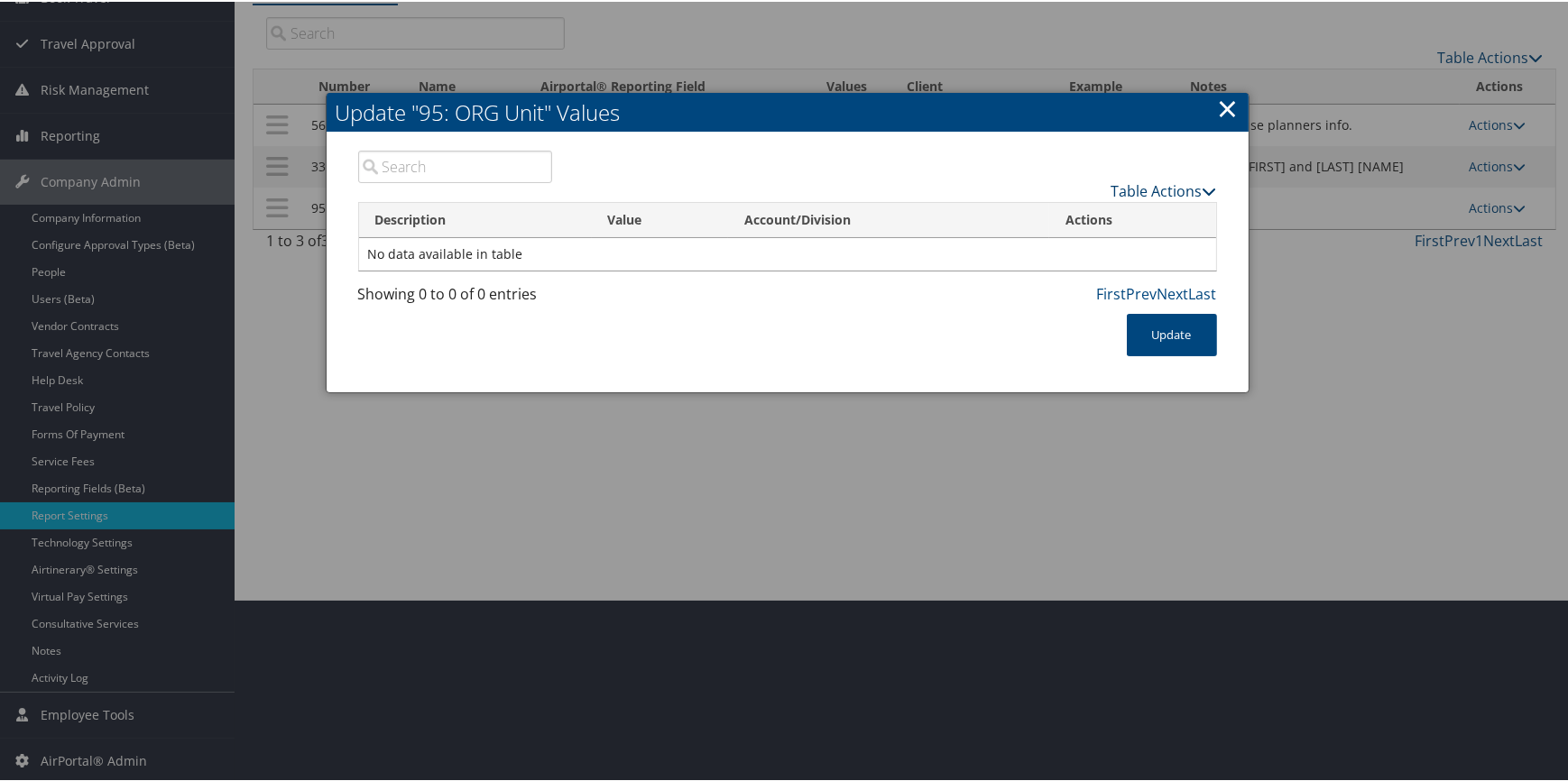 click on "Table Actions" at bounding box center (1164, 189) 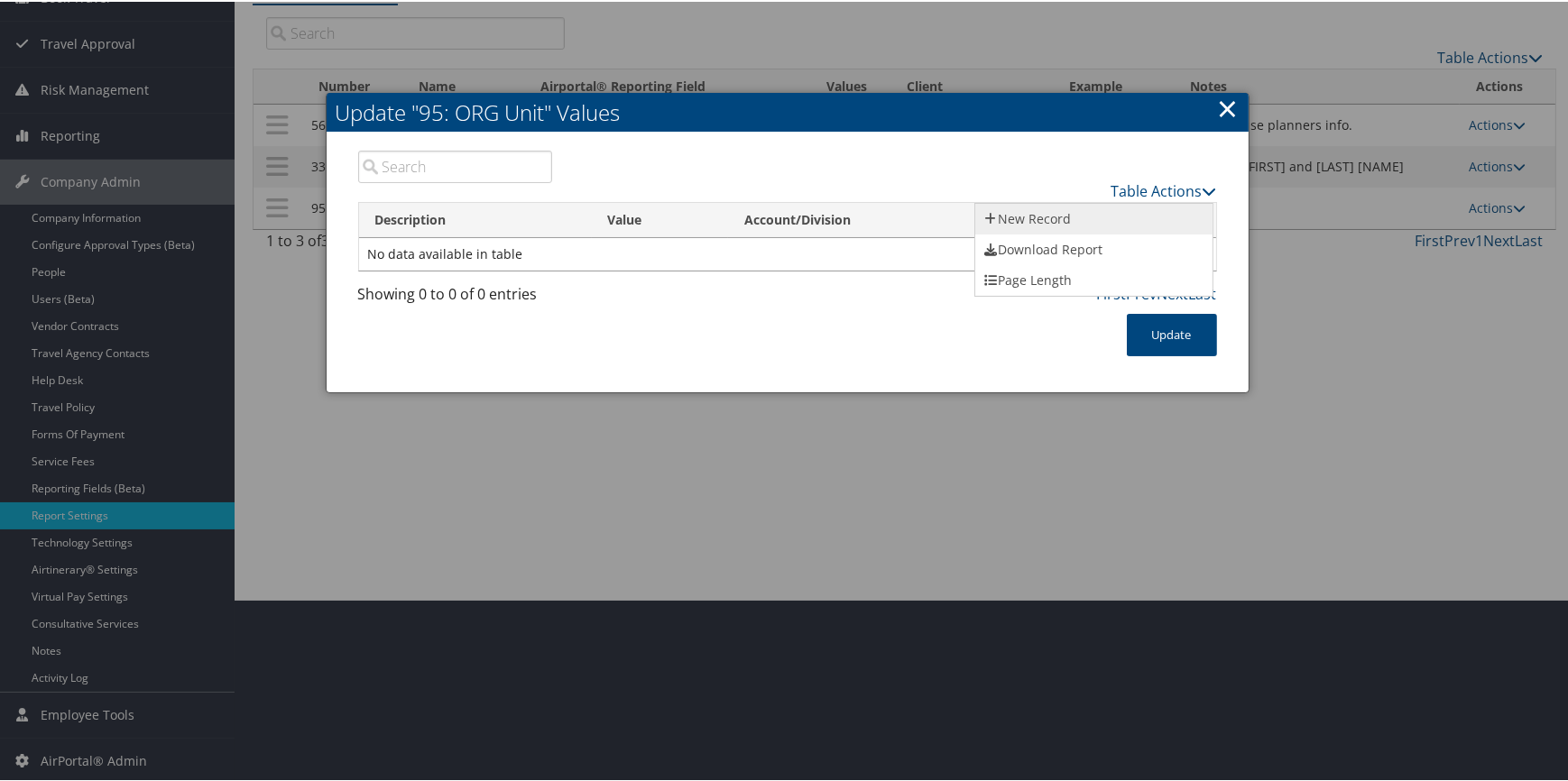 click on "New Record" at bounding box center [1093, 217] 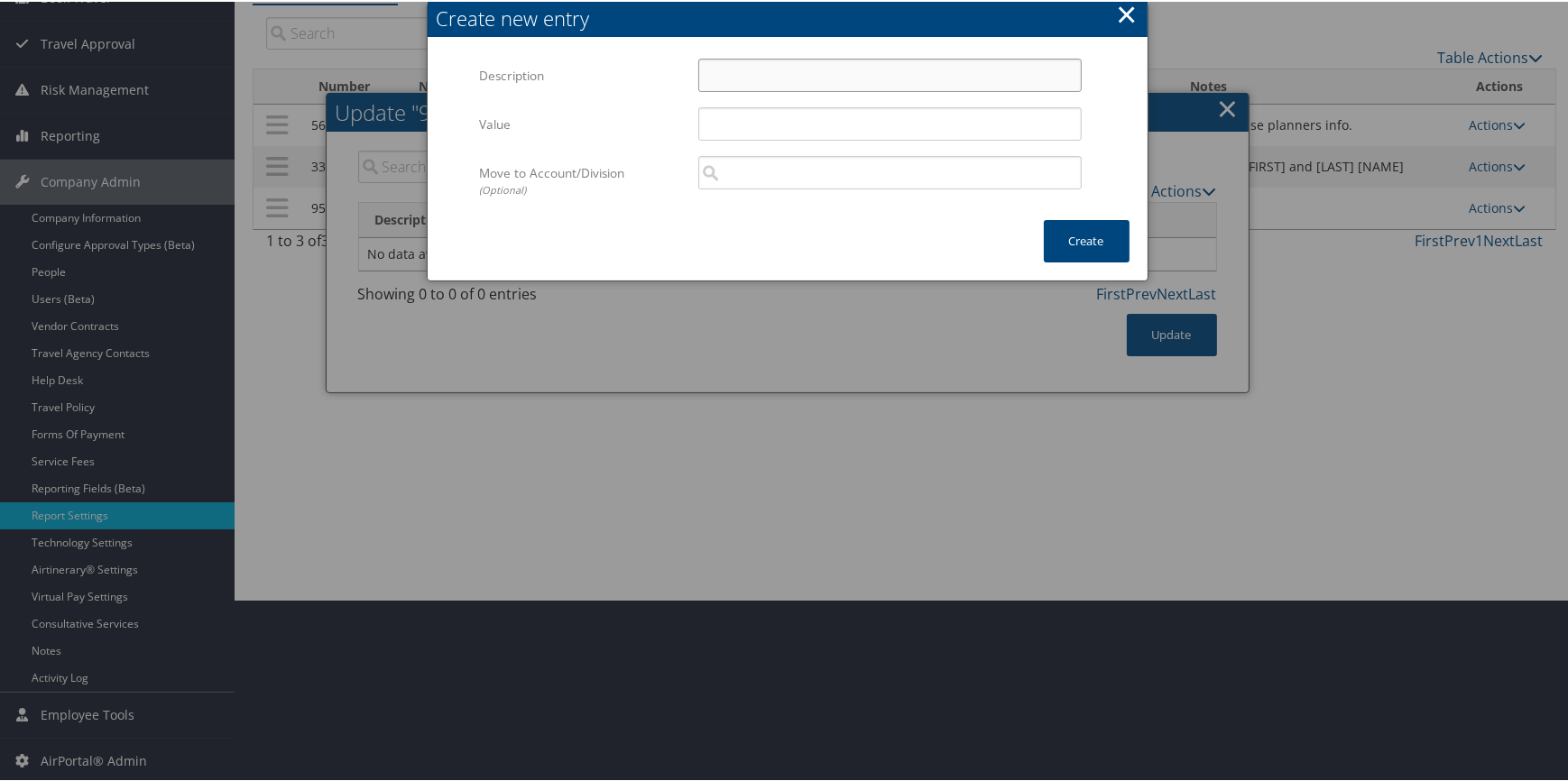 click on "Description" at bounding box center [890, 73] 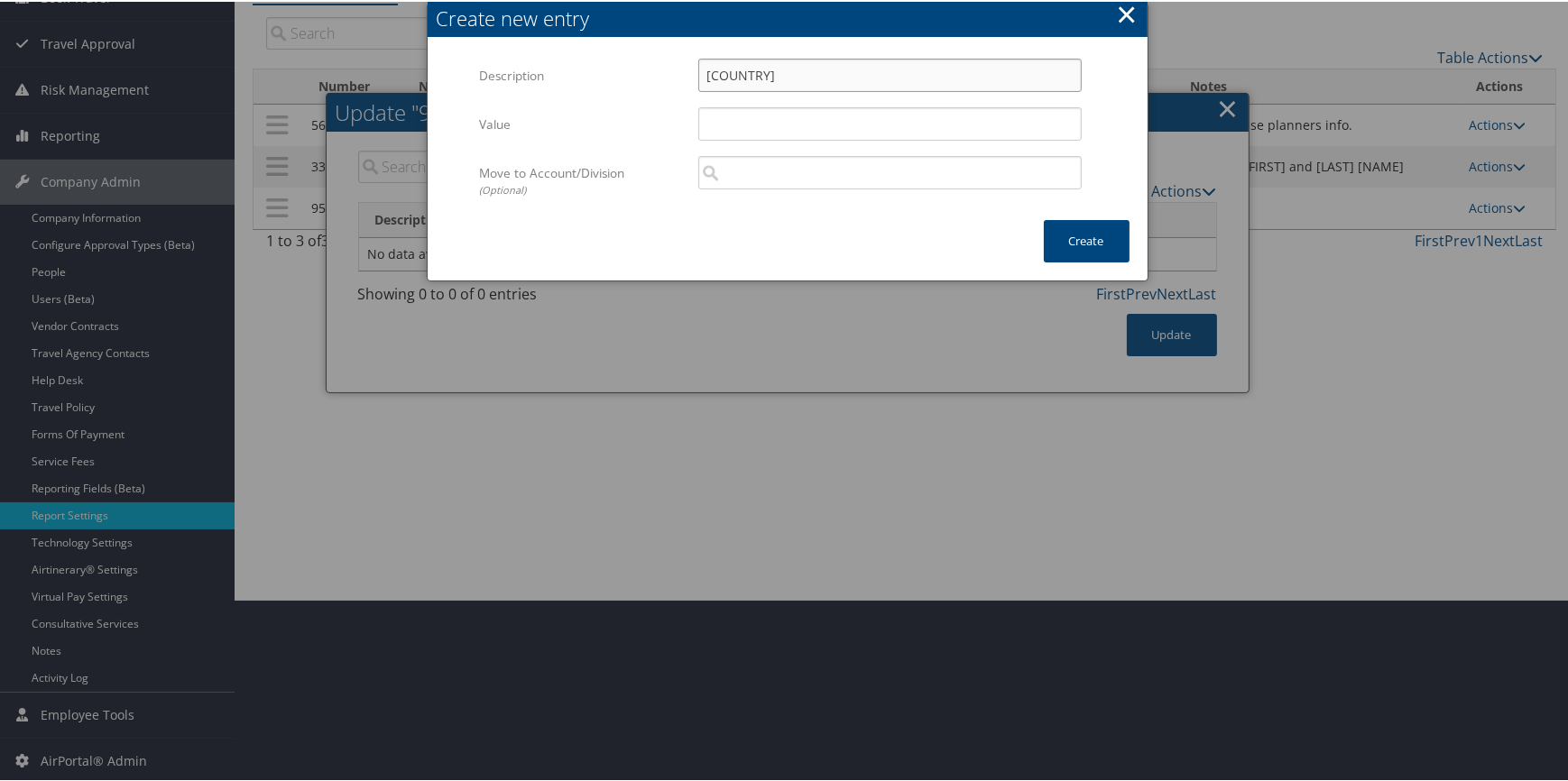 type on "USA" 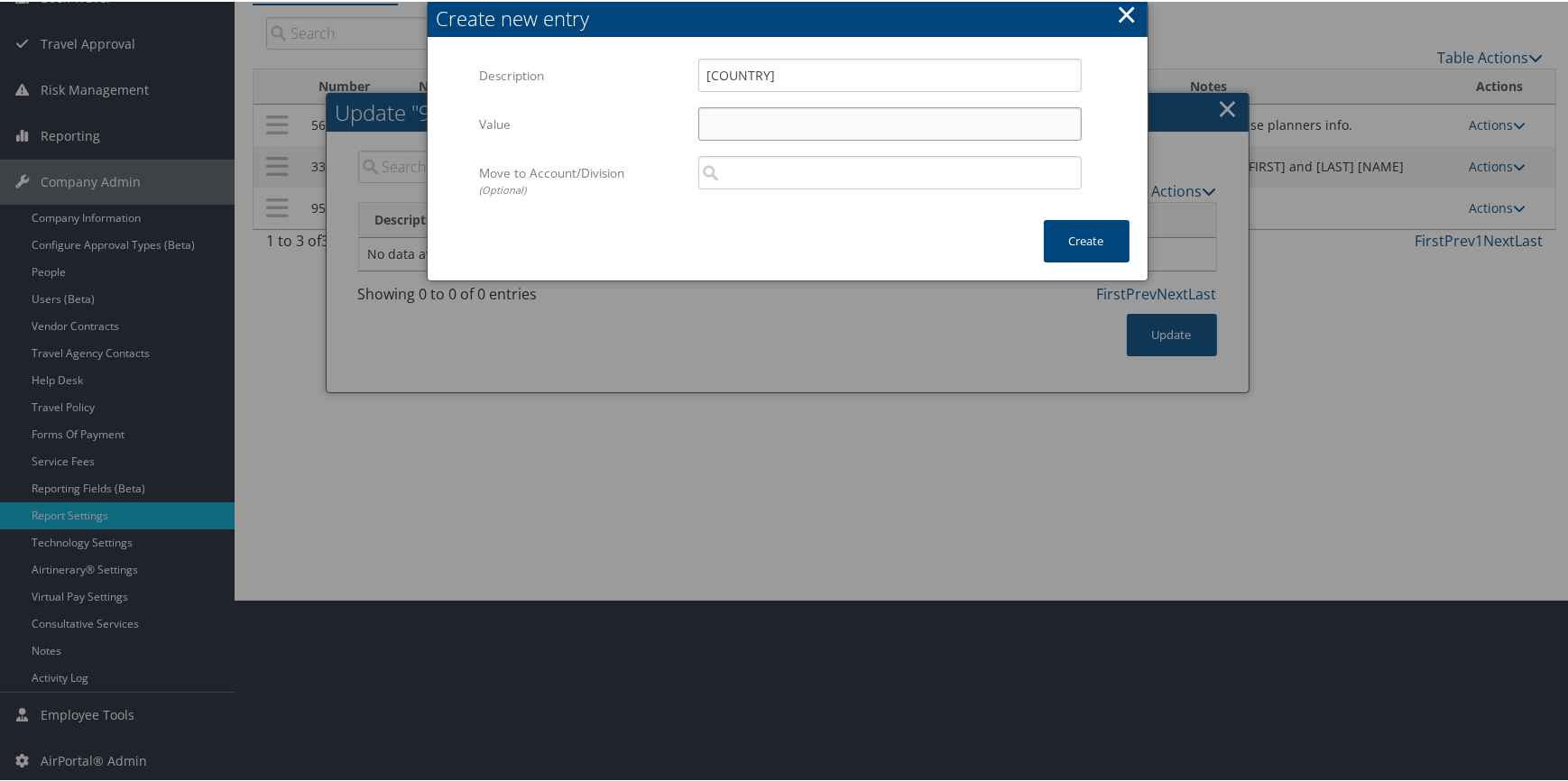 click on "Value" at bounding box center [890, 122] 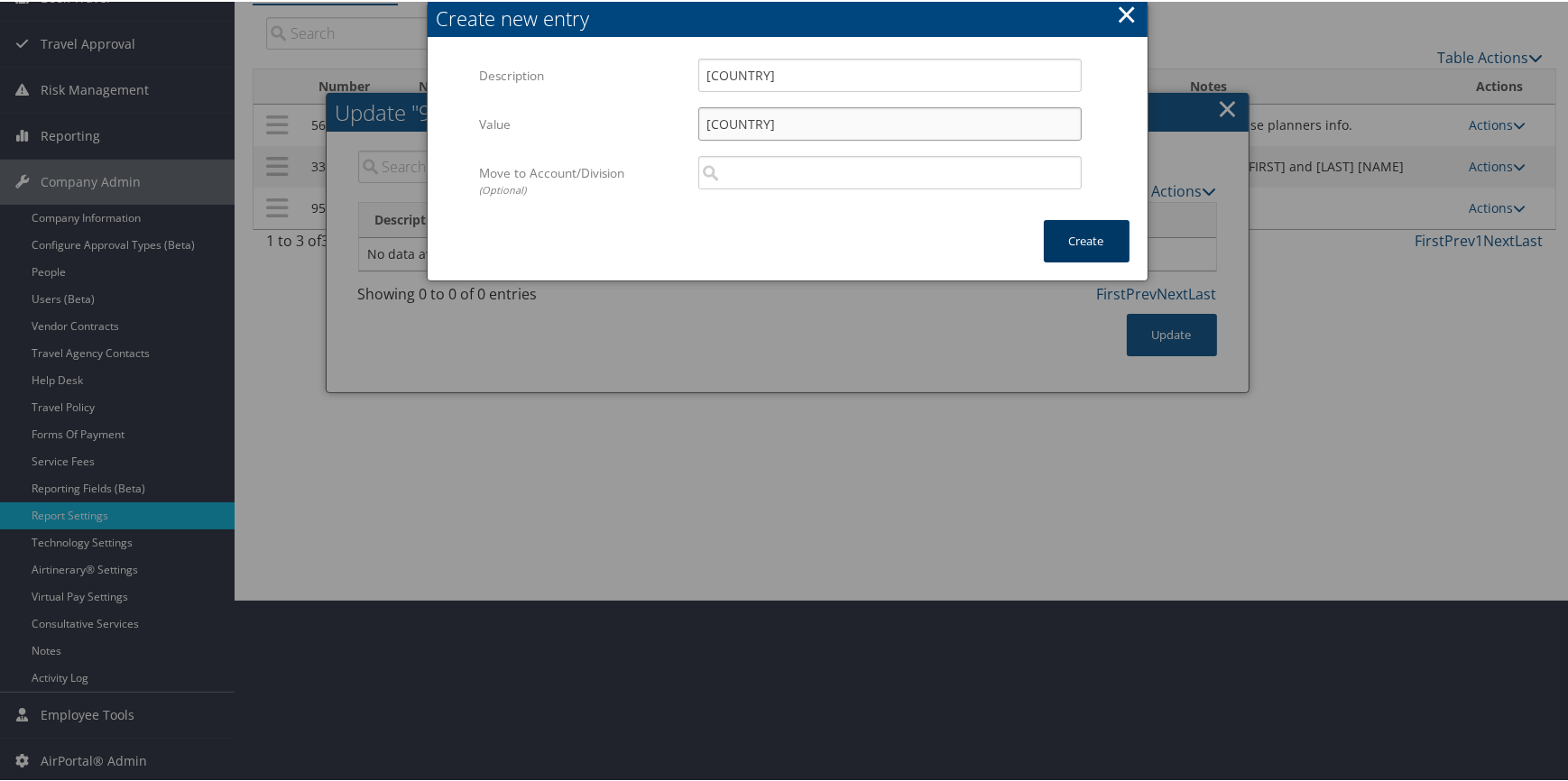 type on "USA" 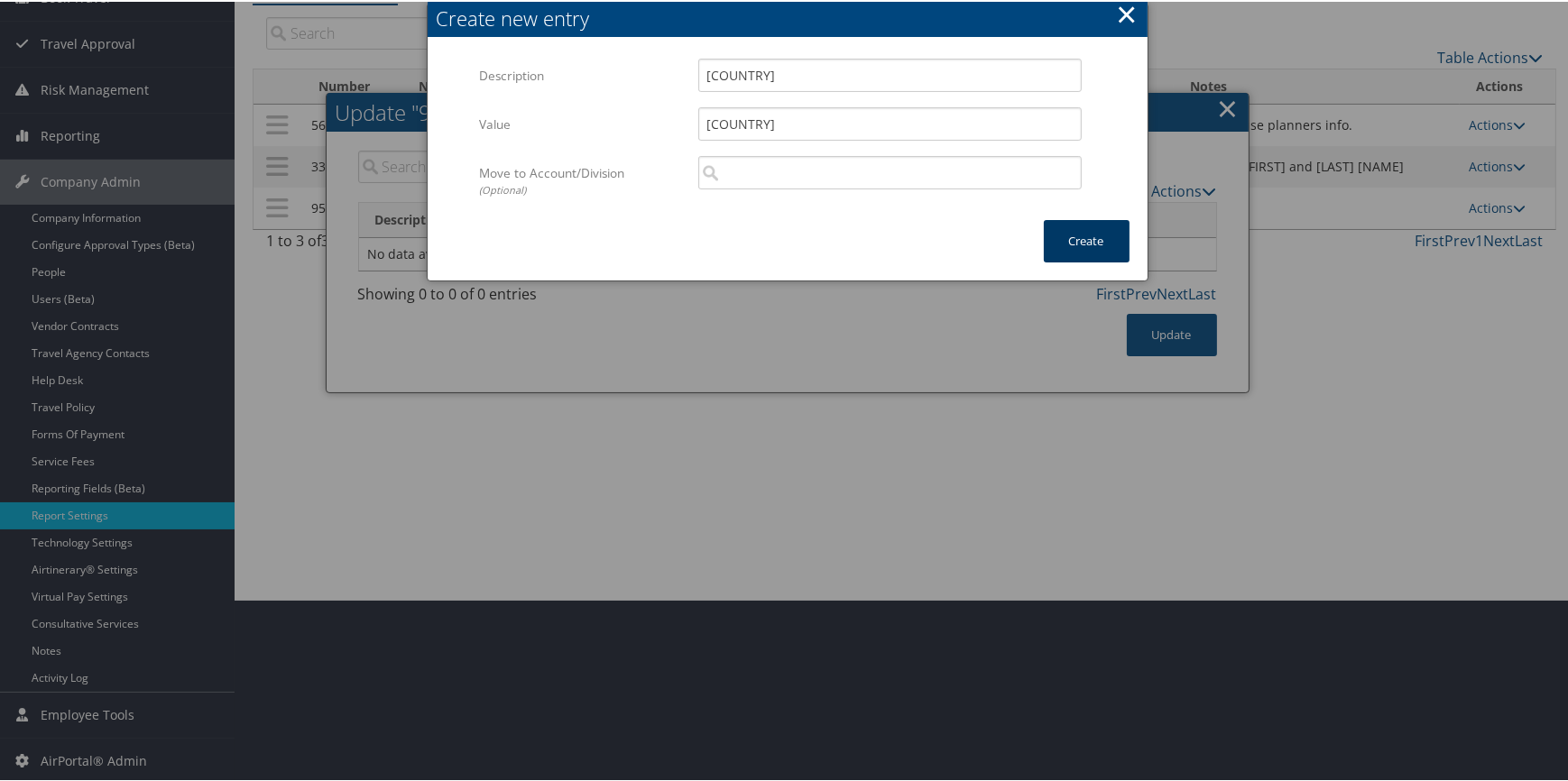 click on "Create" at bounding box center [1086, 239] 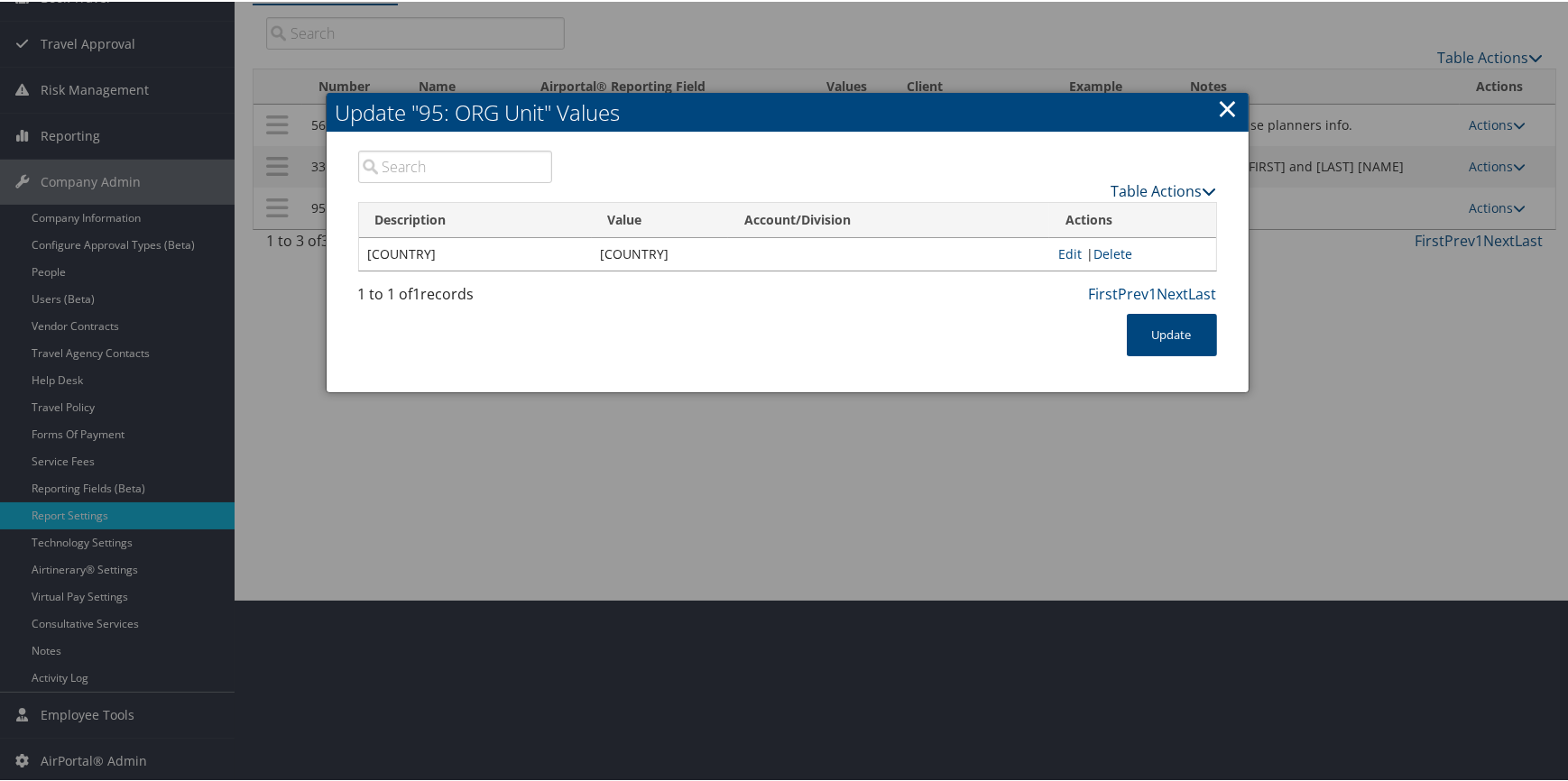 click on "Table Actions" at bounding box center [1164, 189] 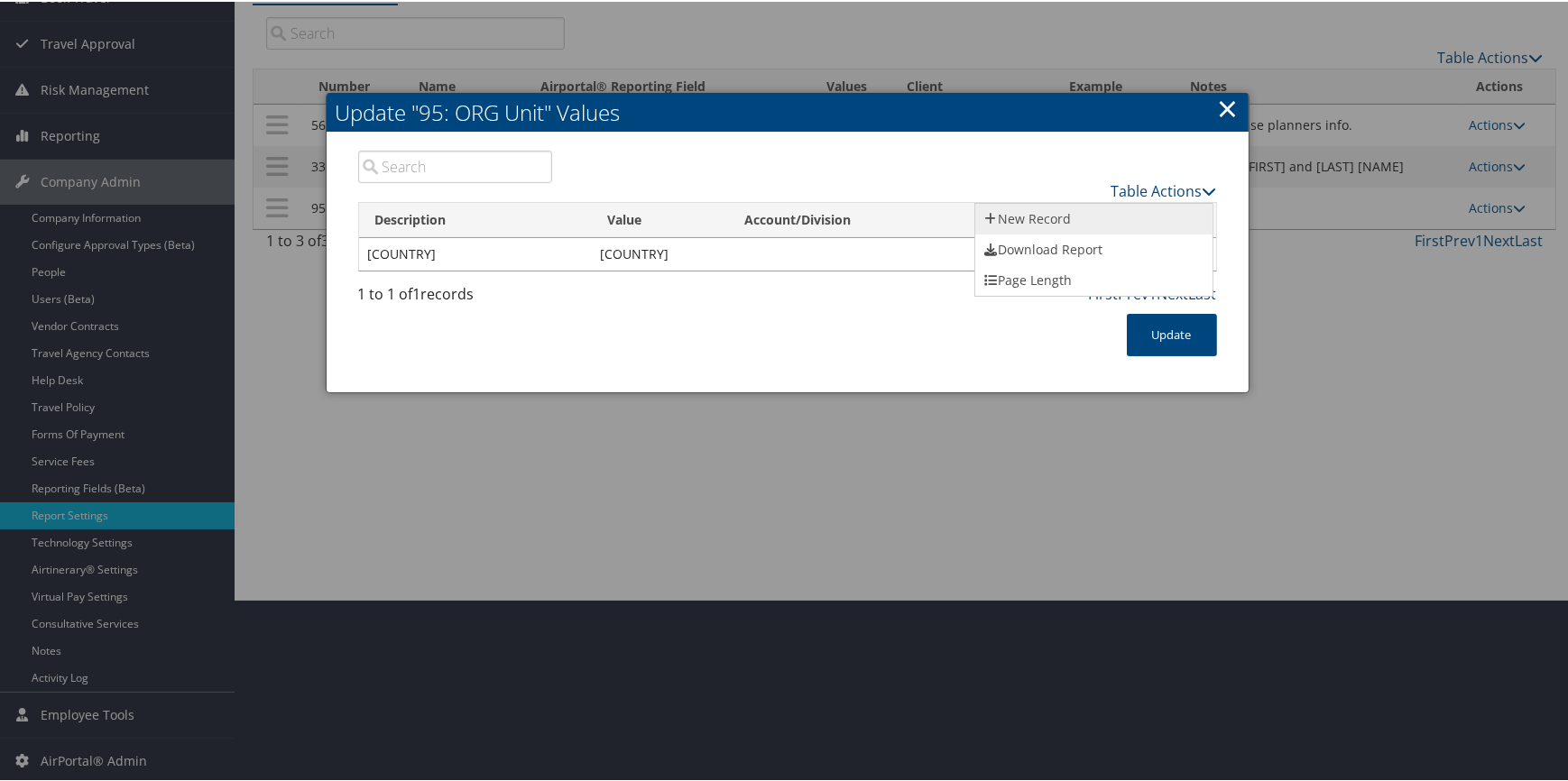 click on "New Record" at bounding box center (1093, 217) 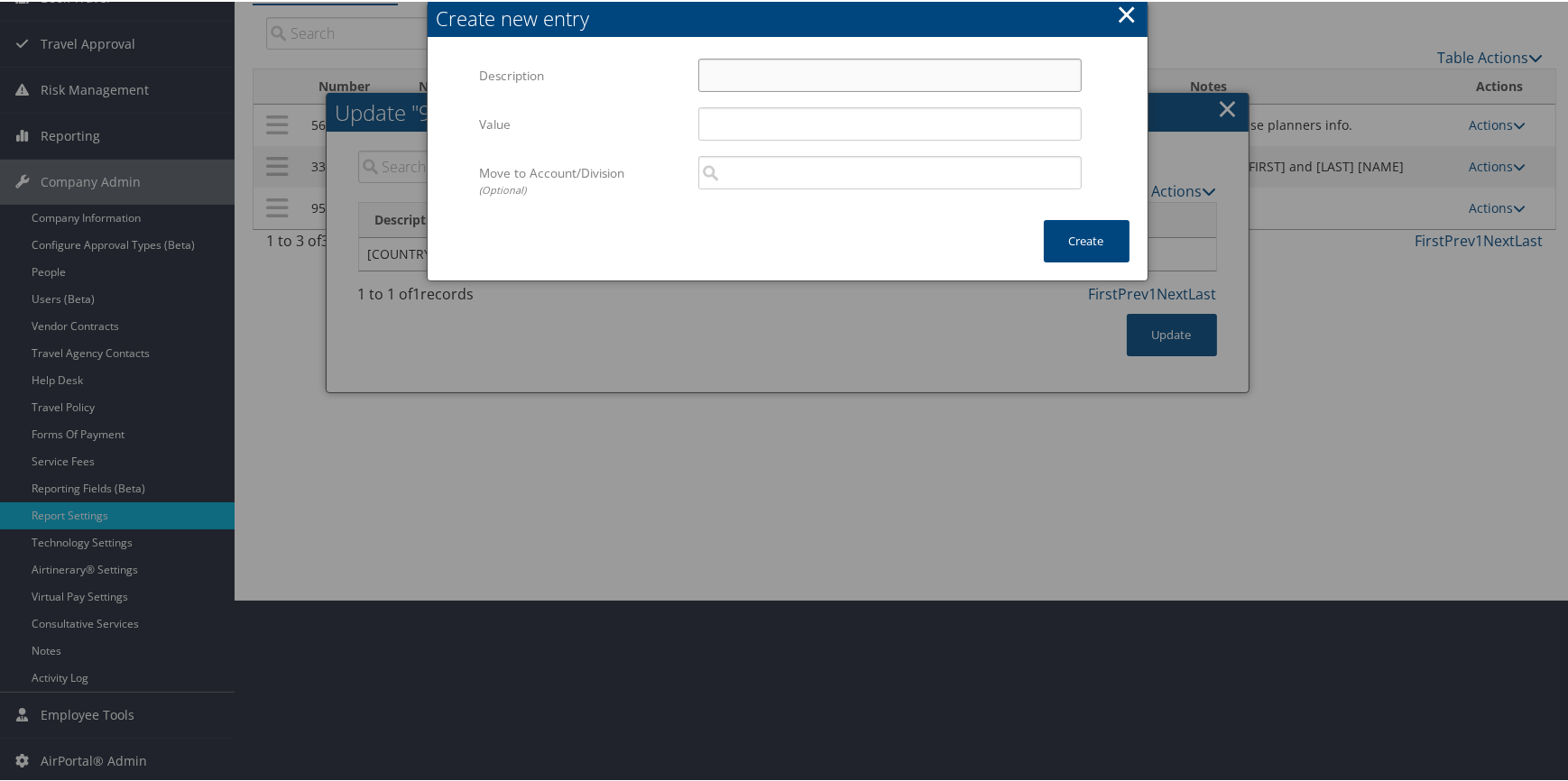 click on "Description" at bounding box center (890, 73) 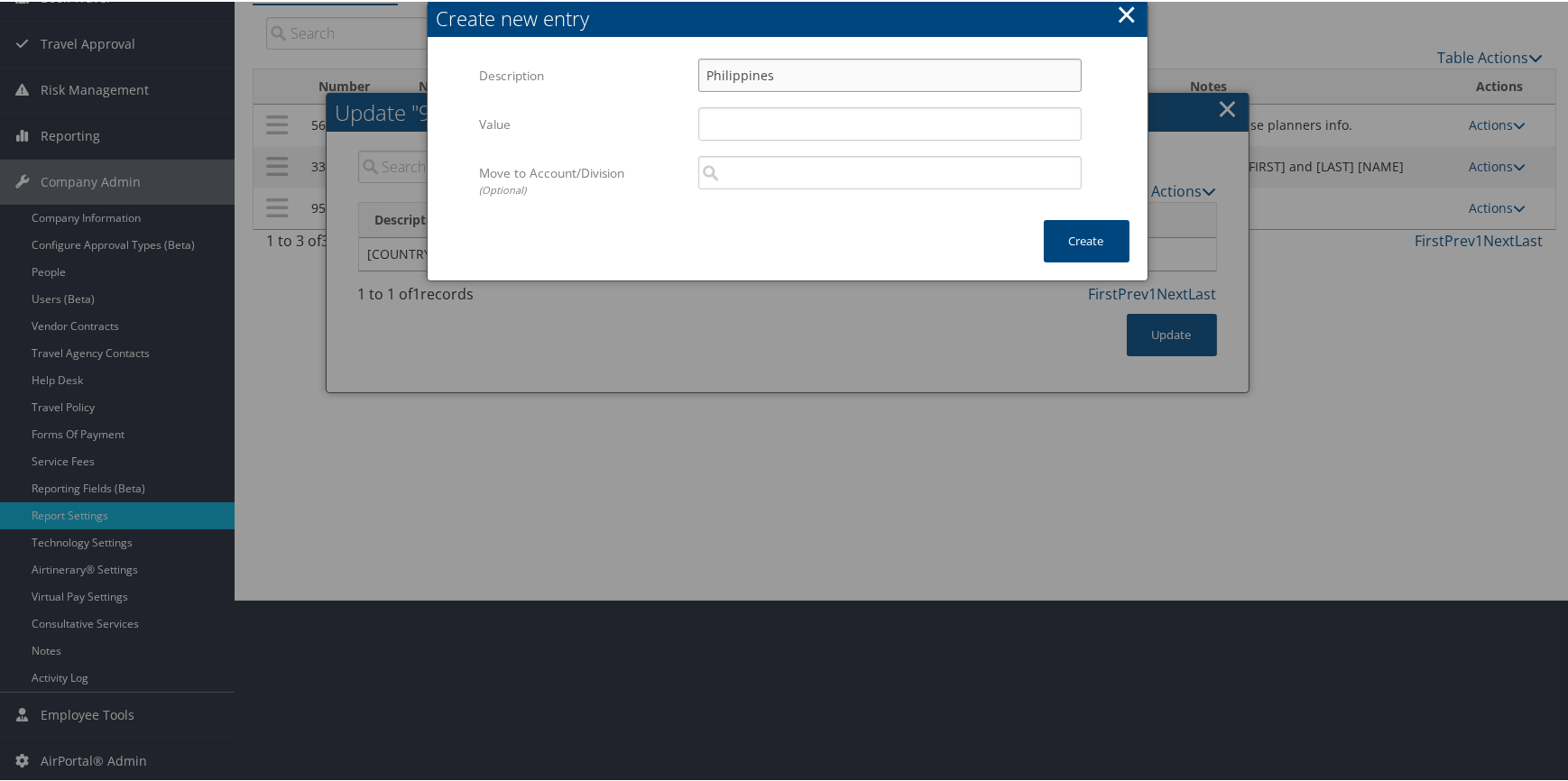 type on "Philippines" 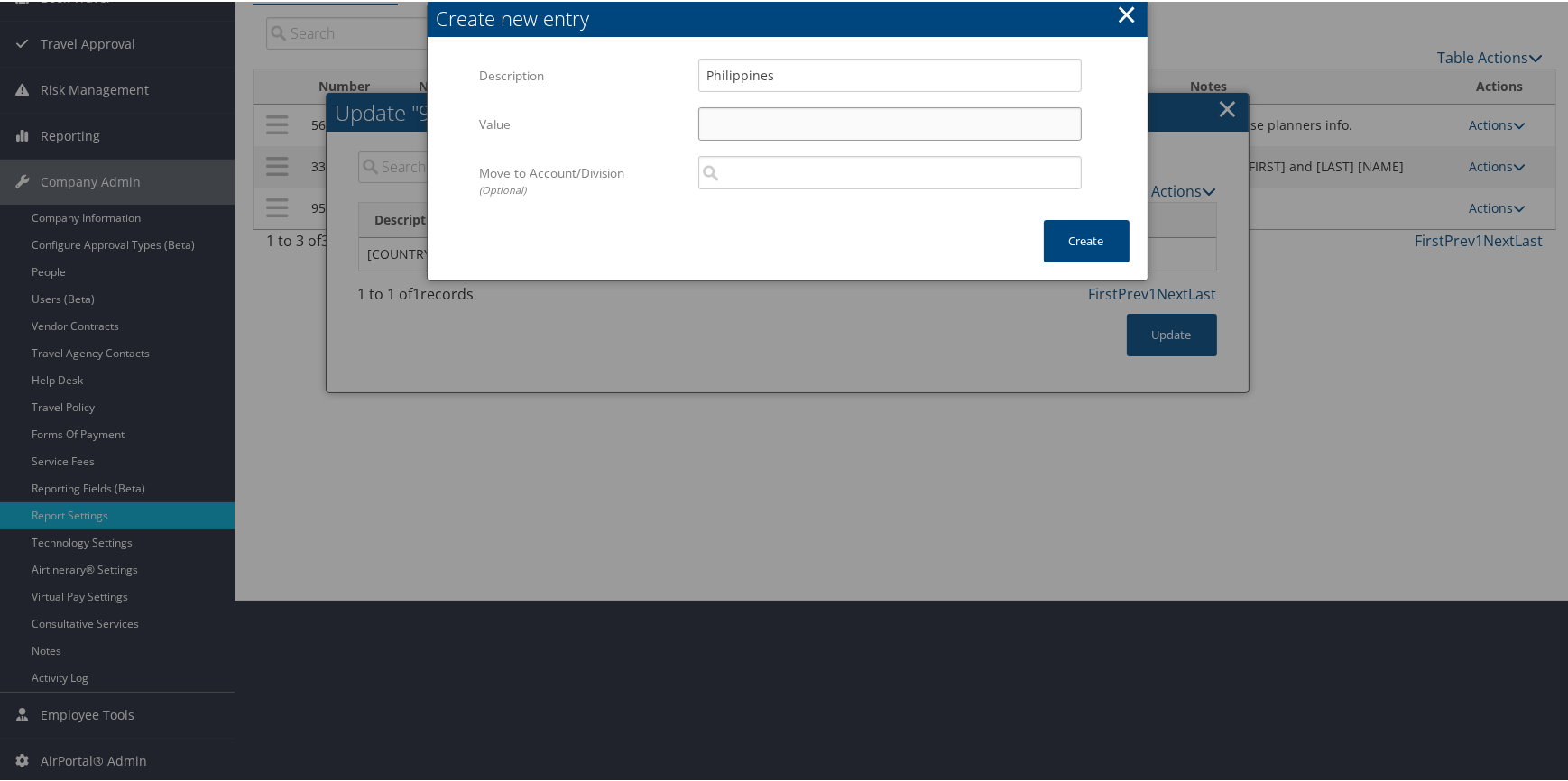 click on "Value" at bounding box center [890, 122] 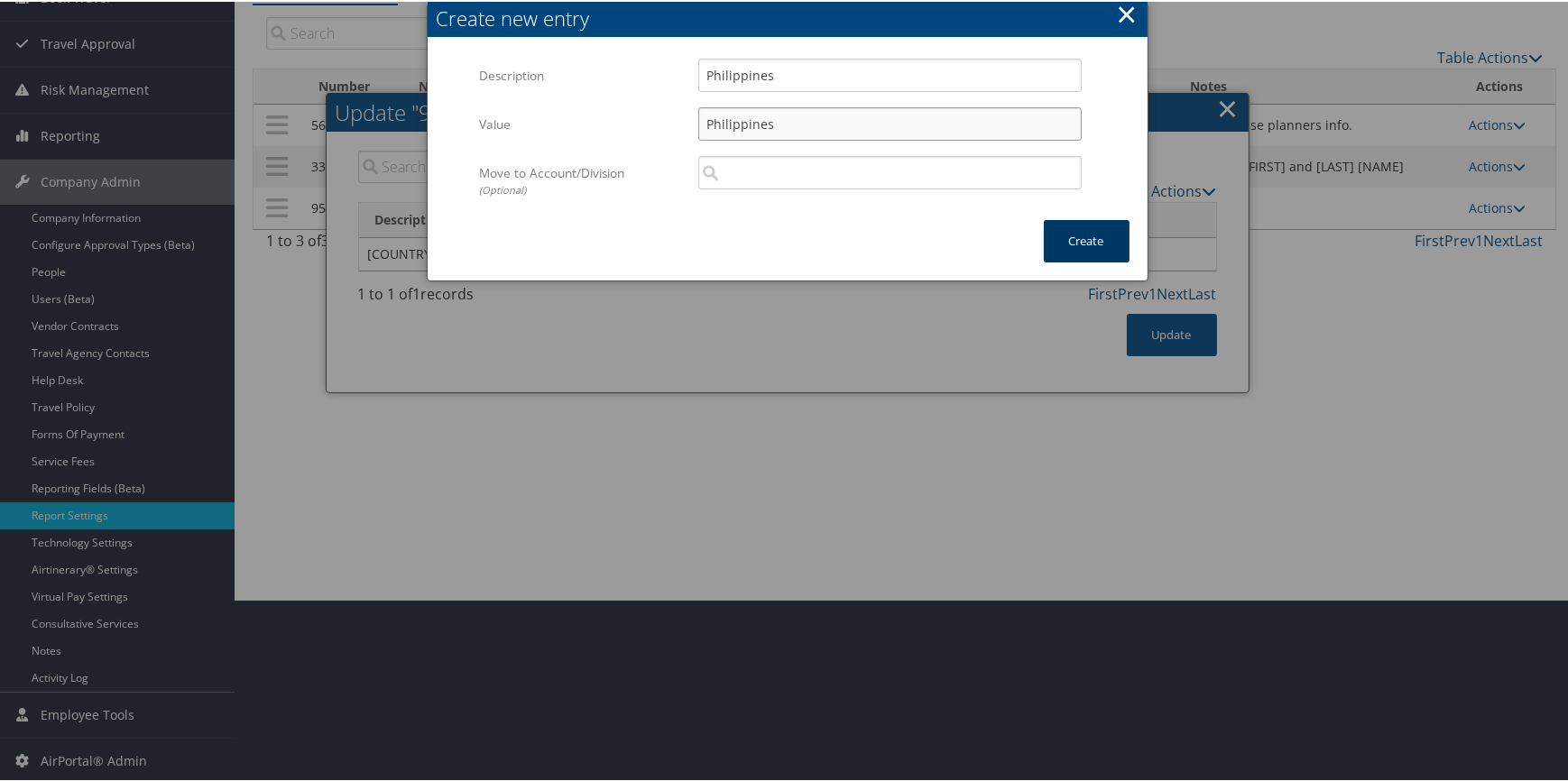 type on "Philippines" 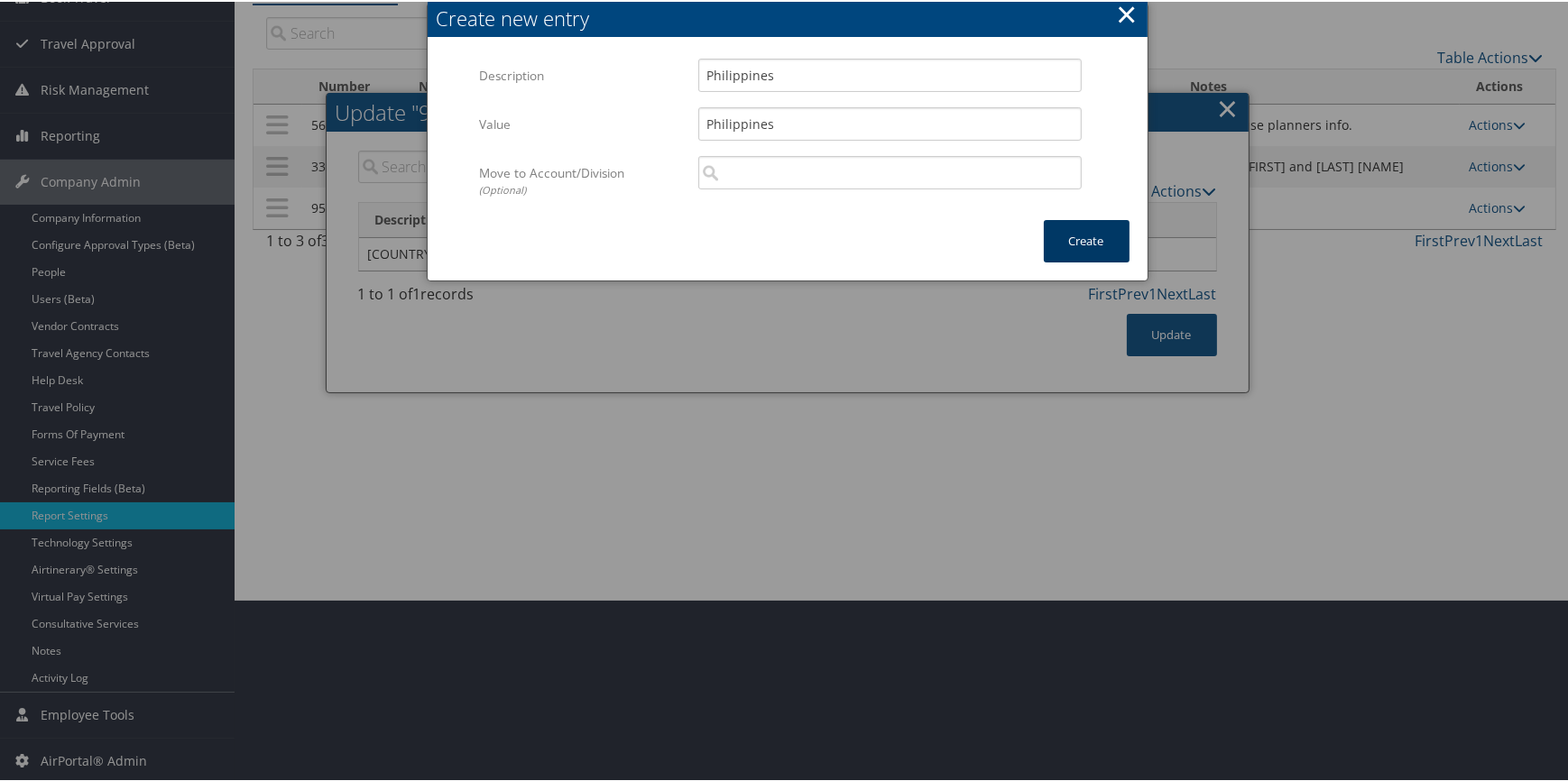 click on "Create" at bounding box center [1086, 239] 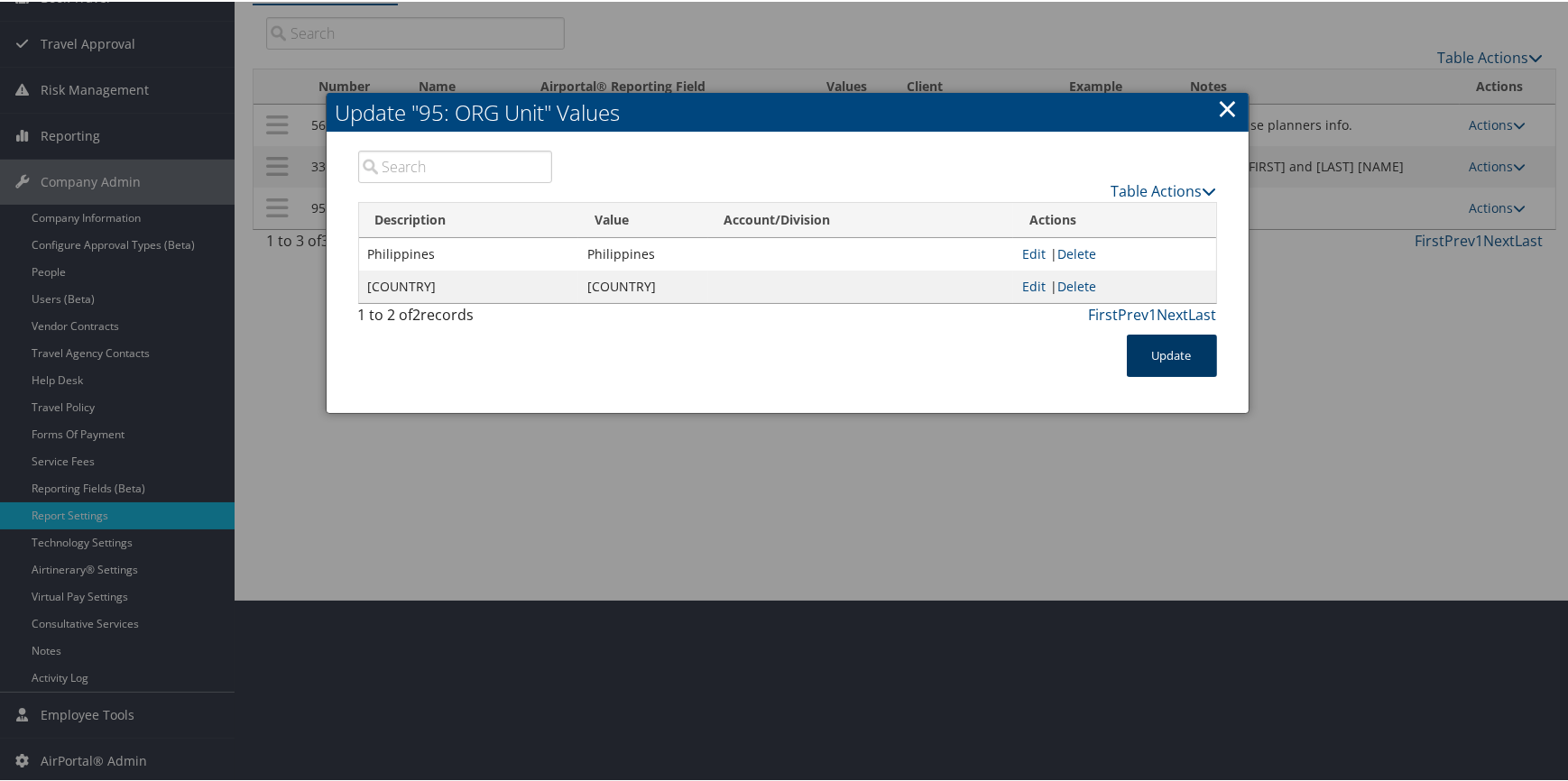 drag, startPoint x: 1168, startPoint y: 365, endPoint x: 370, endPoint y: 357, distance: 798.0401 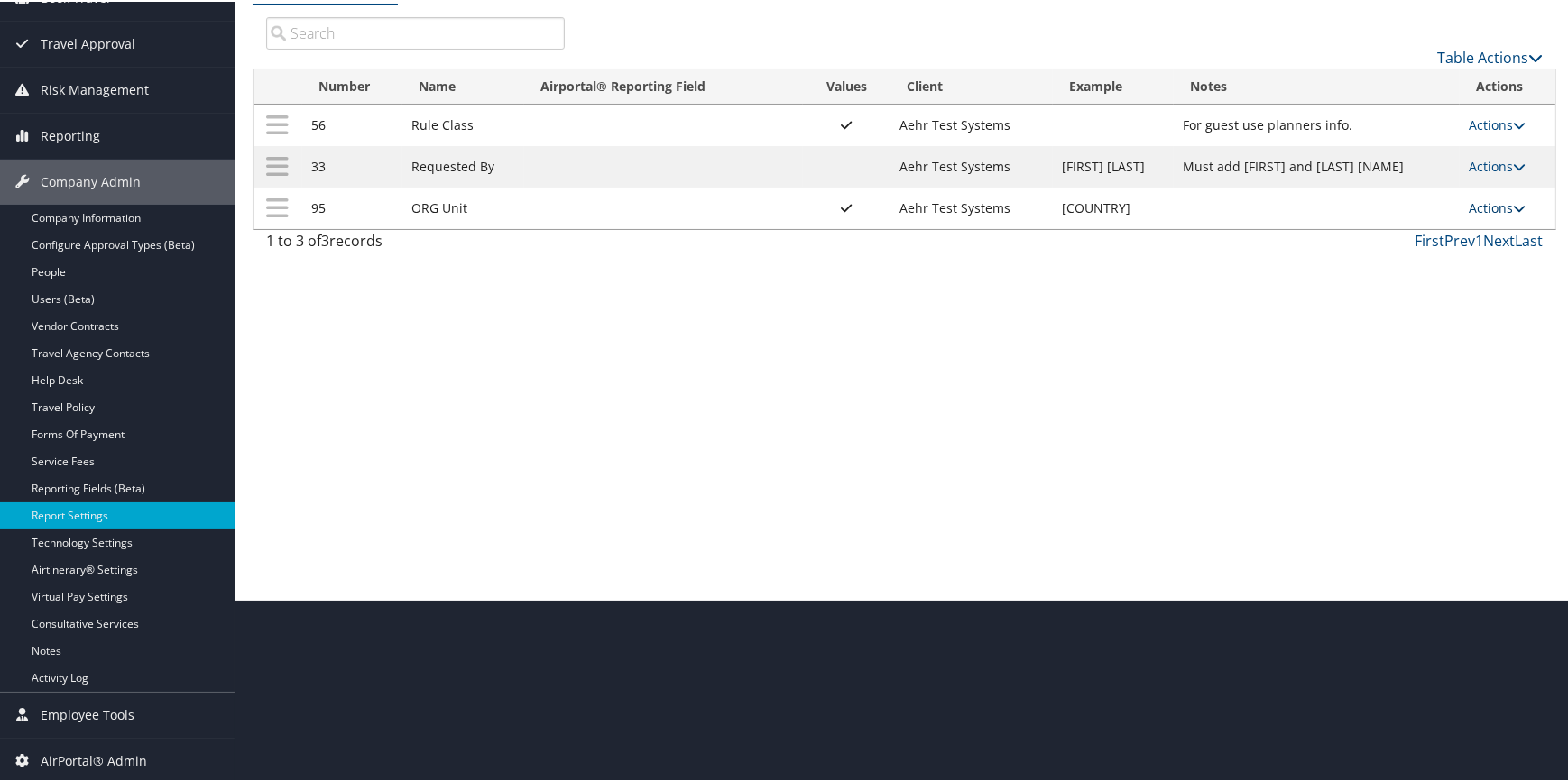 click on "Actions" at bounding box center (1497, 206) 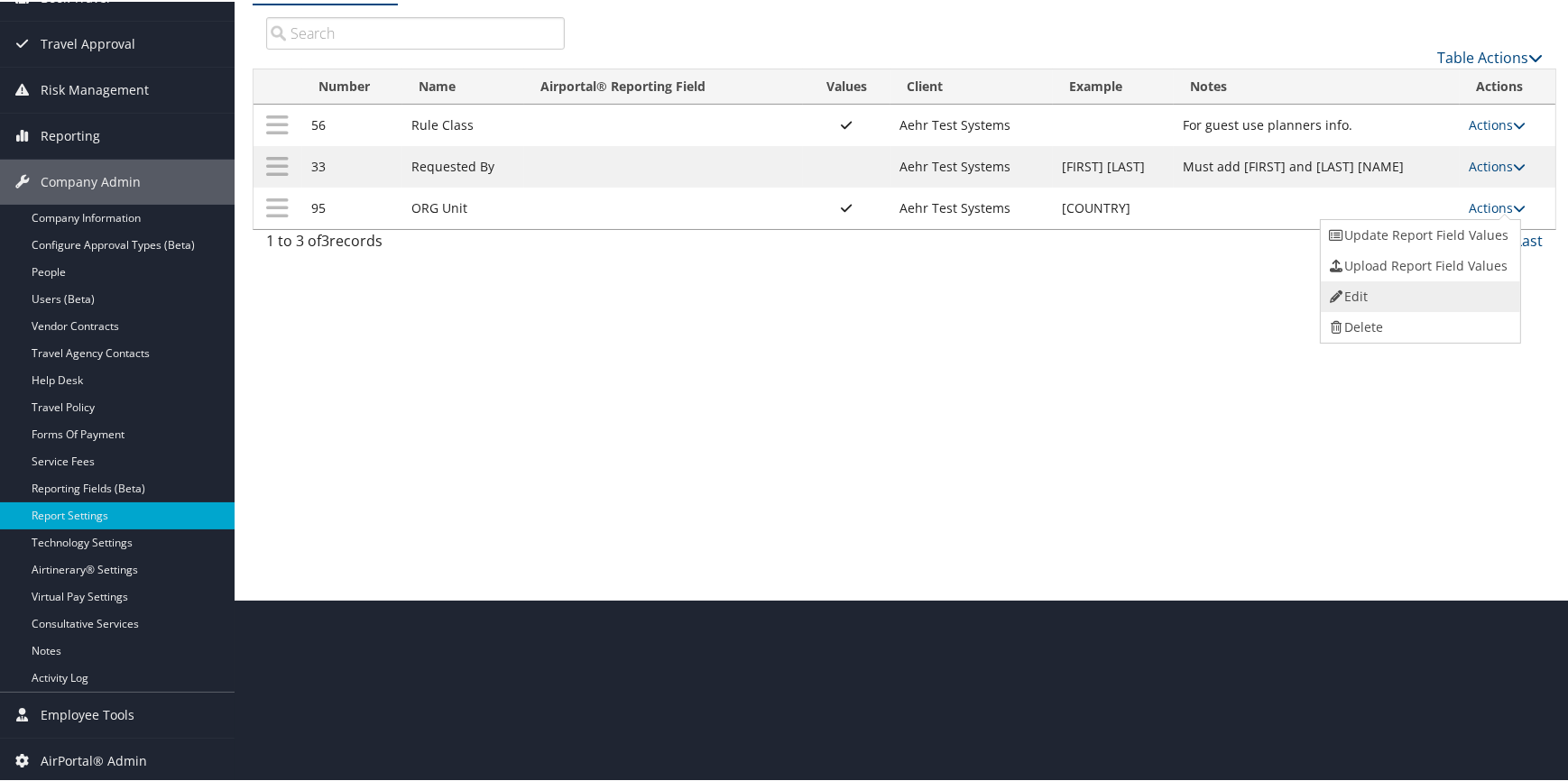 click on "Edit" at bounding box center [1418, 295] 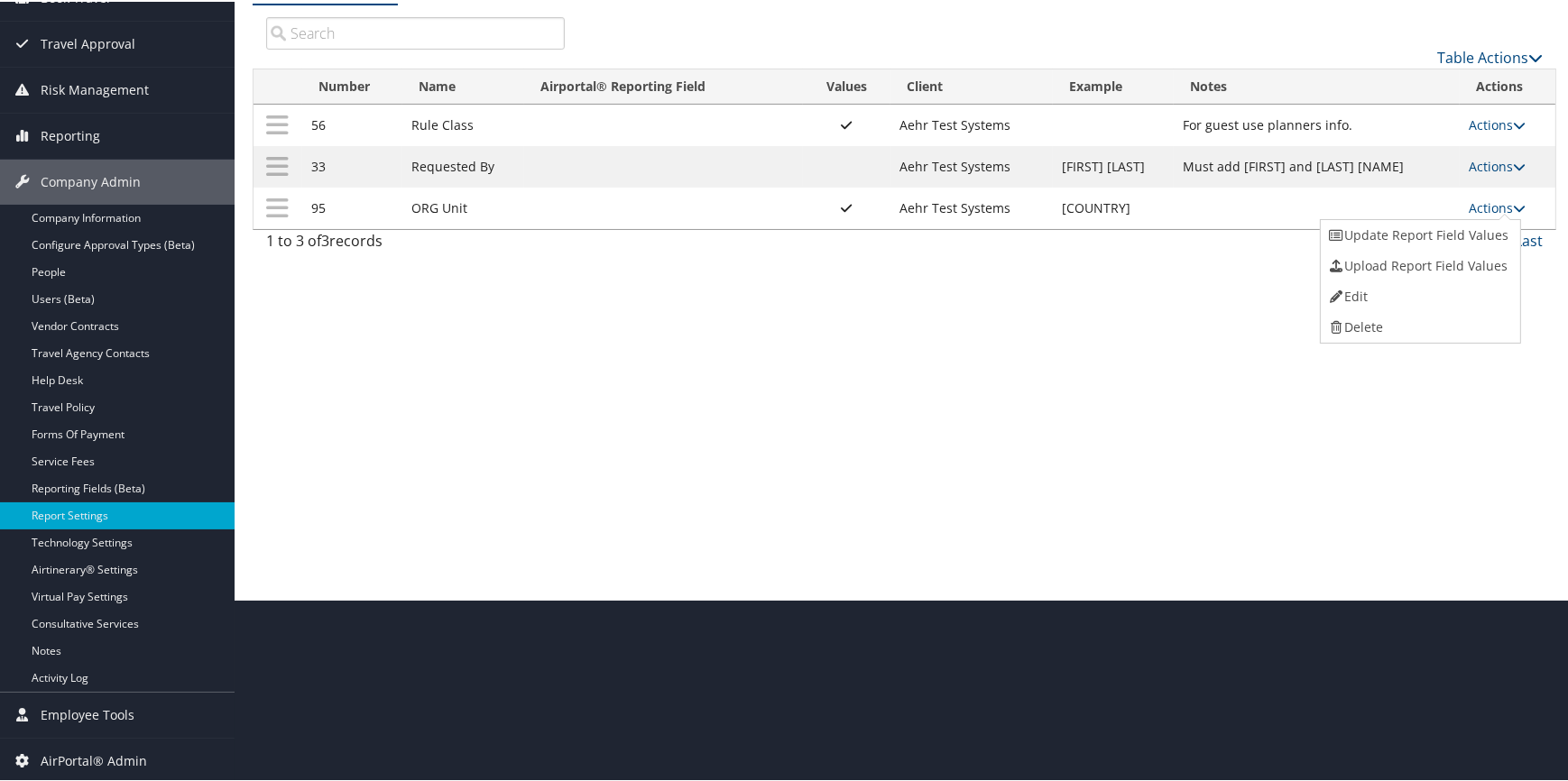 select on "both" 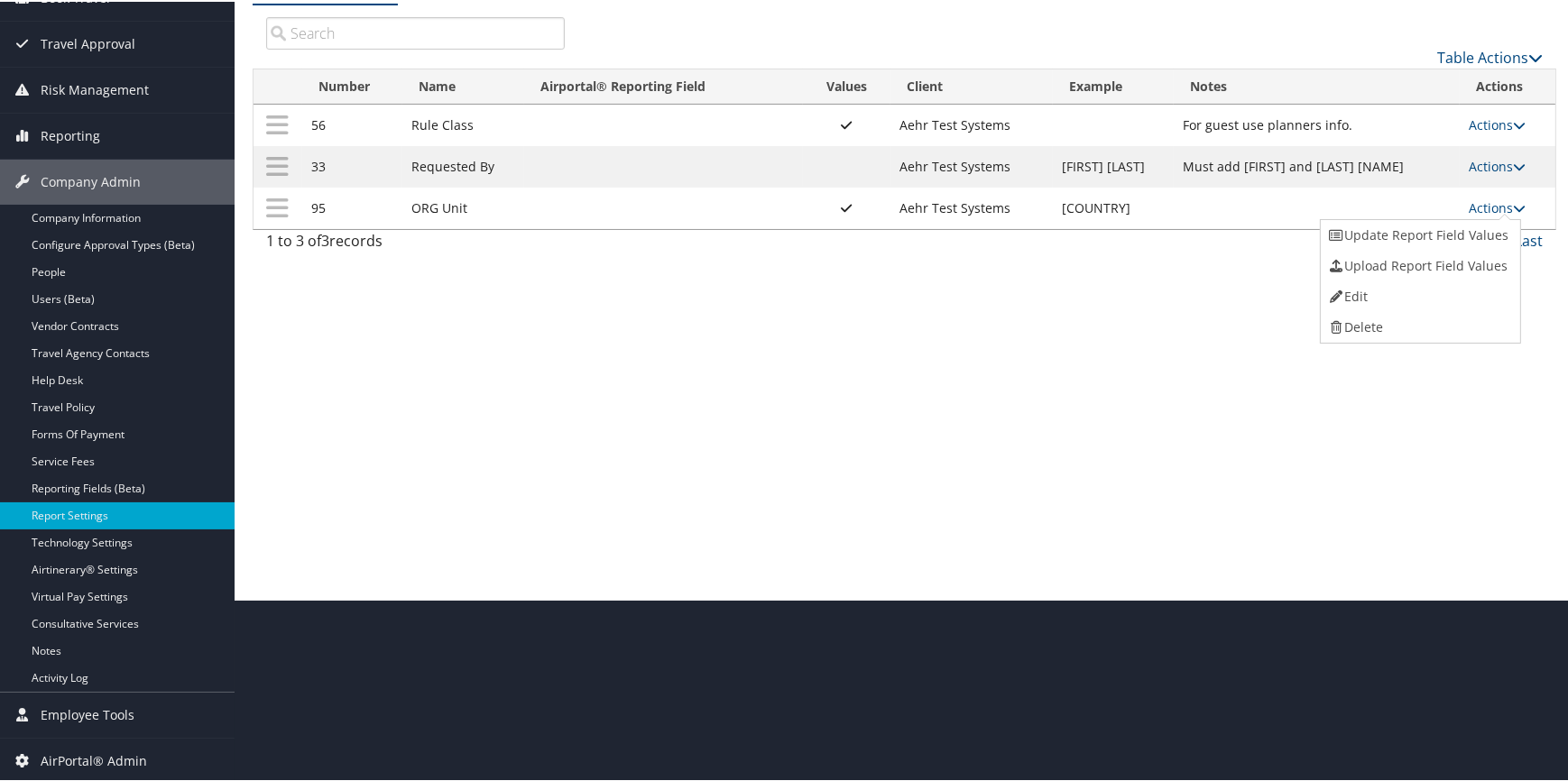 select on "profiled" 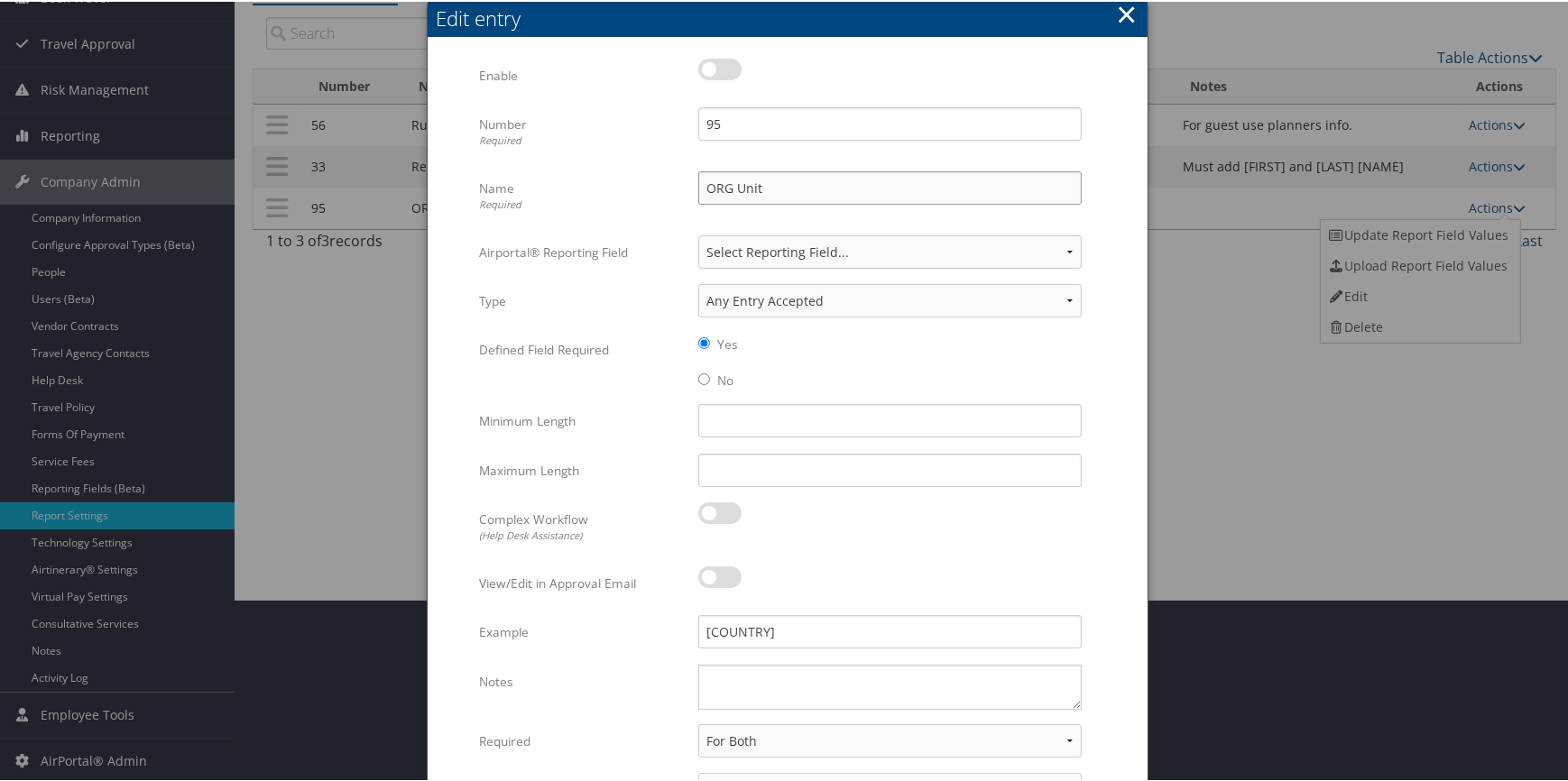 click on "ORG Unit" at bounding box center (890, 186) 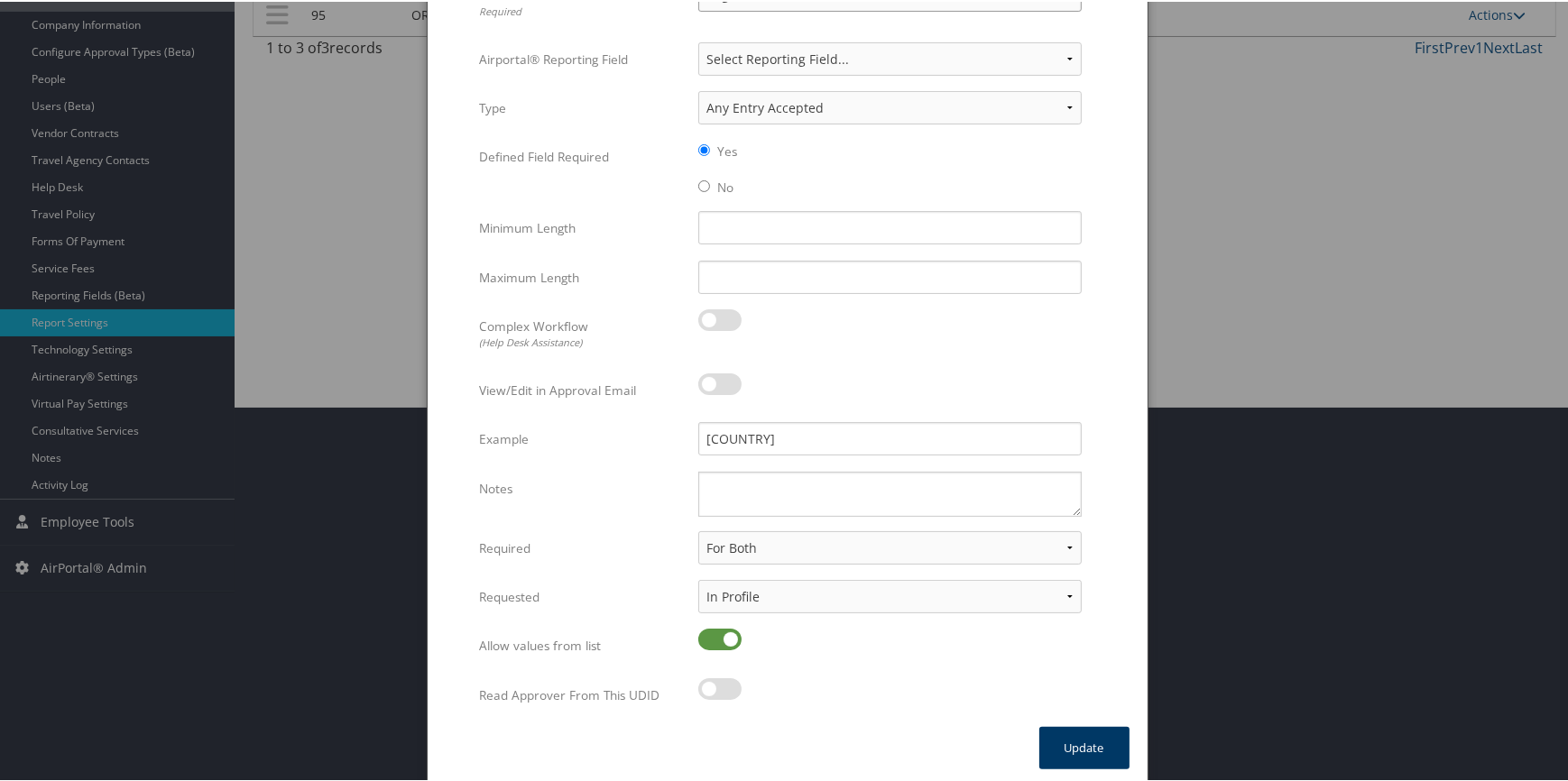 scroll, scrollTop: 379, scrollLeft: 0, axis: vertical 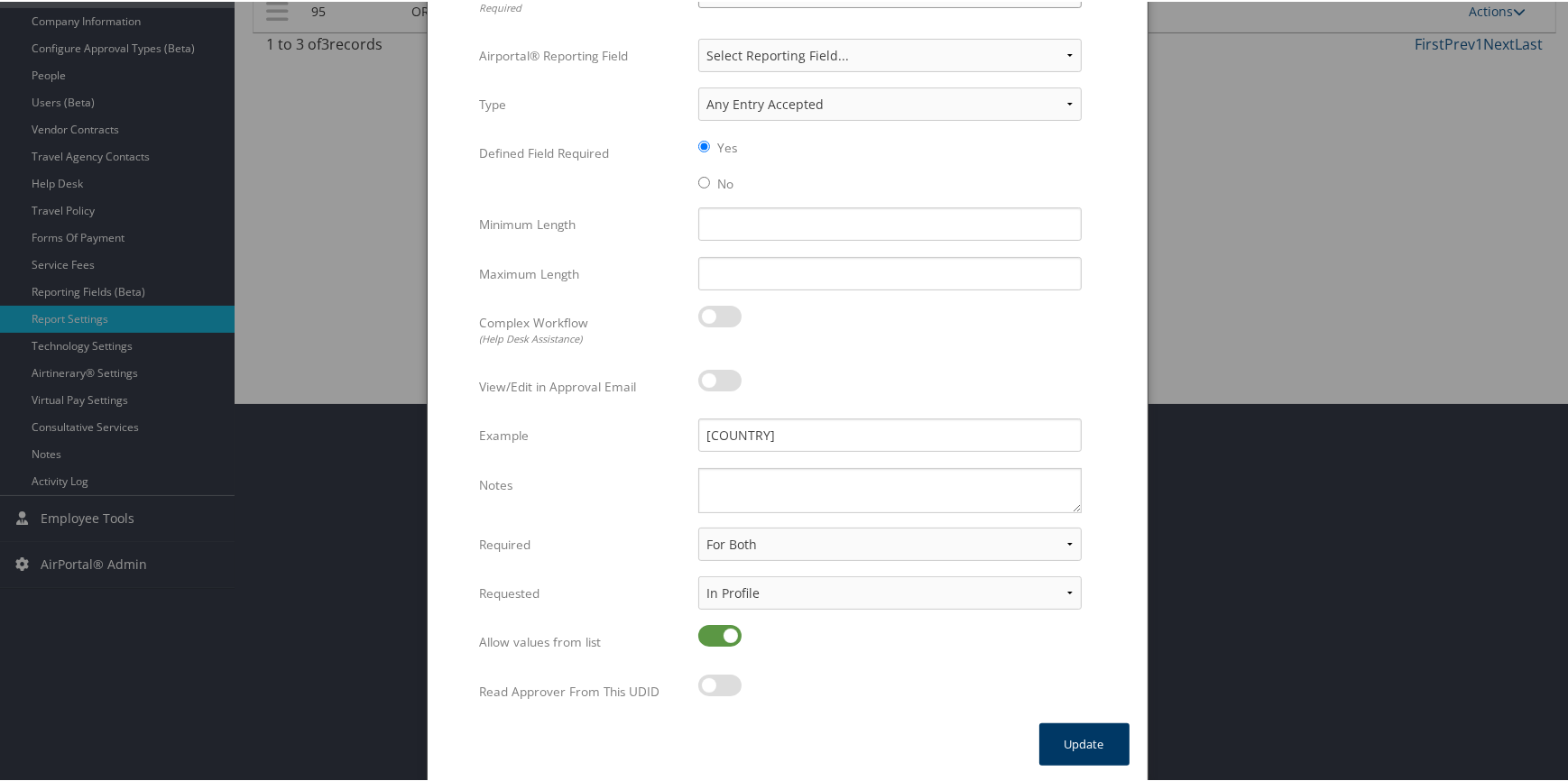 type on "Org Unit" 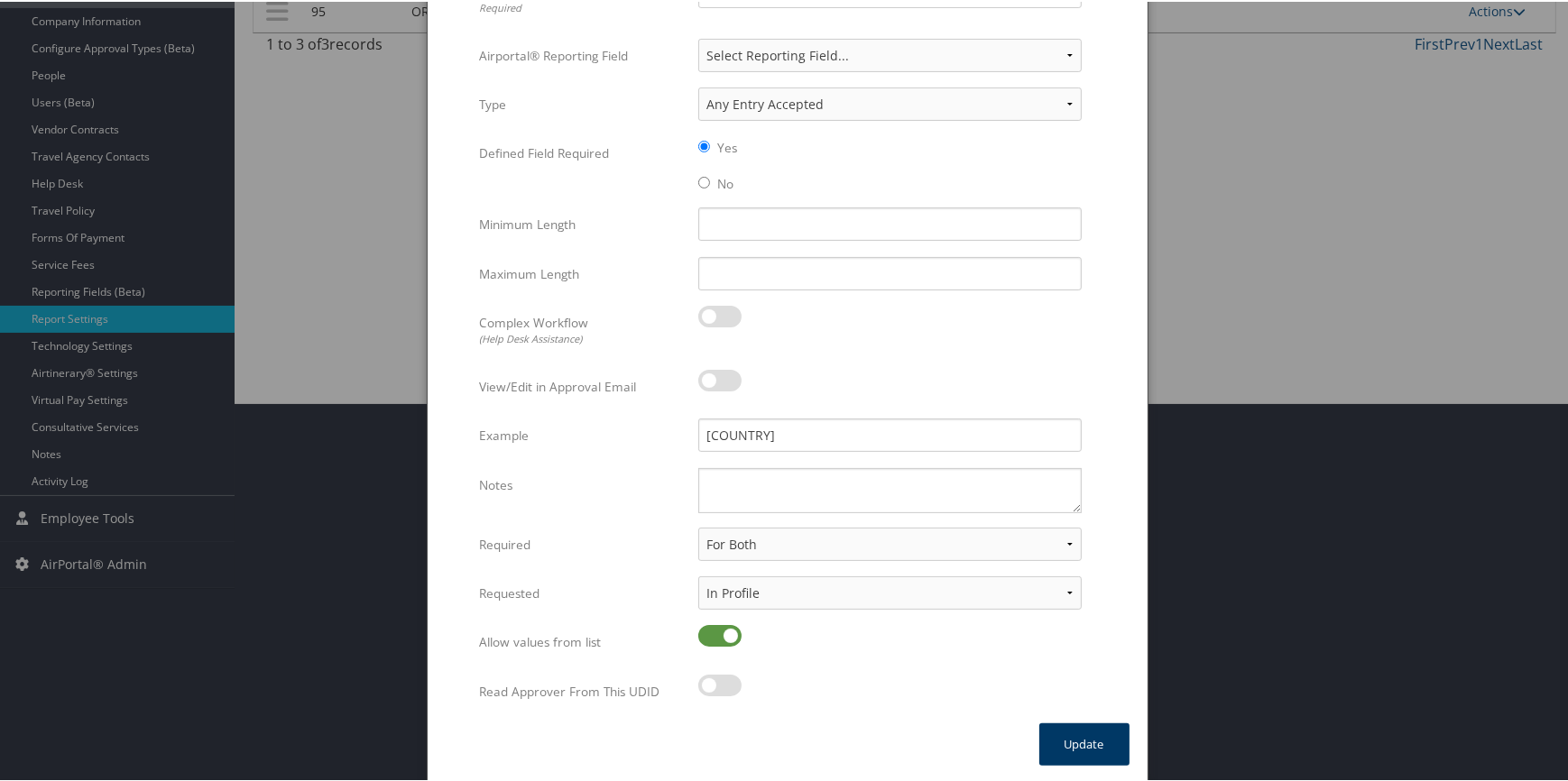 click on "Update" at bounding box center [1084, 742] 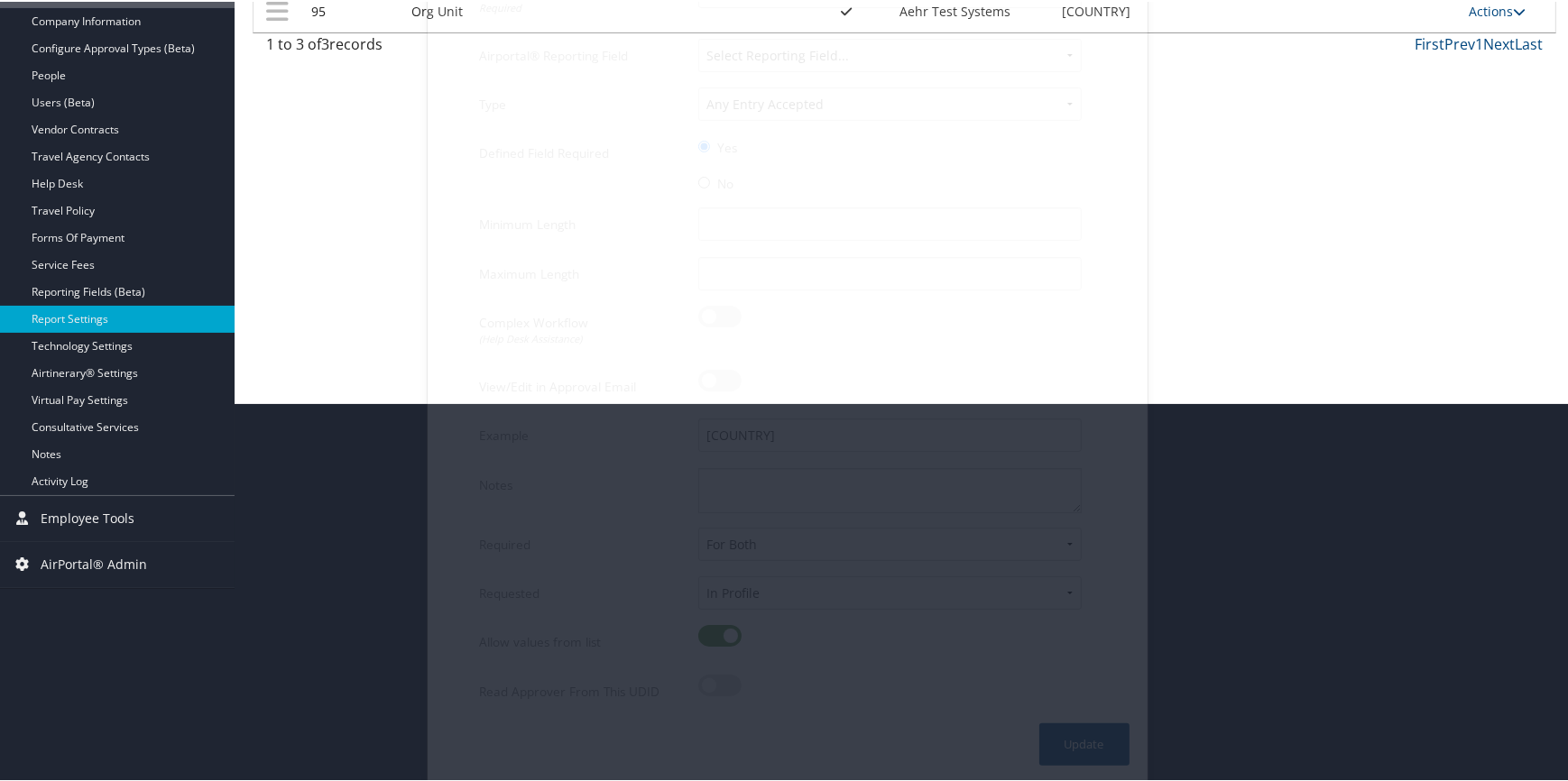 scroll, scrollTop: 182, scrollLeft: 0, axis: vertical 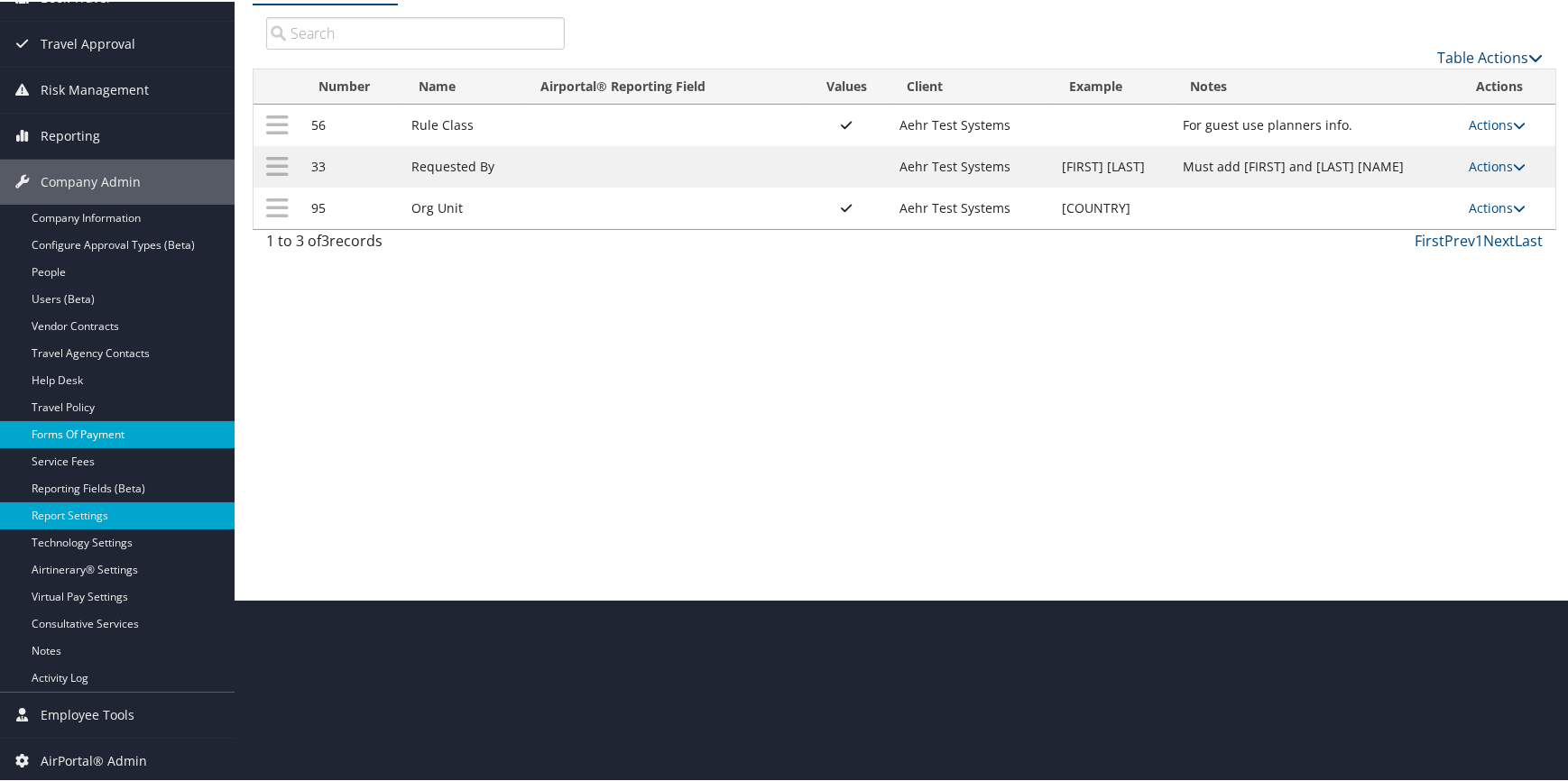 click on "Forms Of Payment" at bounding box center (117, 433) 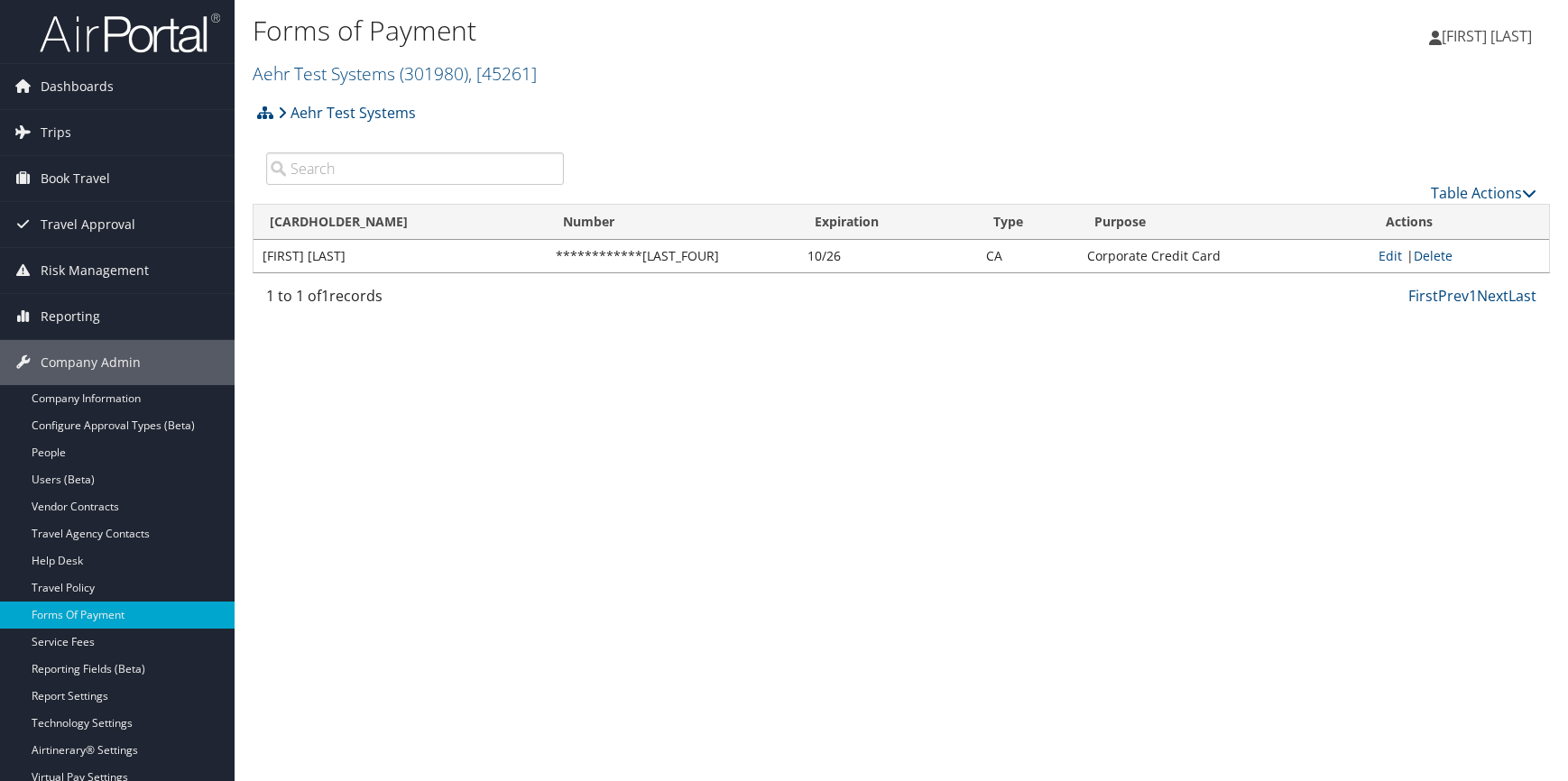 scroll, scrollTop: 0, scrollLeft: 0, axis: both 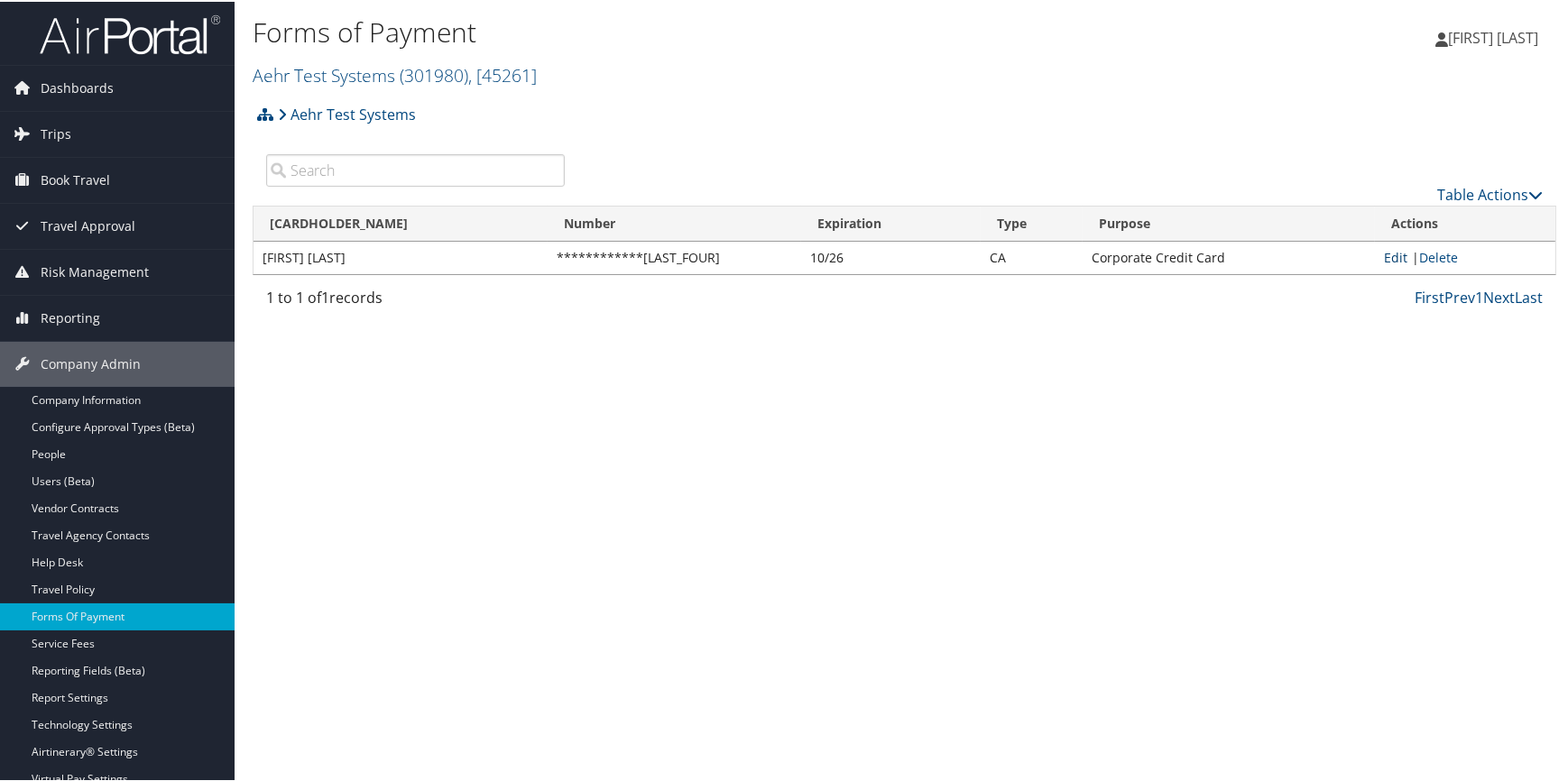 click on "Edit" at bounding box center (1396, 255) 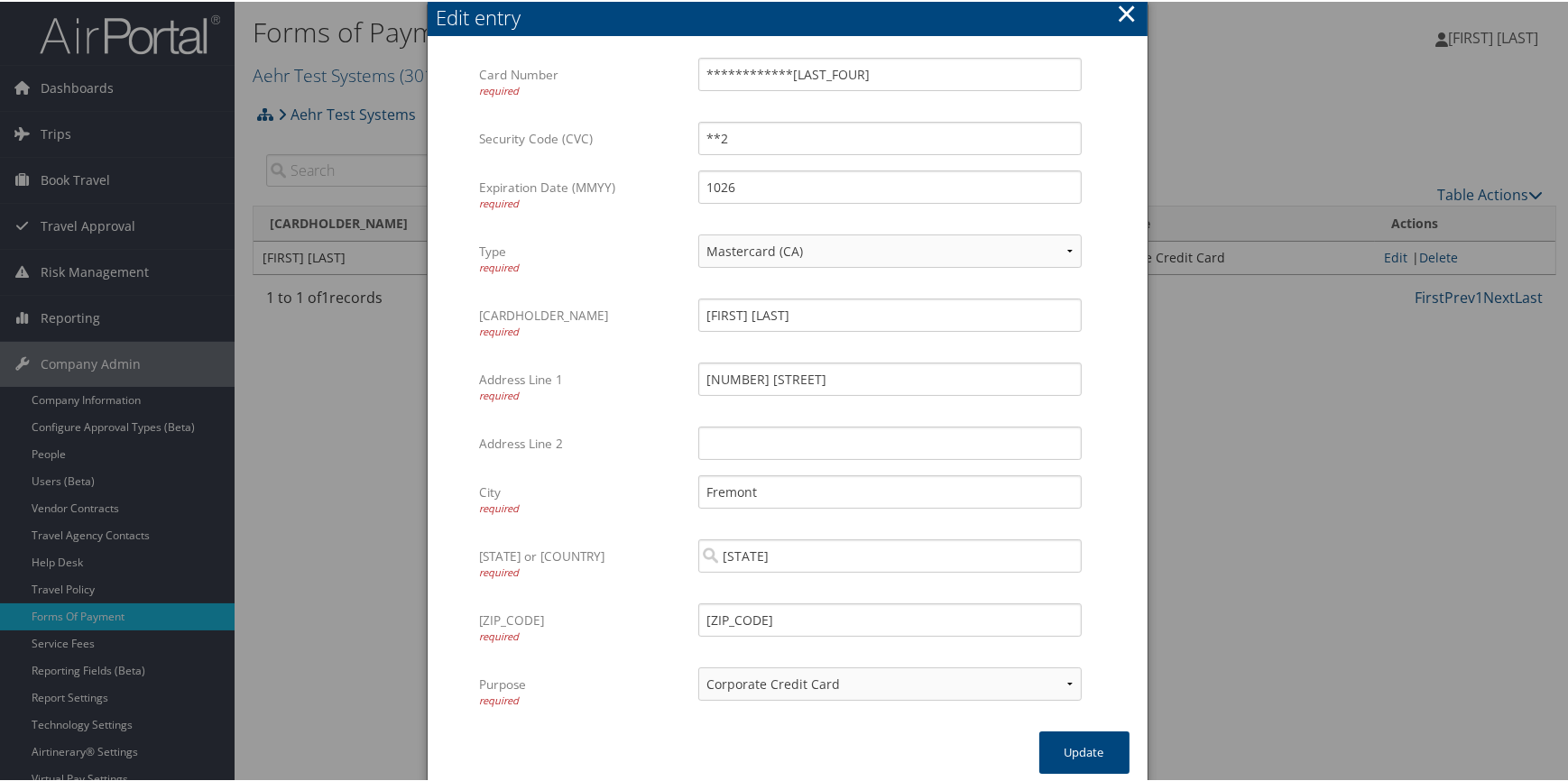 scroll, scrollTop: 81, scrollLeft: 0, axis: vertical 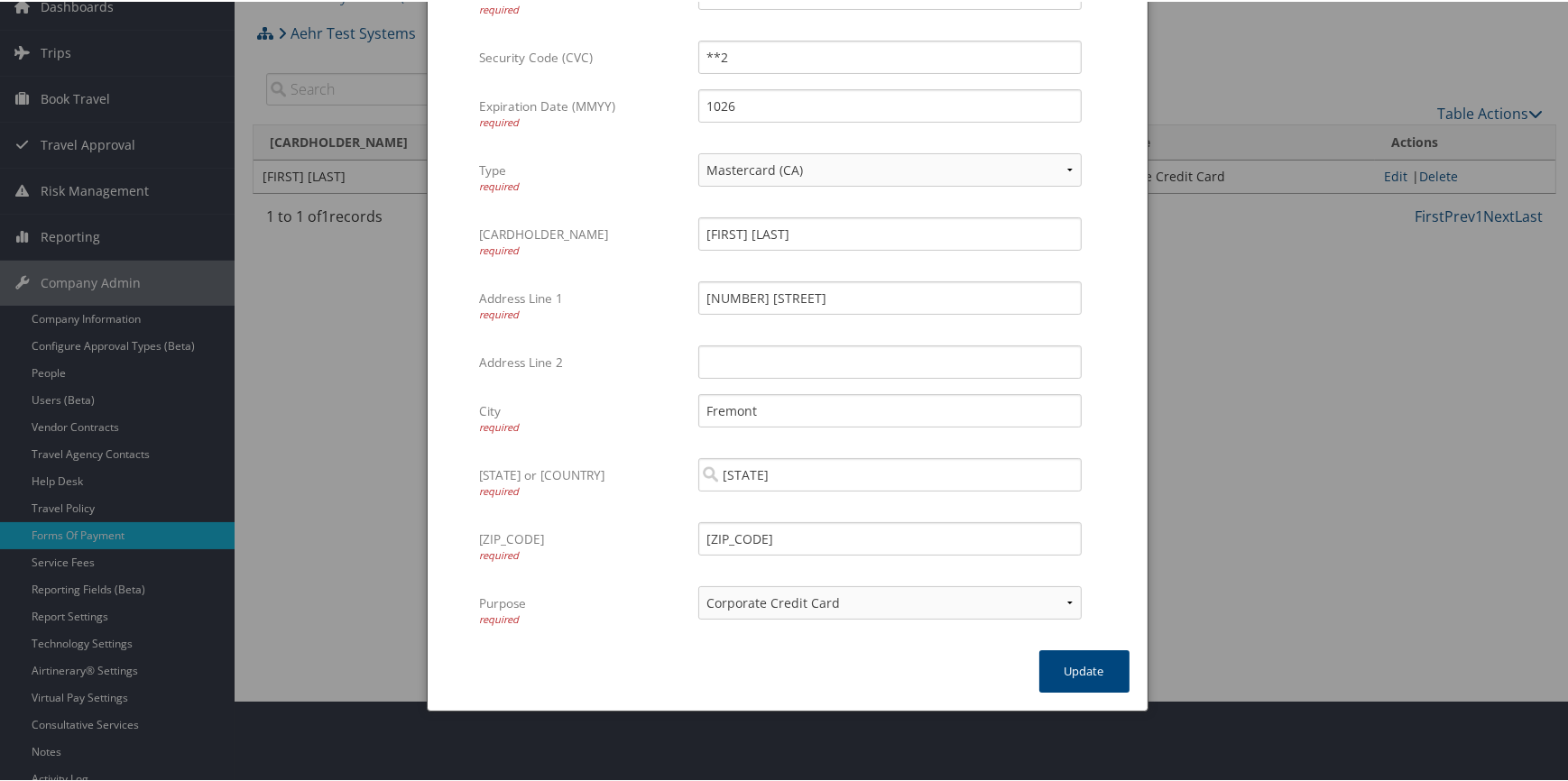 click at bounding box center (787, 390) 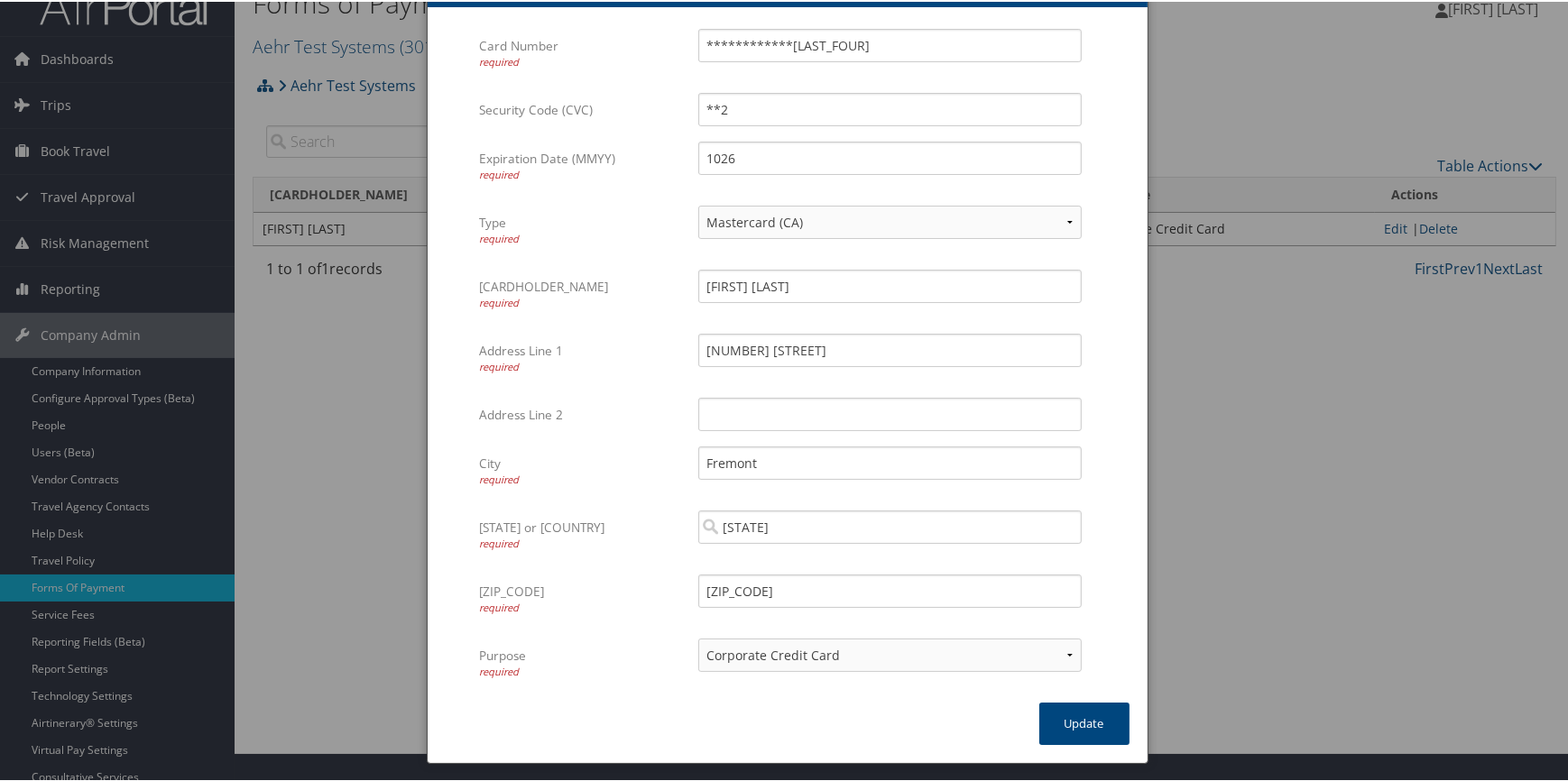 scroll, scrollTop: 0, scrollLeft: 0, axis: both 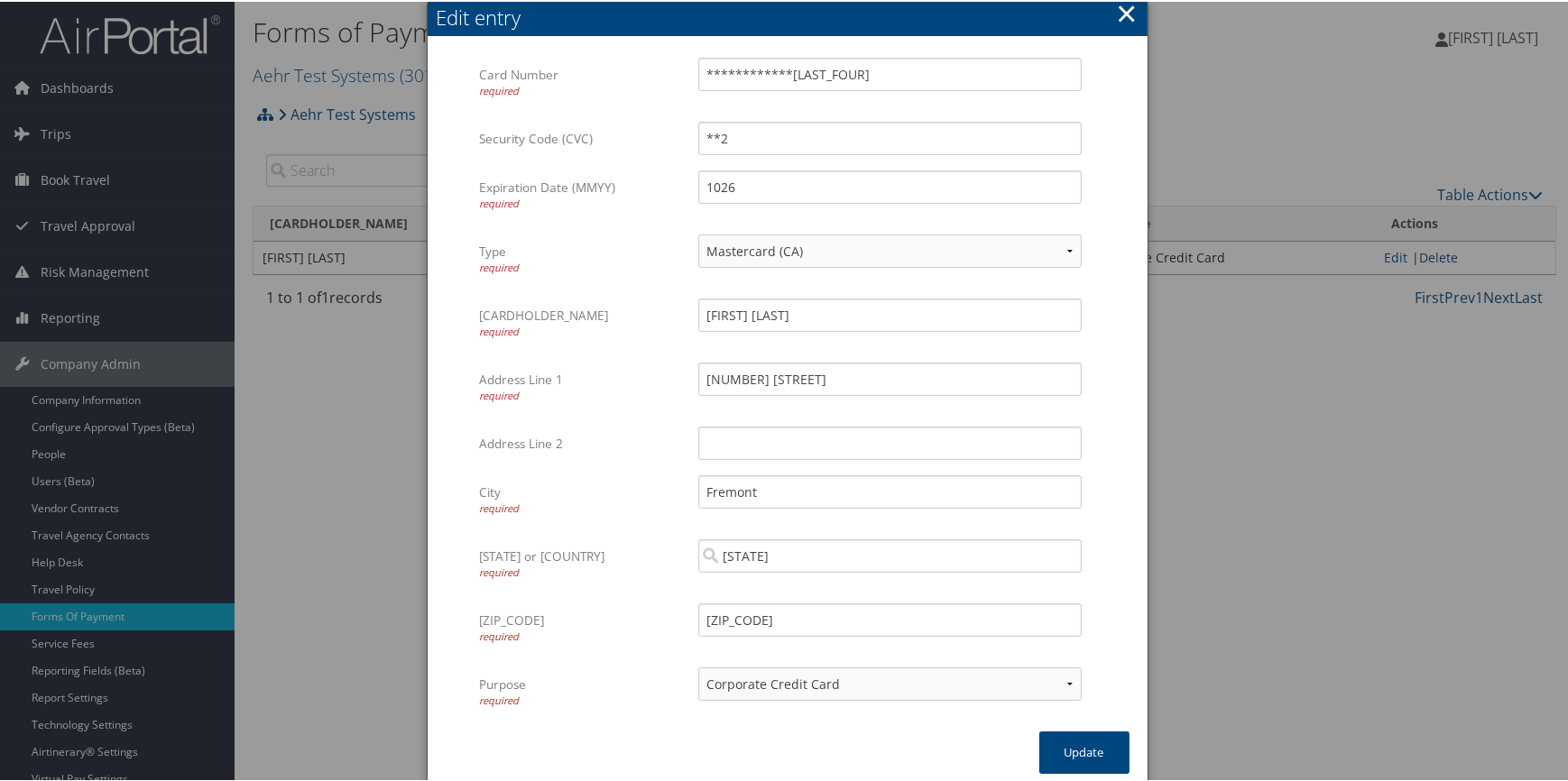 click on "×" at bounding box center [1126, 12] 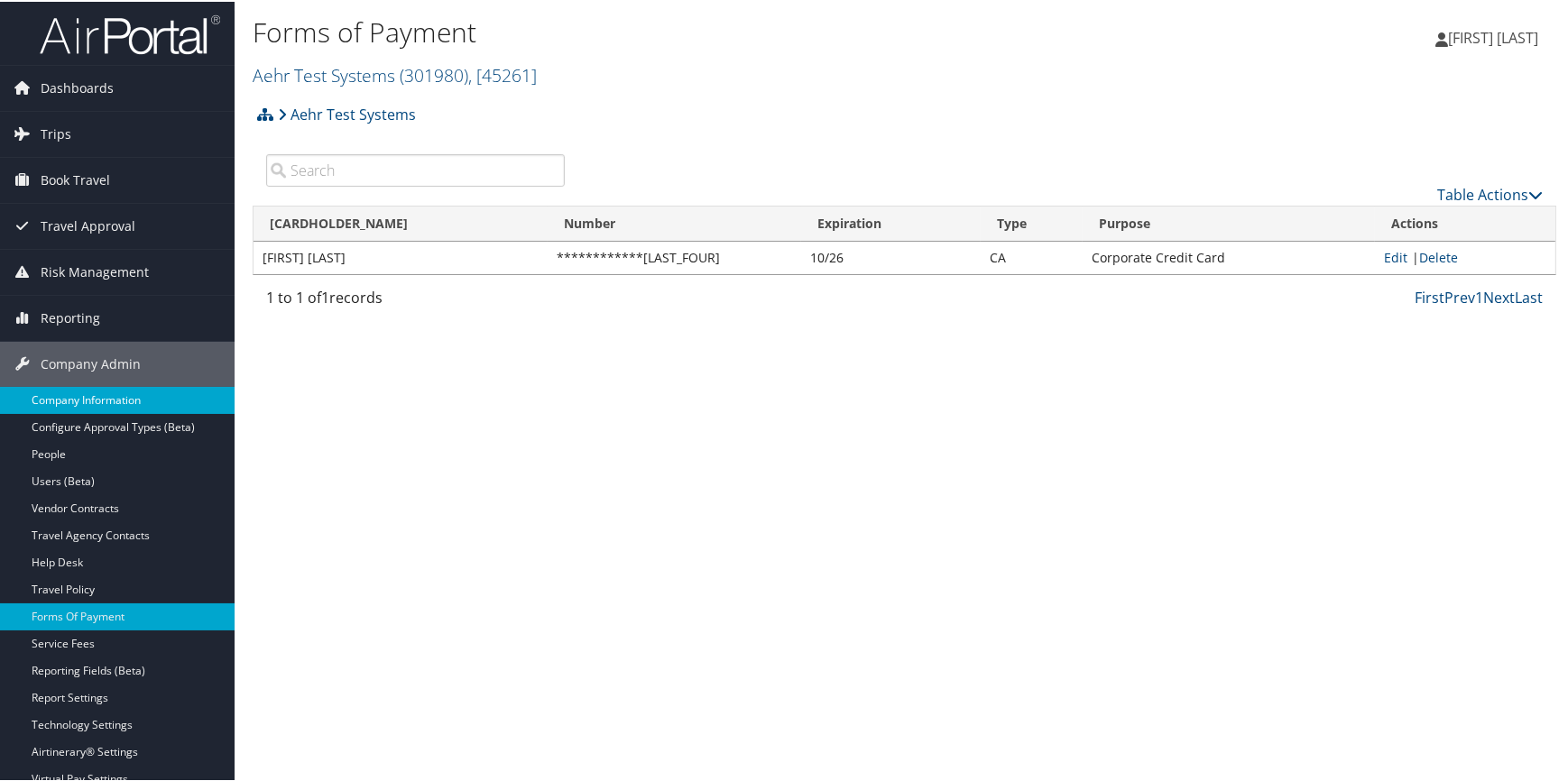 click on "Company Information" at bounding box center (117, 399) 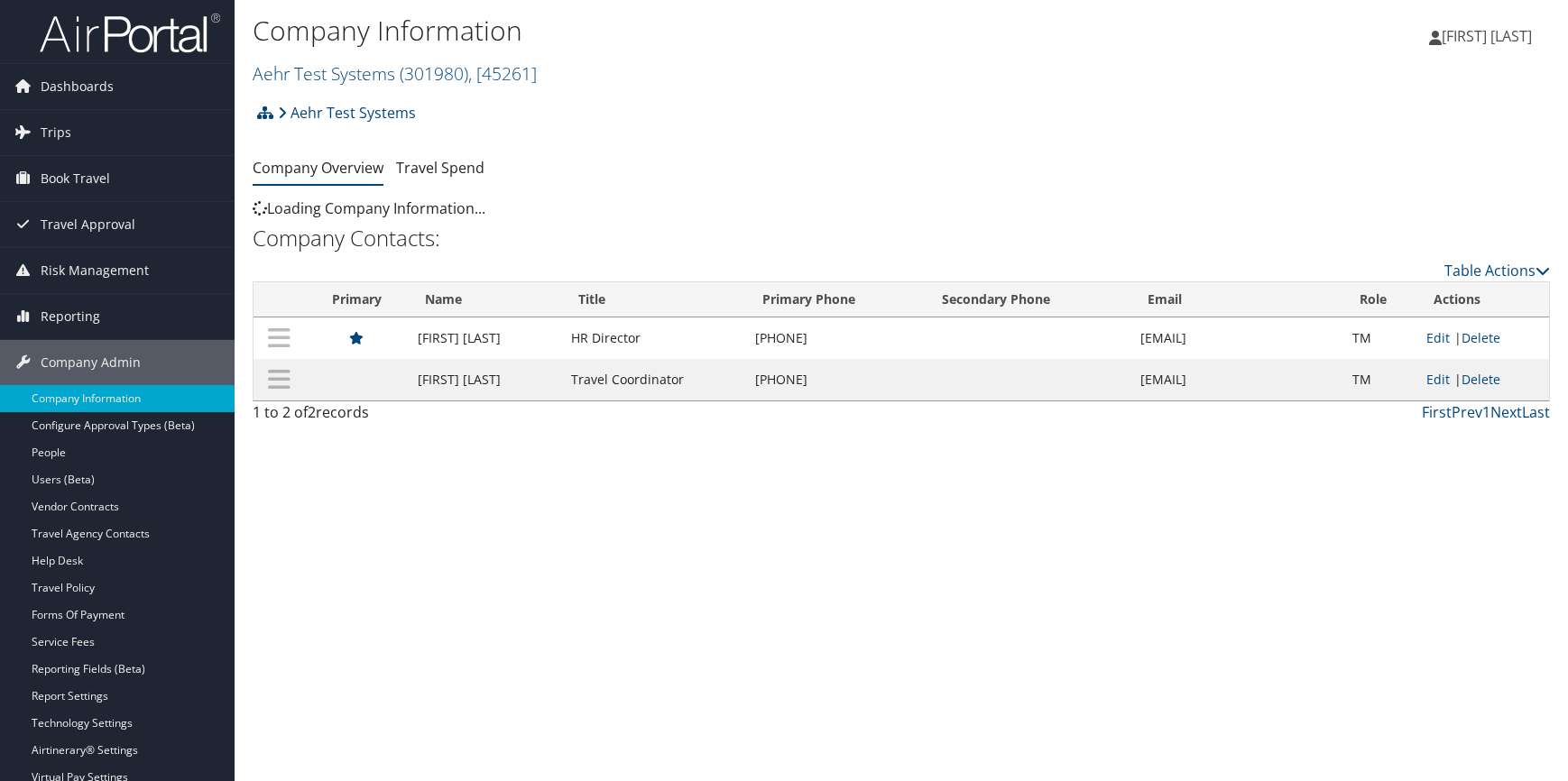 scroll, scrollTop: 0, scrollLeft: 0, axis: both 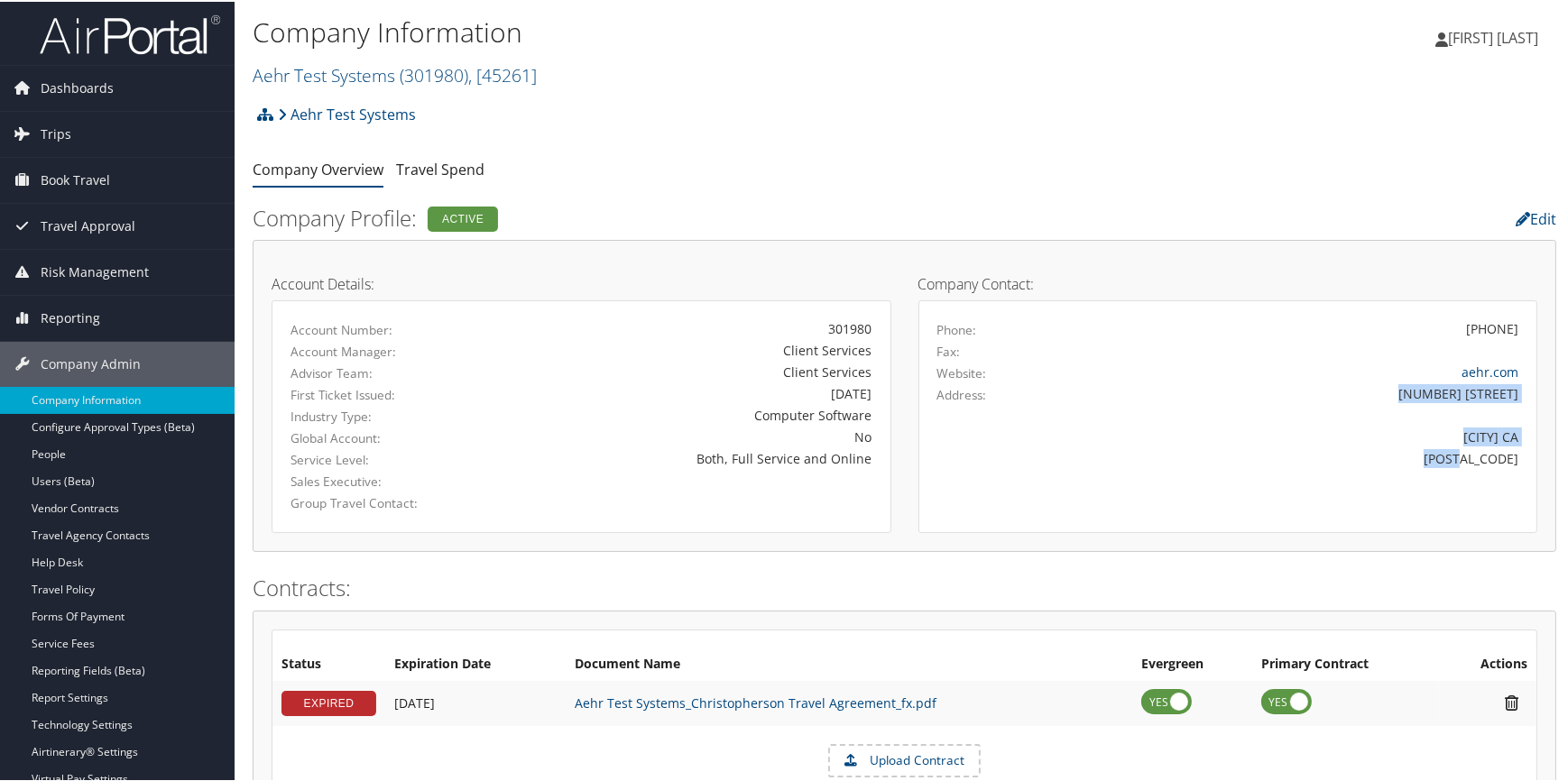 drag, startPoint x: 1413, startPoint y: 389, endPoint x: 1519, endPoint y: 450, distance: 122.29881 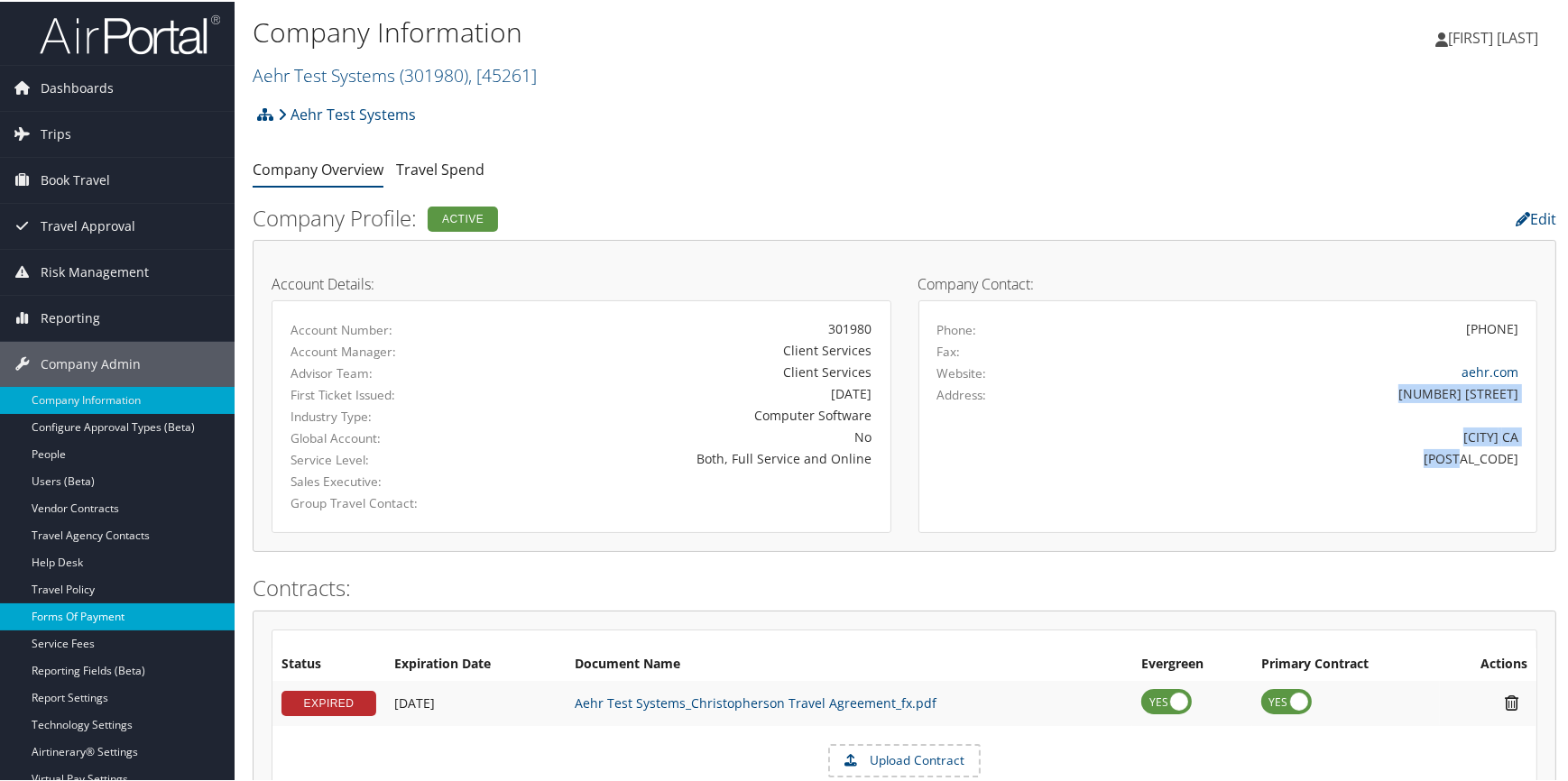 click on "Forms Of Payment" at bounding box center (117, 615) 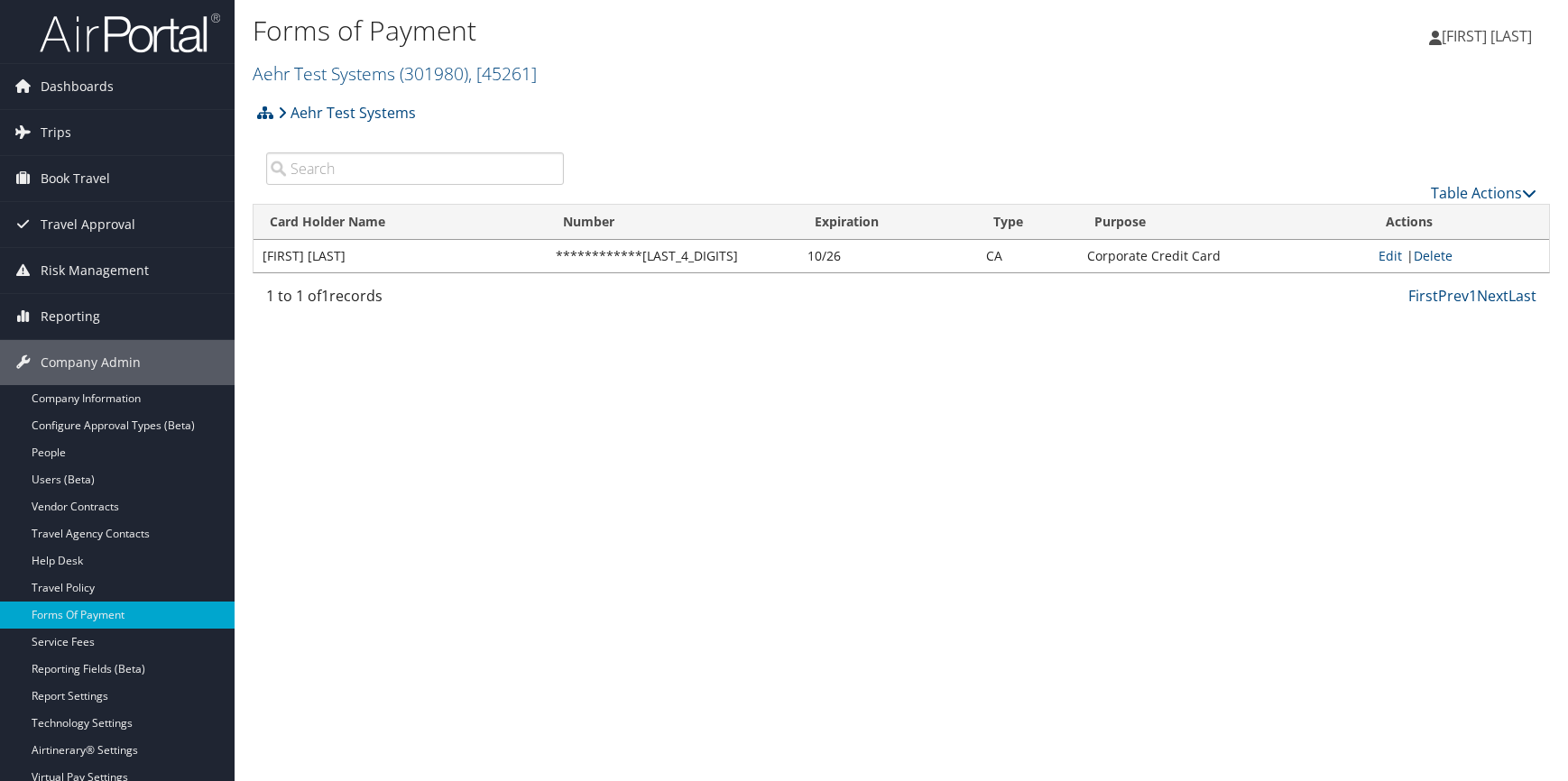 scroll, scrollTop: 0, scrollLeft: 0, axis: both 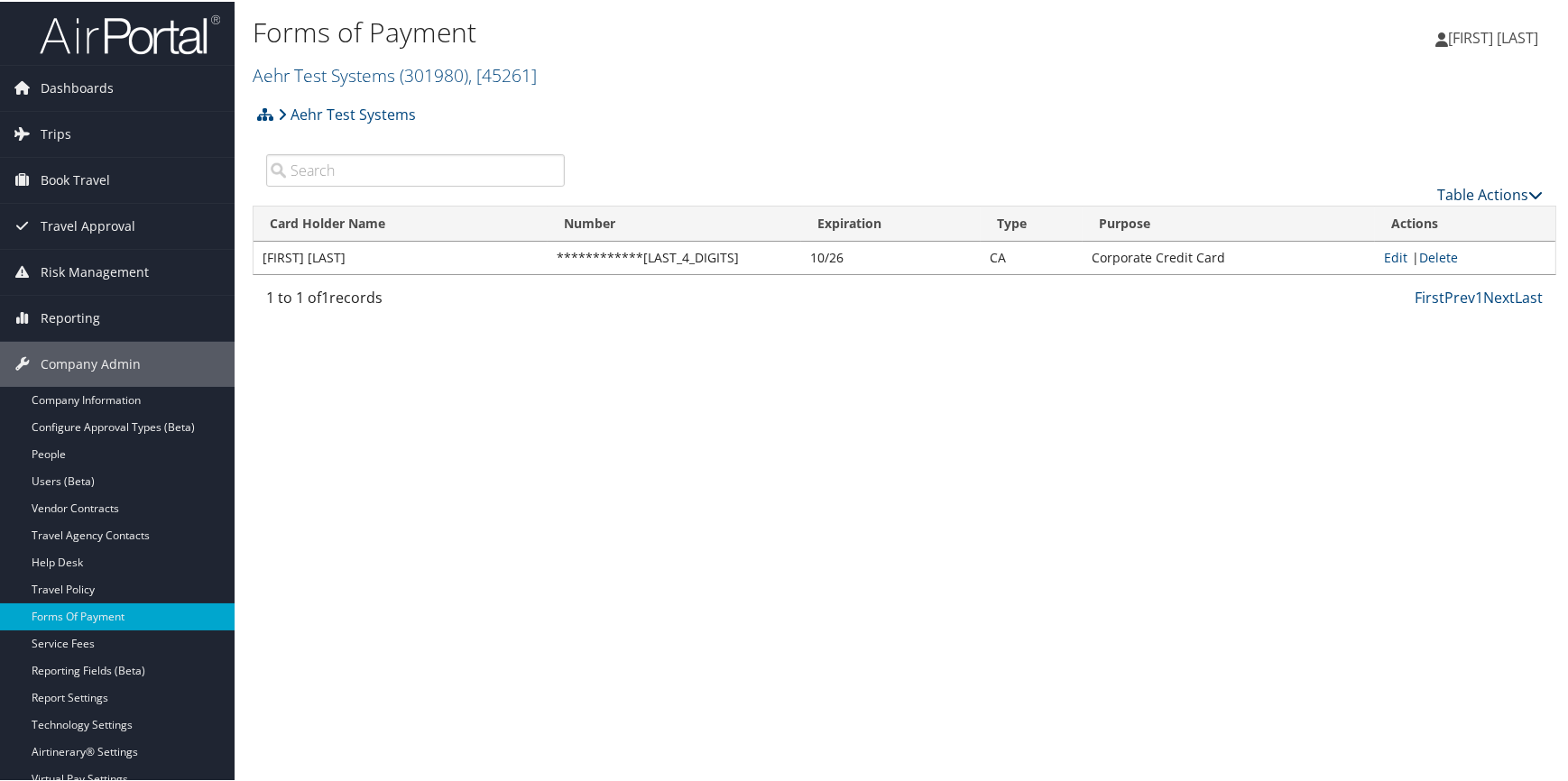 click on "Table Actions" at bounding box center (1490, 193) 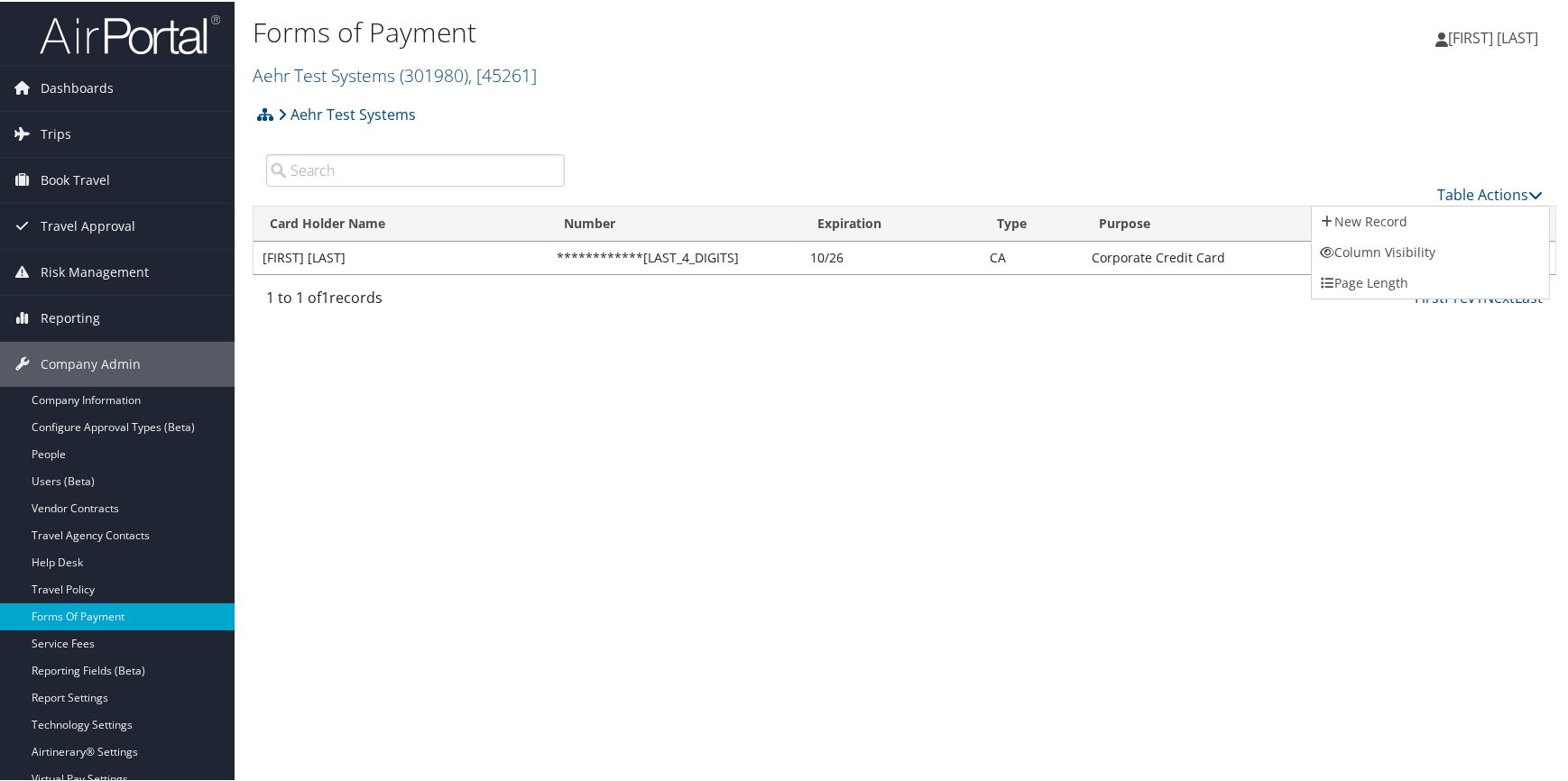 click at bounding box center [787, 390] 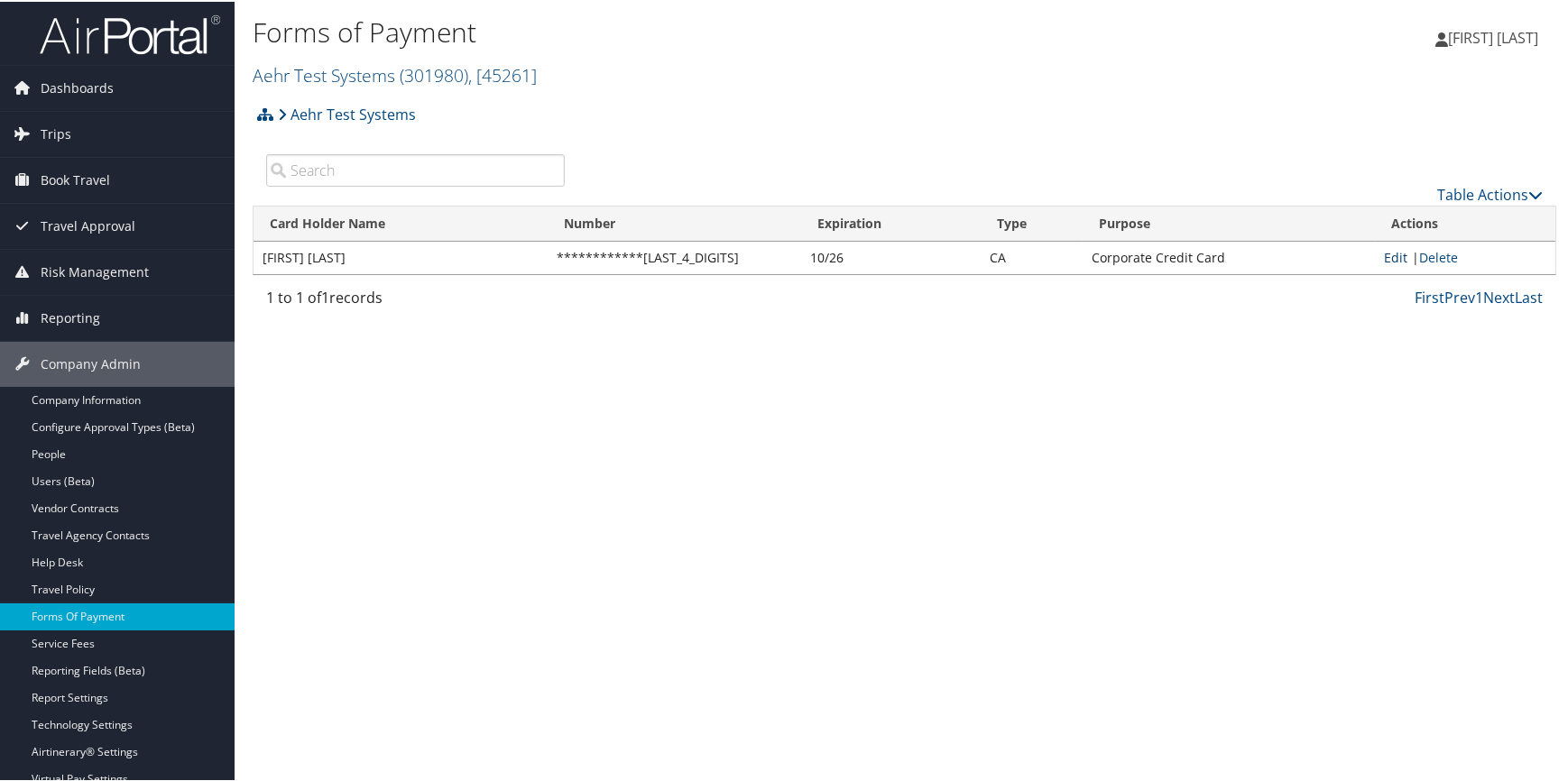 click on "Edit" at bounding box center [1396, 255] 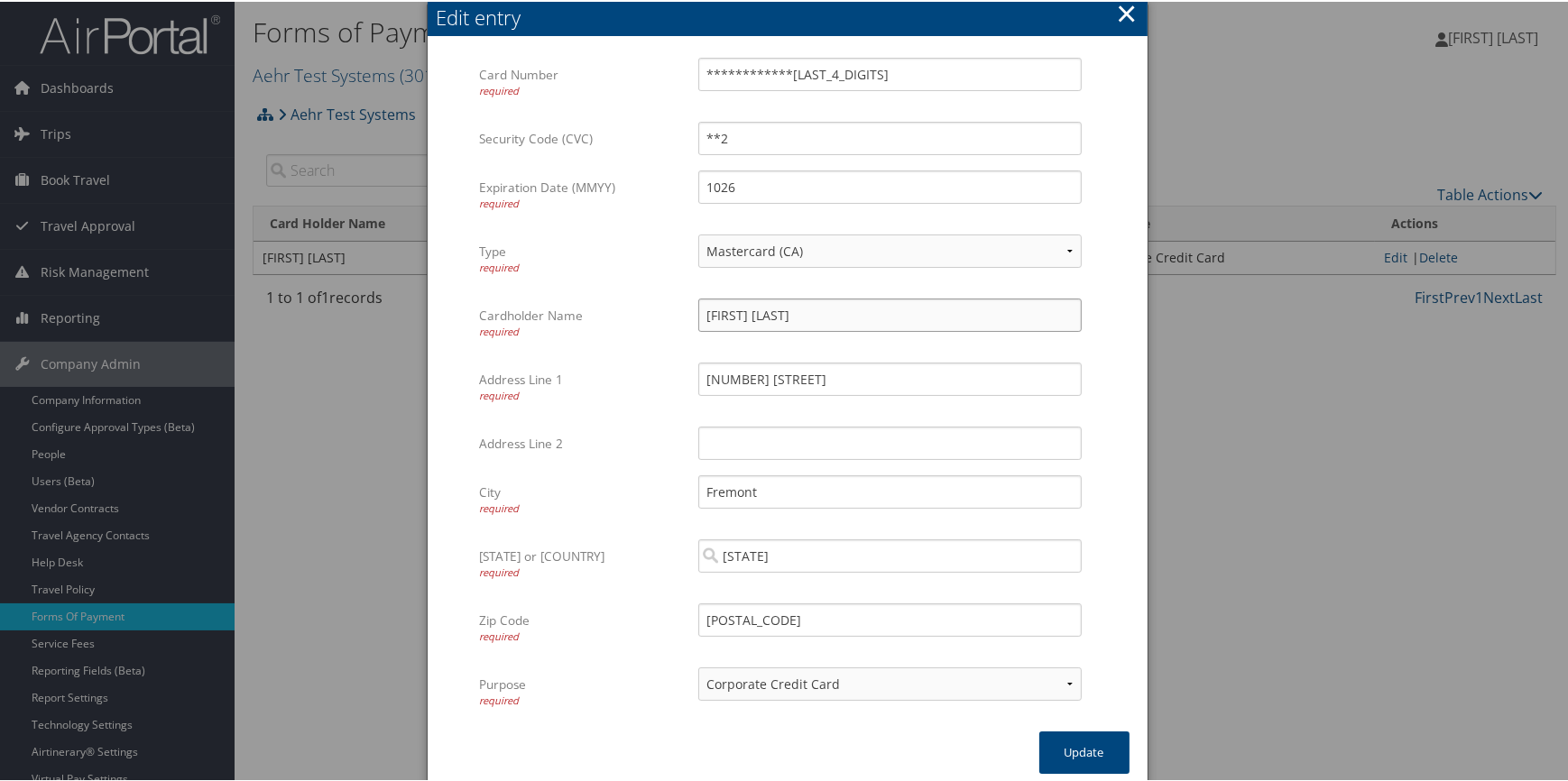 click on "[FIRST] [LAST]" at bounding box center (890, 313) 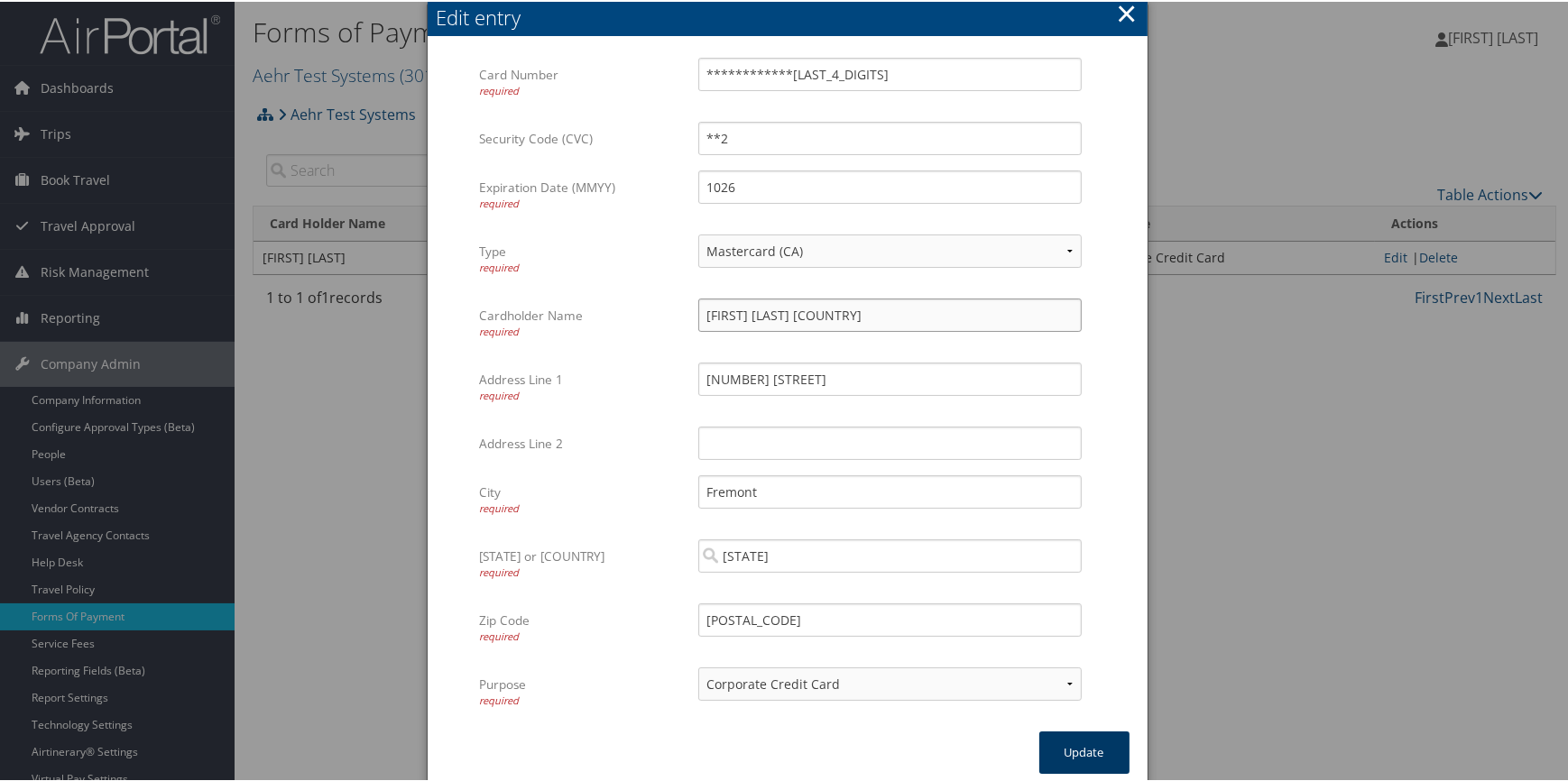 type on "[FIRST] [LAST] [COUNTRY]" 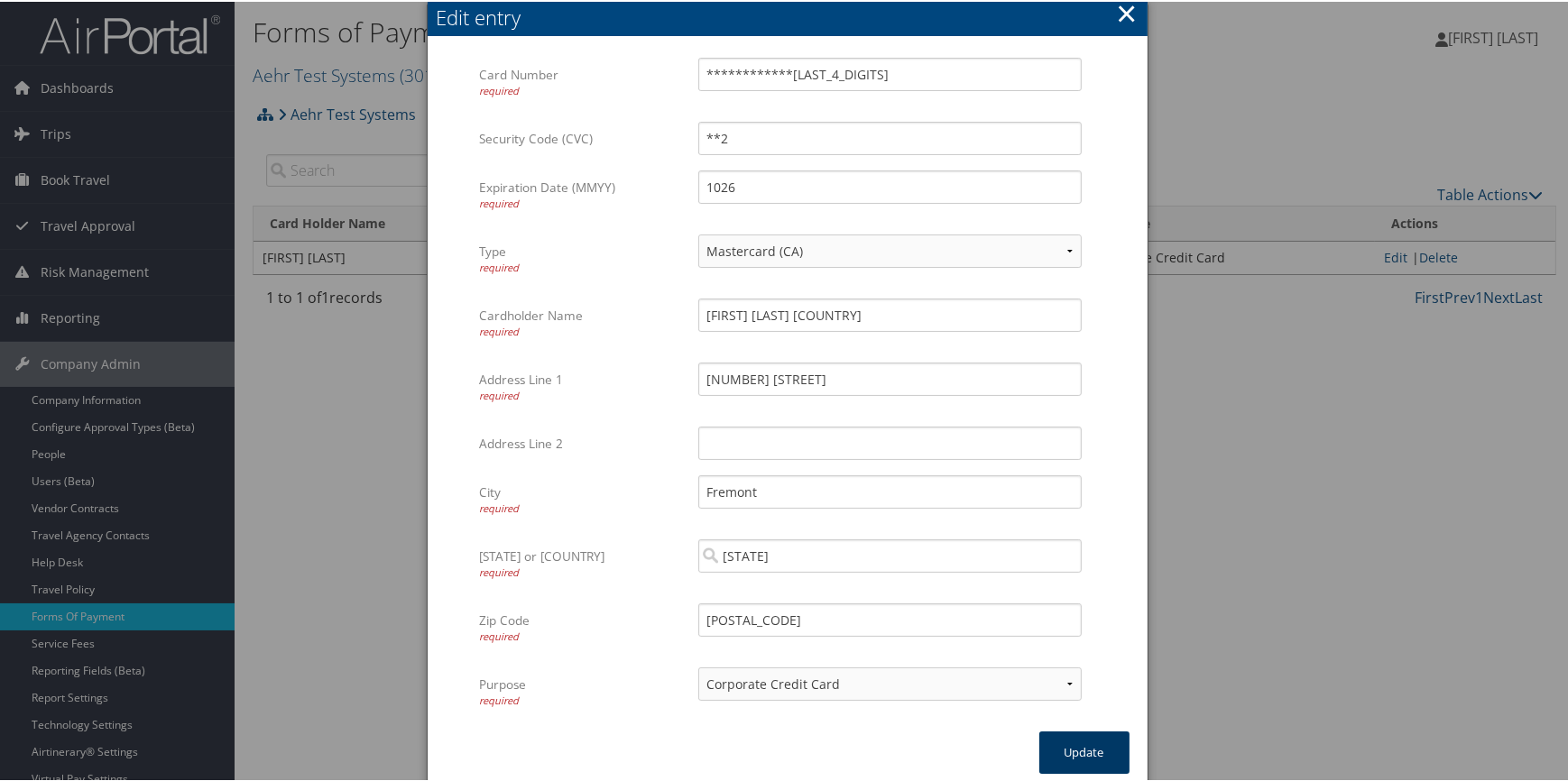 click on "Update" at bounding box center [1084, 750] 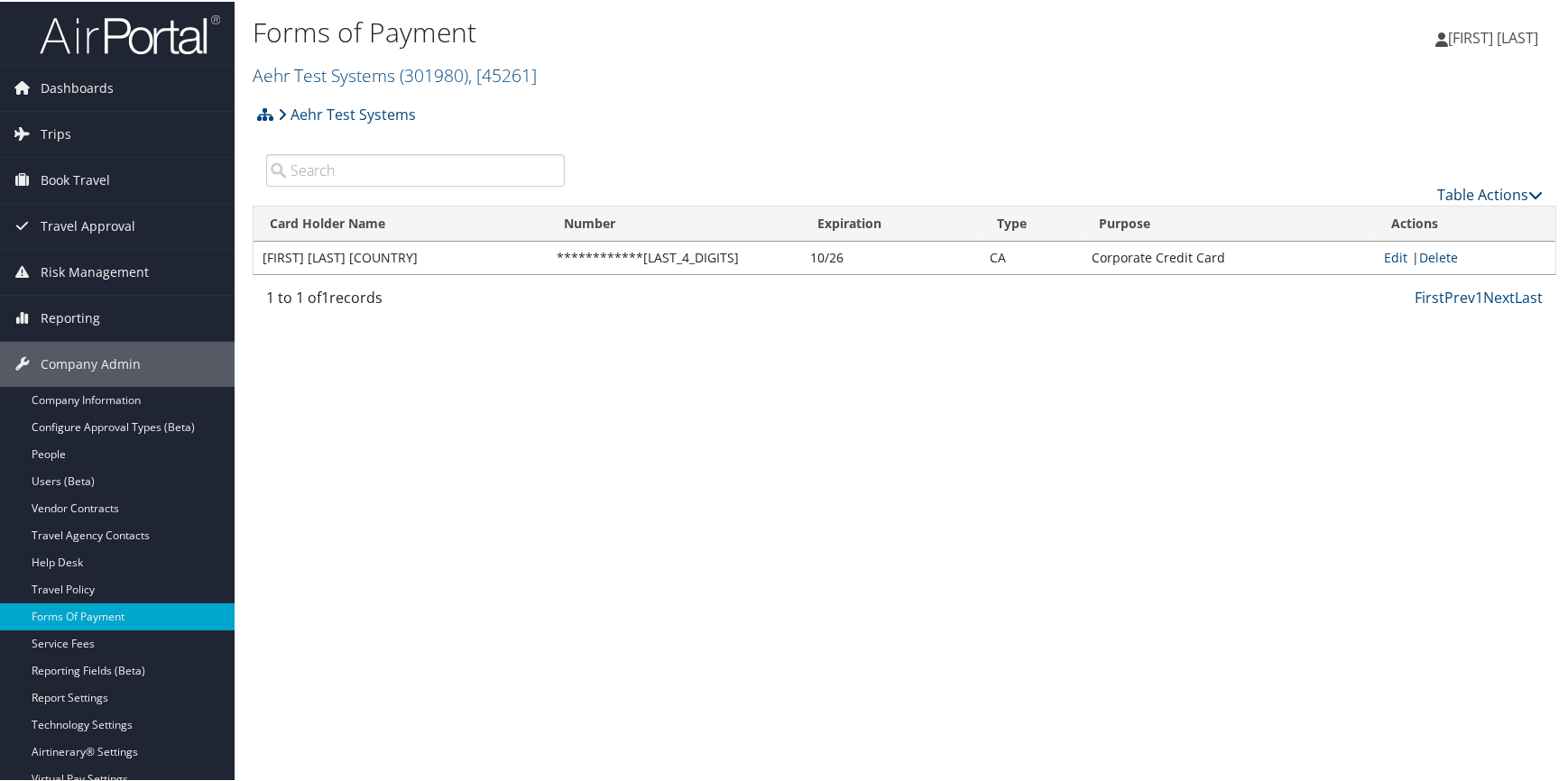 click on "Table Actions" at bounding box center (1490, 193) 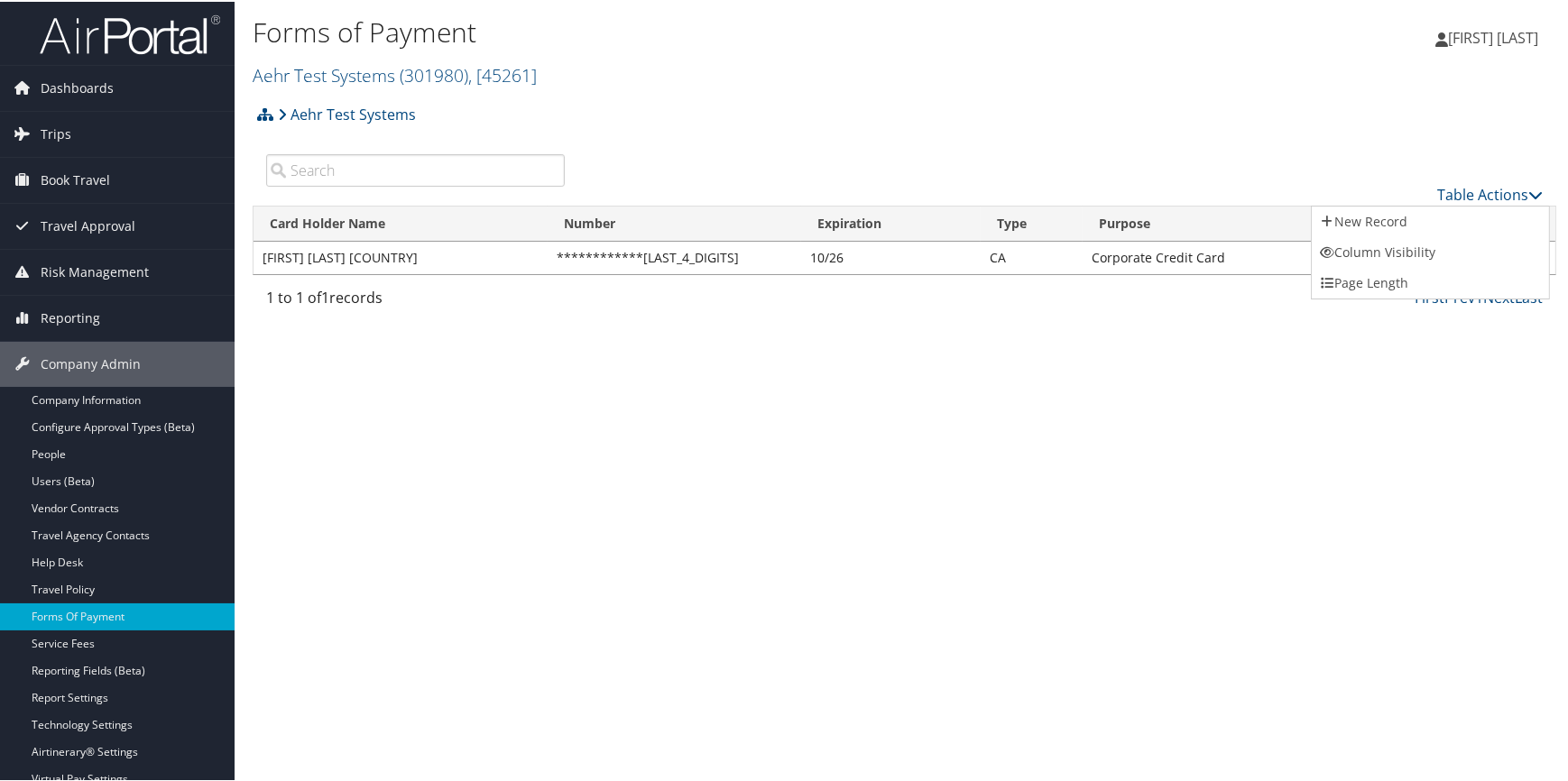 click at bounding box center (787, 390) 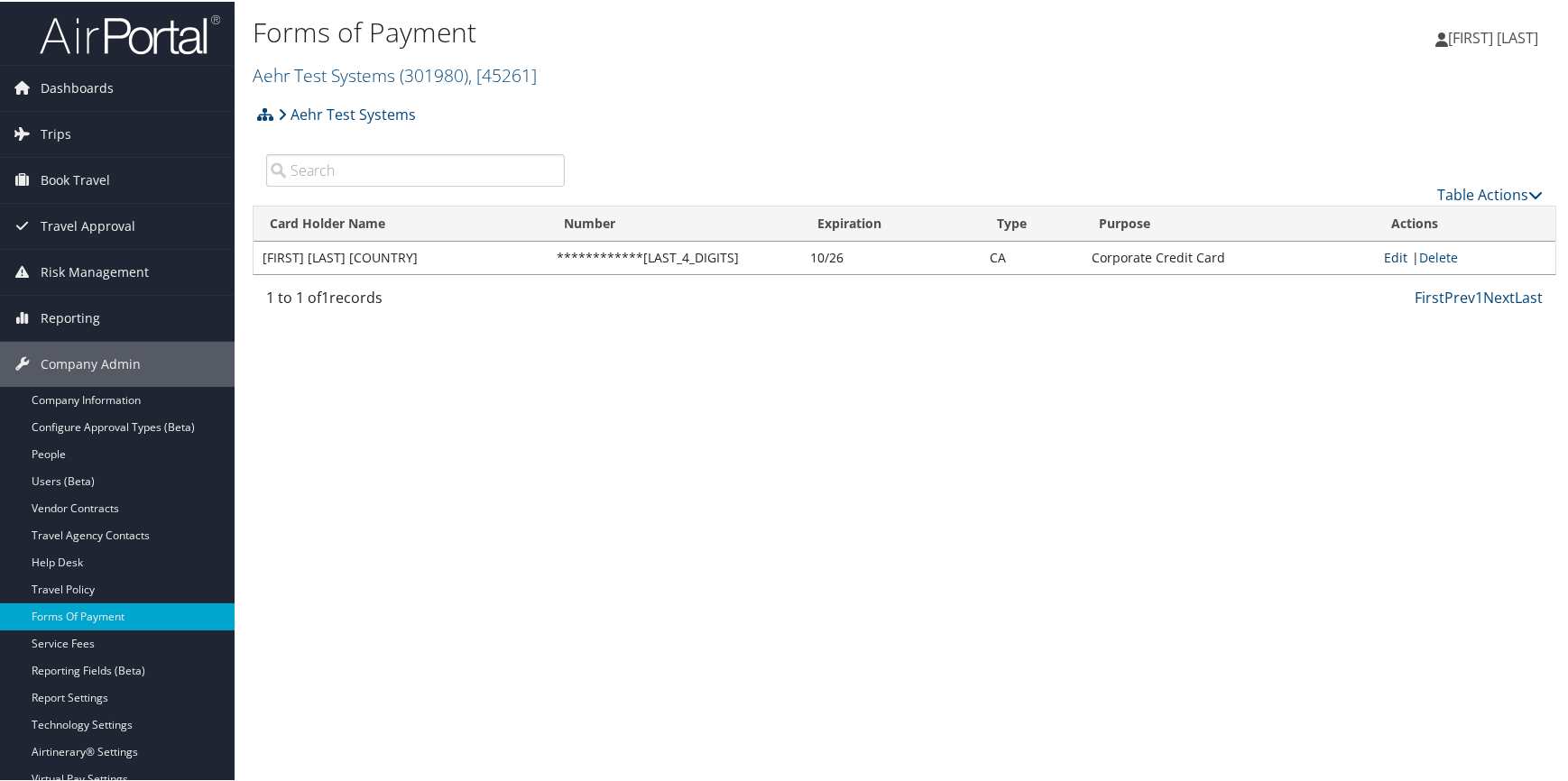 click on "Edit" at bounding box center (1396, 255) 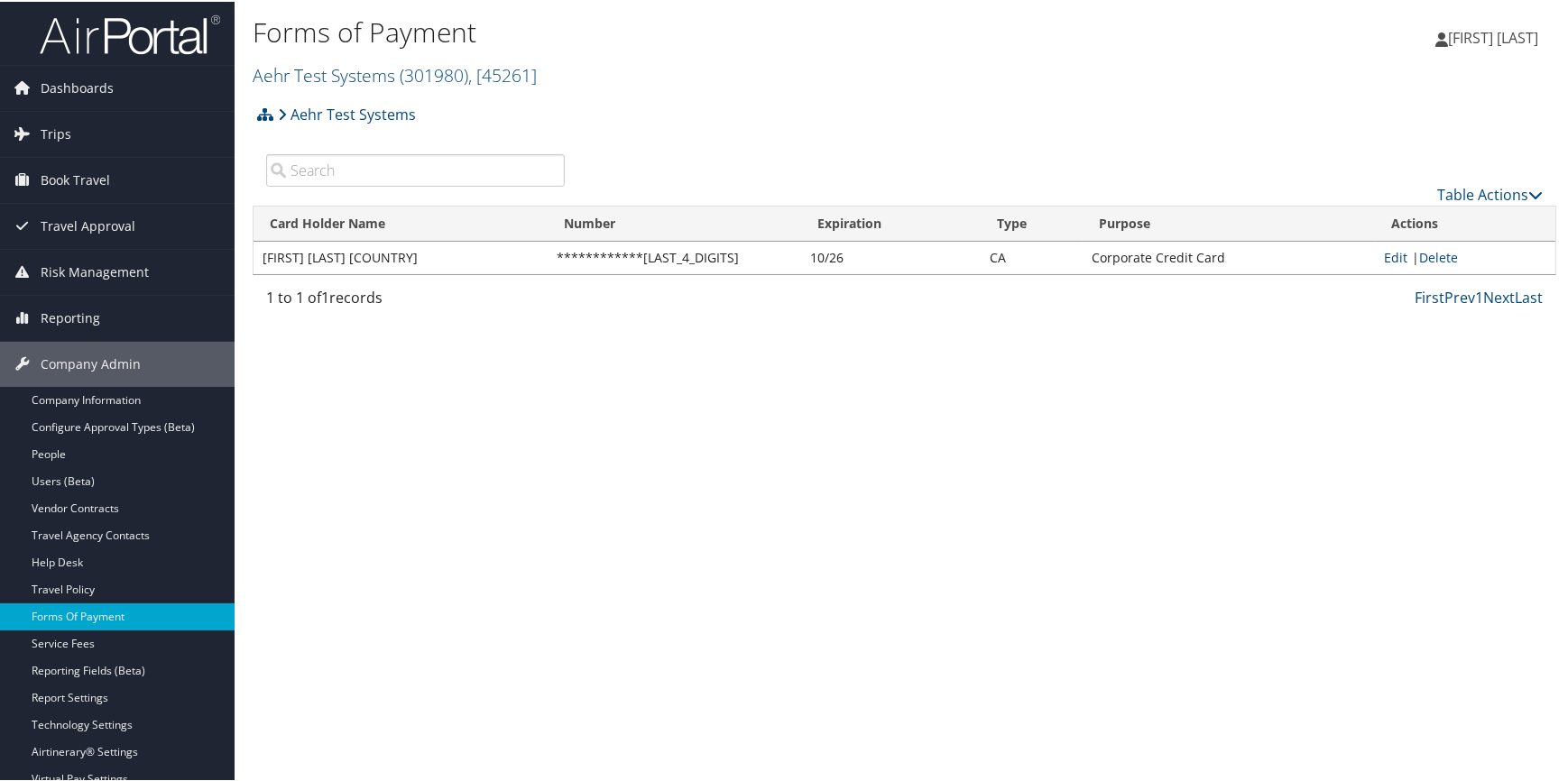 select on "CA" 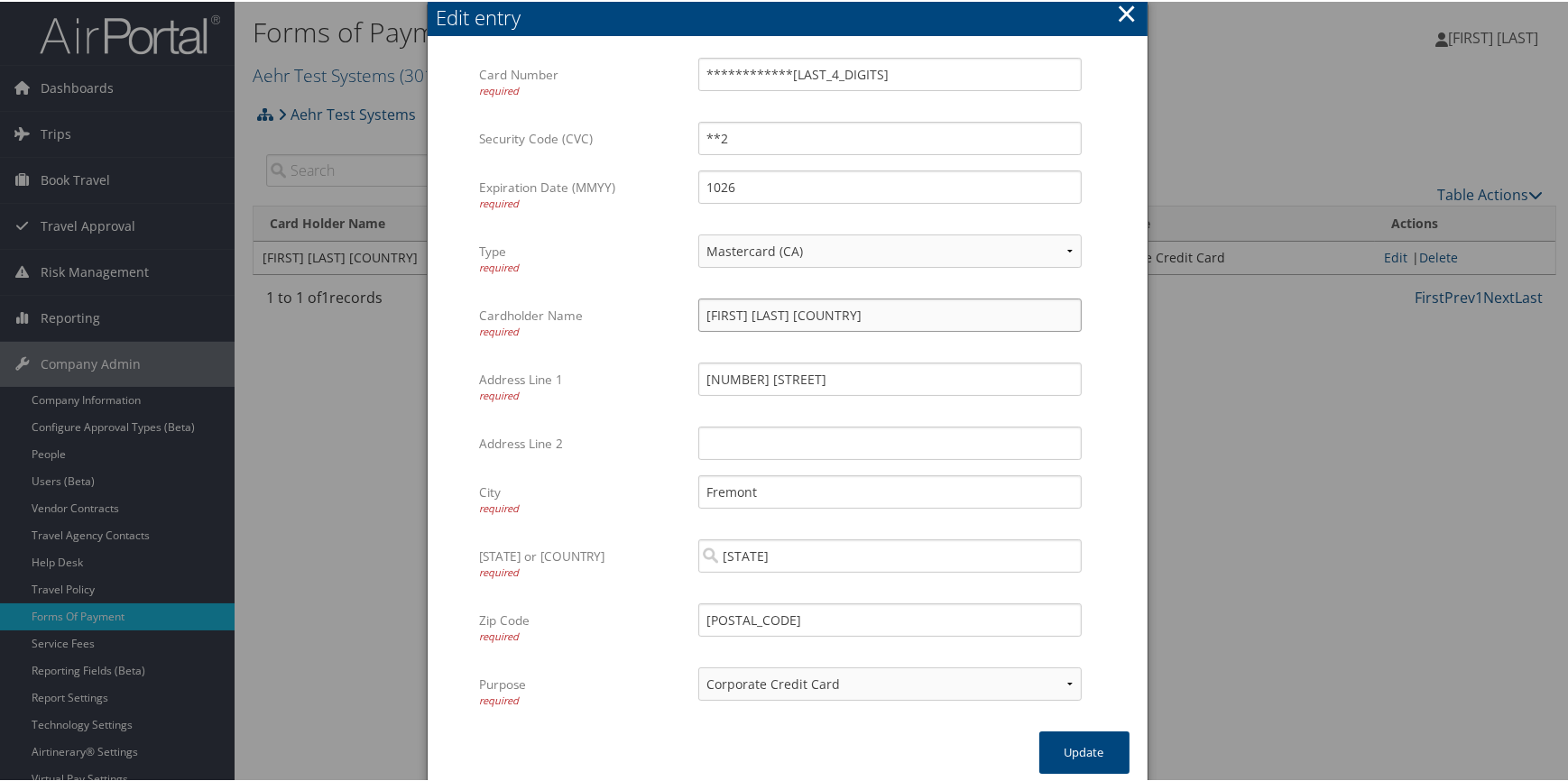 click on "[FIRST] [LAST] [COUNTRY]" at bounding box center [890, 313] 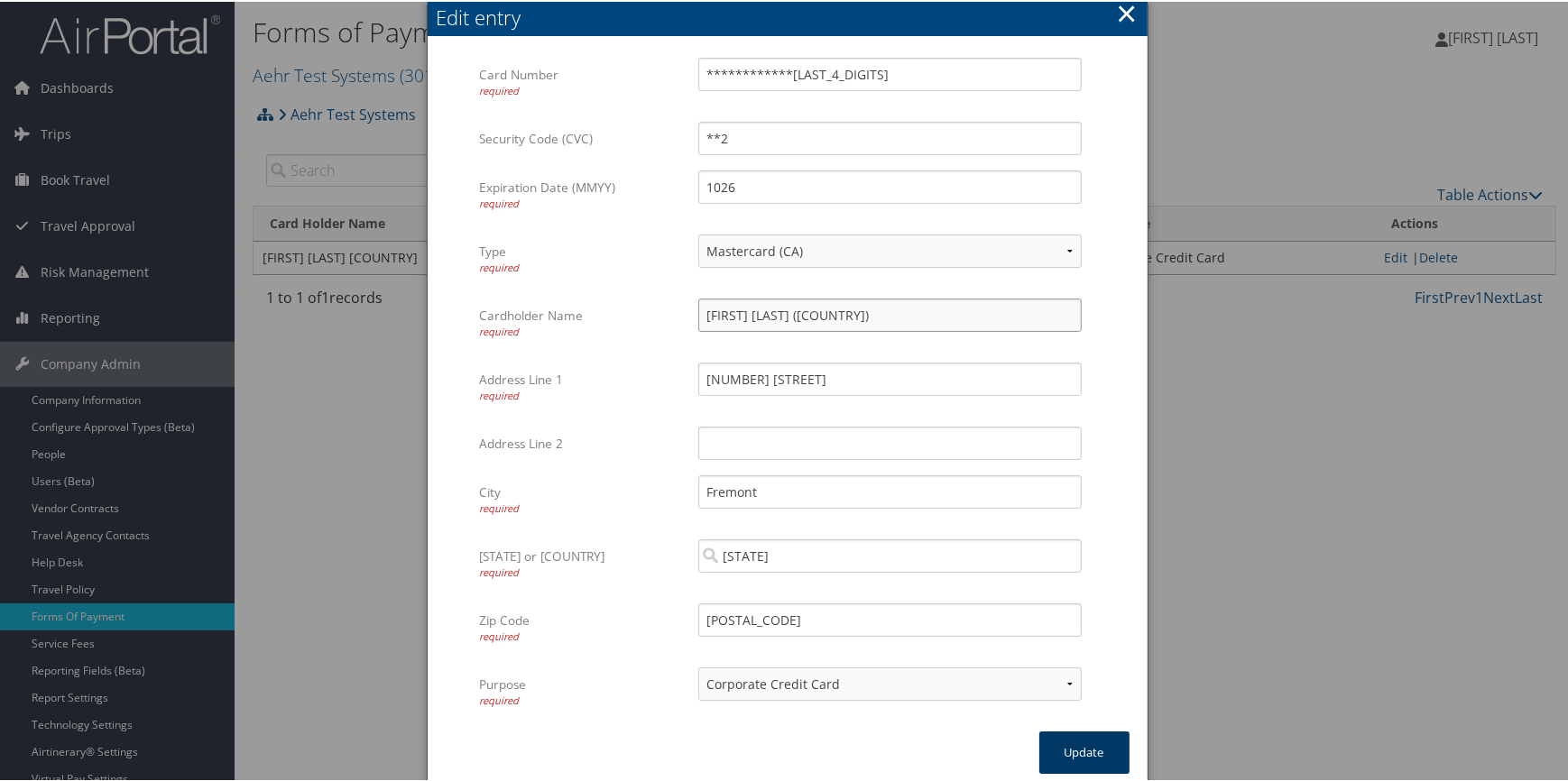 type on "[FIRST] [LAST] ([COUNTRY])" 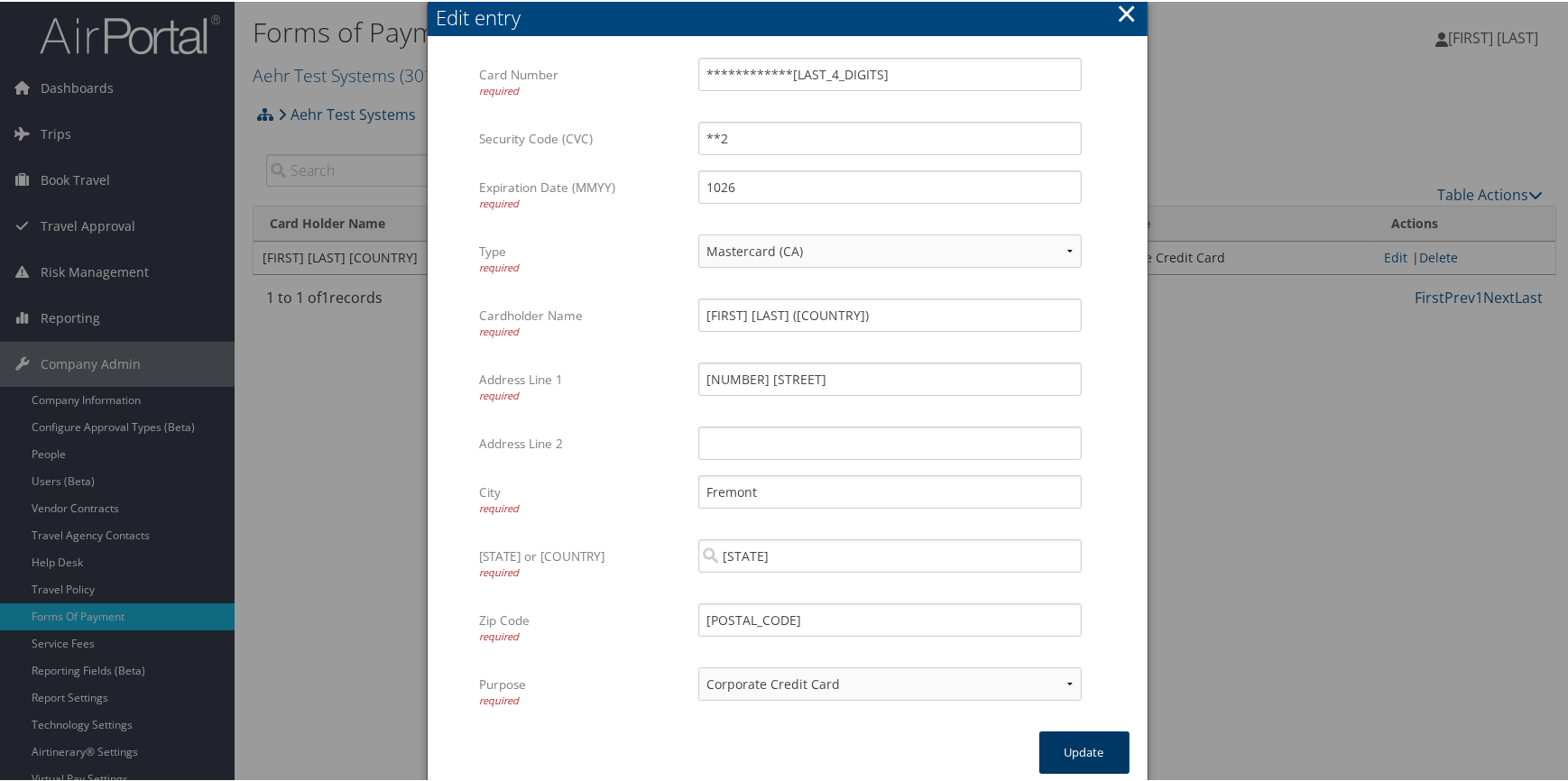 click on "Update" at bounding box center [1084, 750] 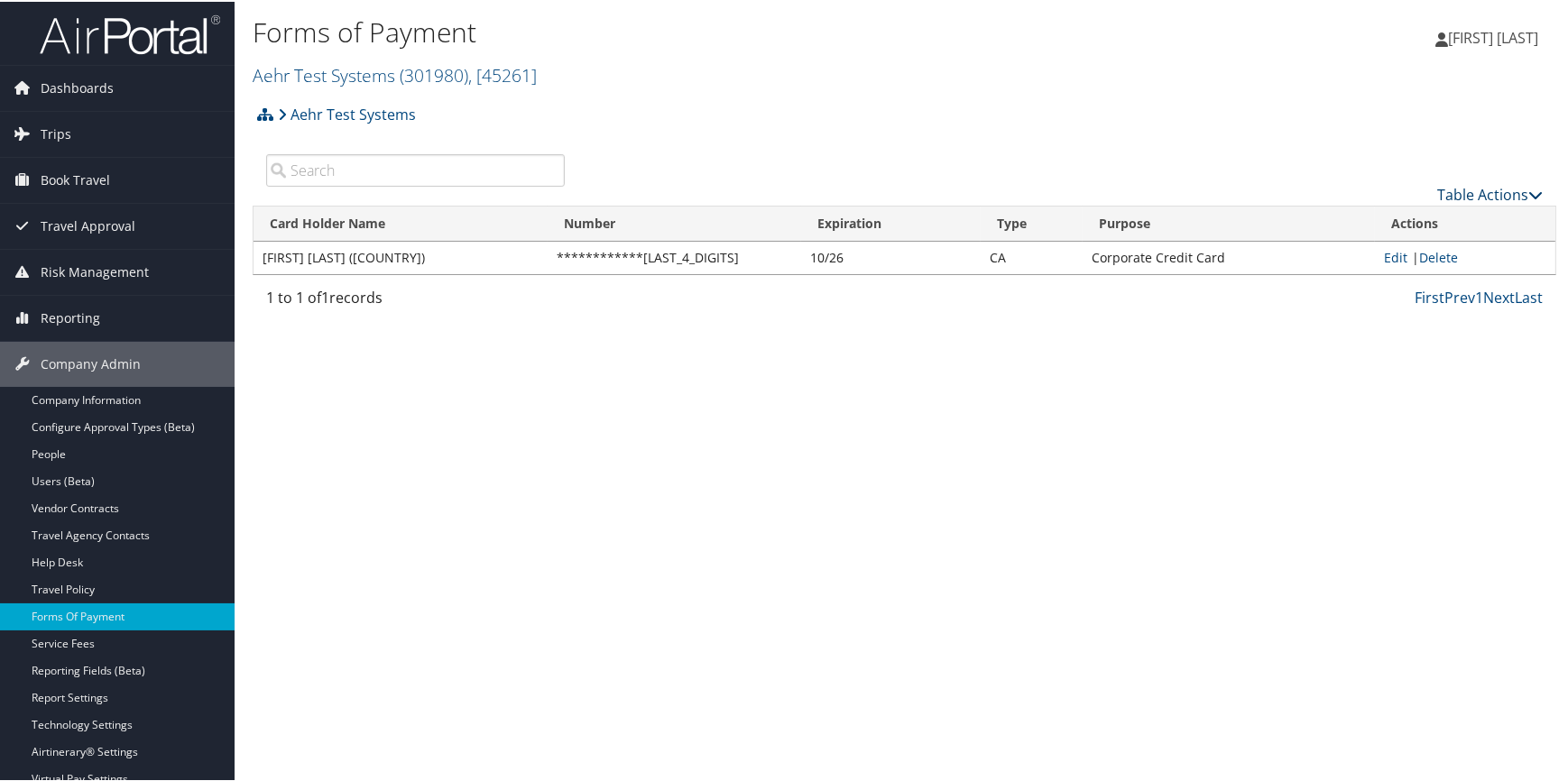click on "Table Actions" at bounding box center (1490, 193) 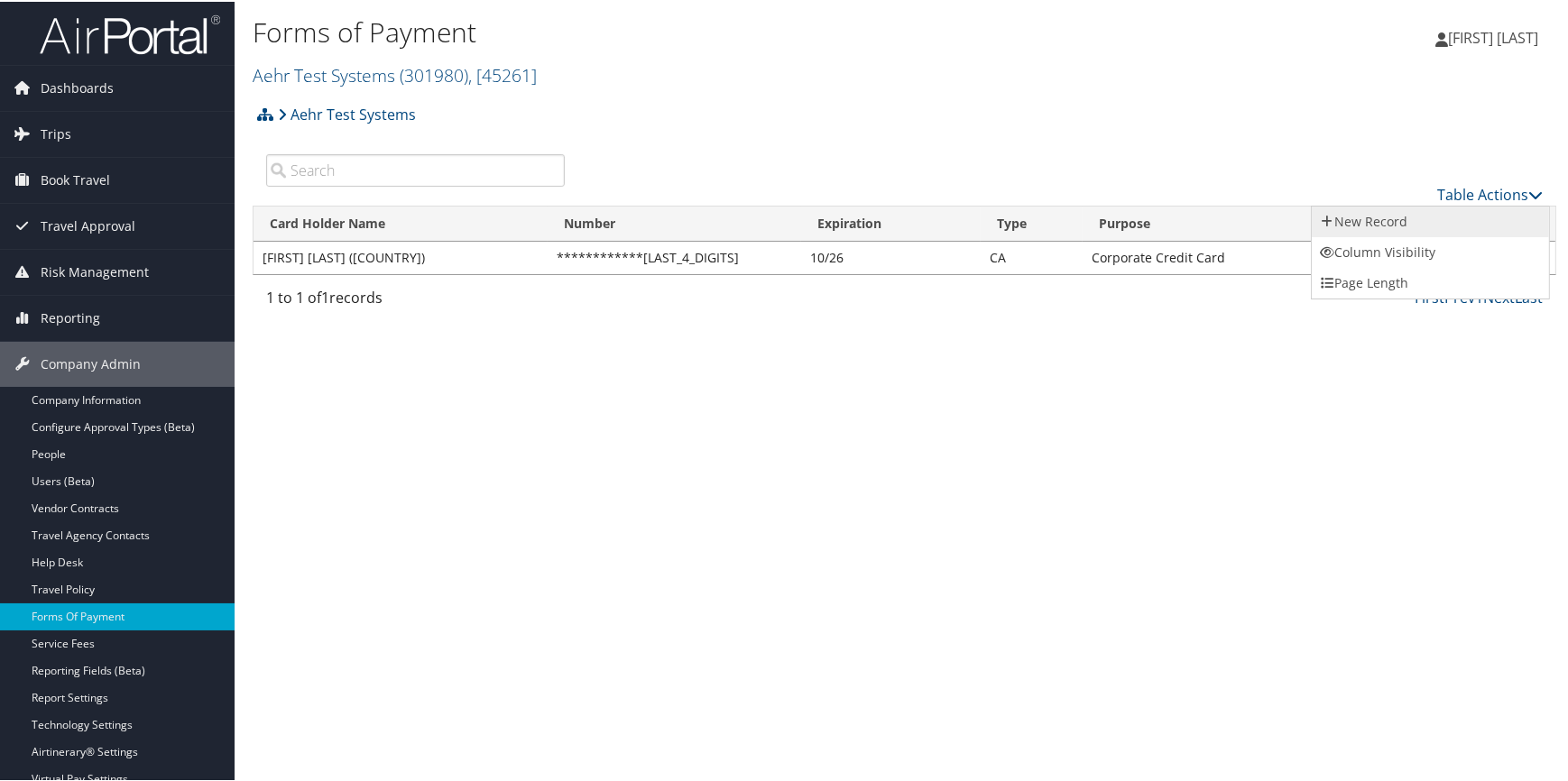 click on "New Record" at bounding box center (1430, 220) 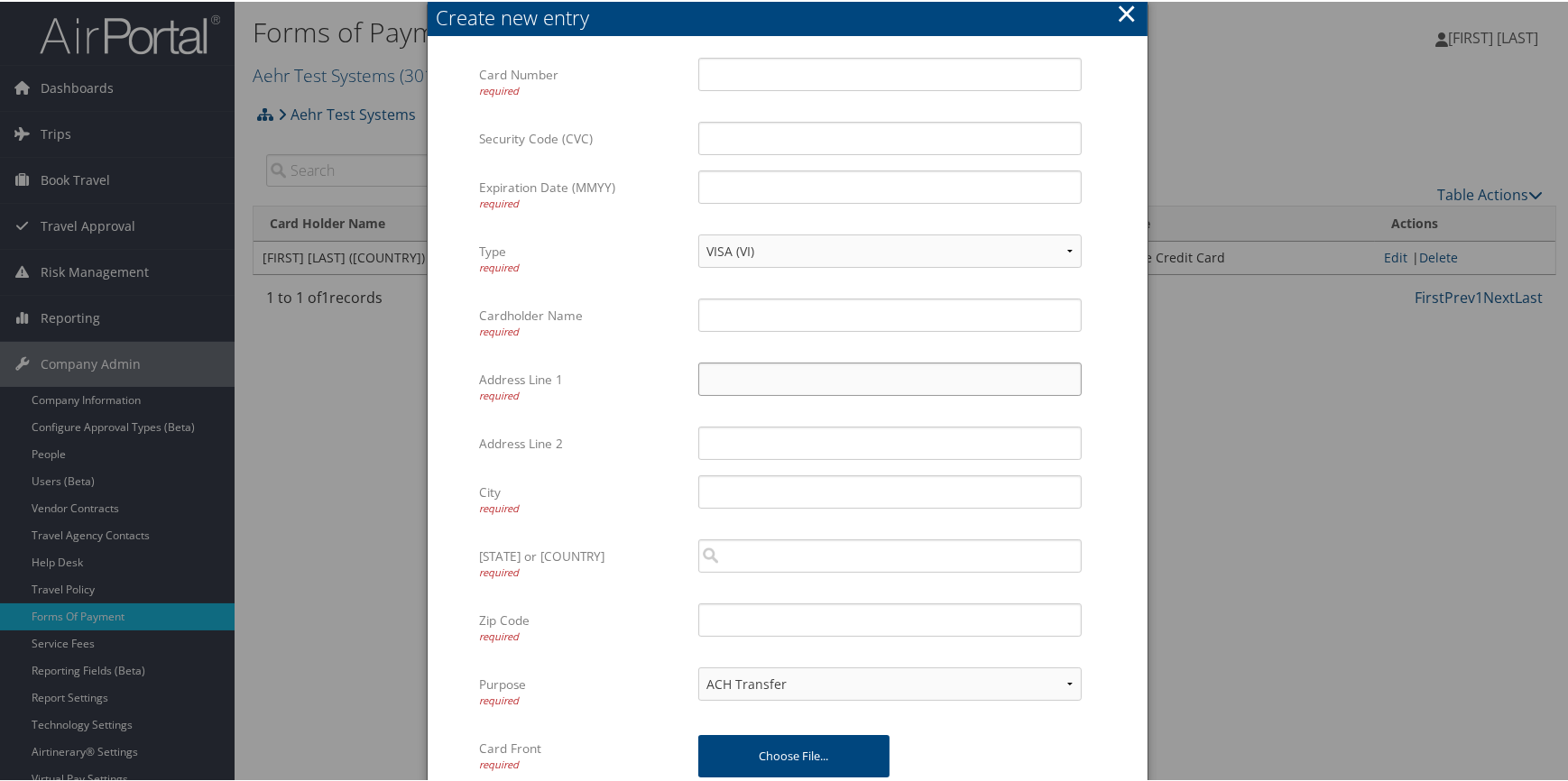 click on "Address Line 1 required" at bounding box center (890, 377) 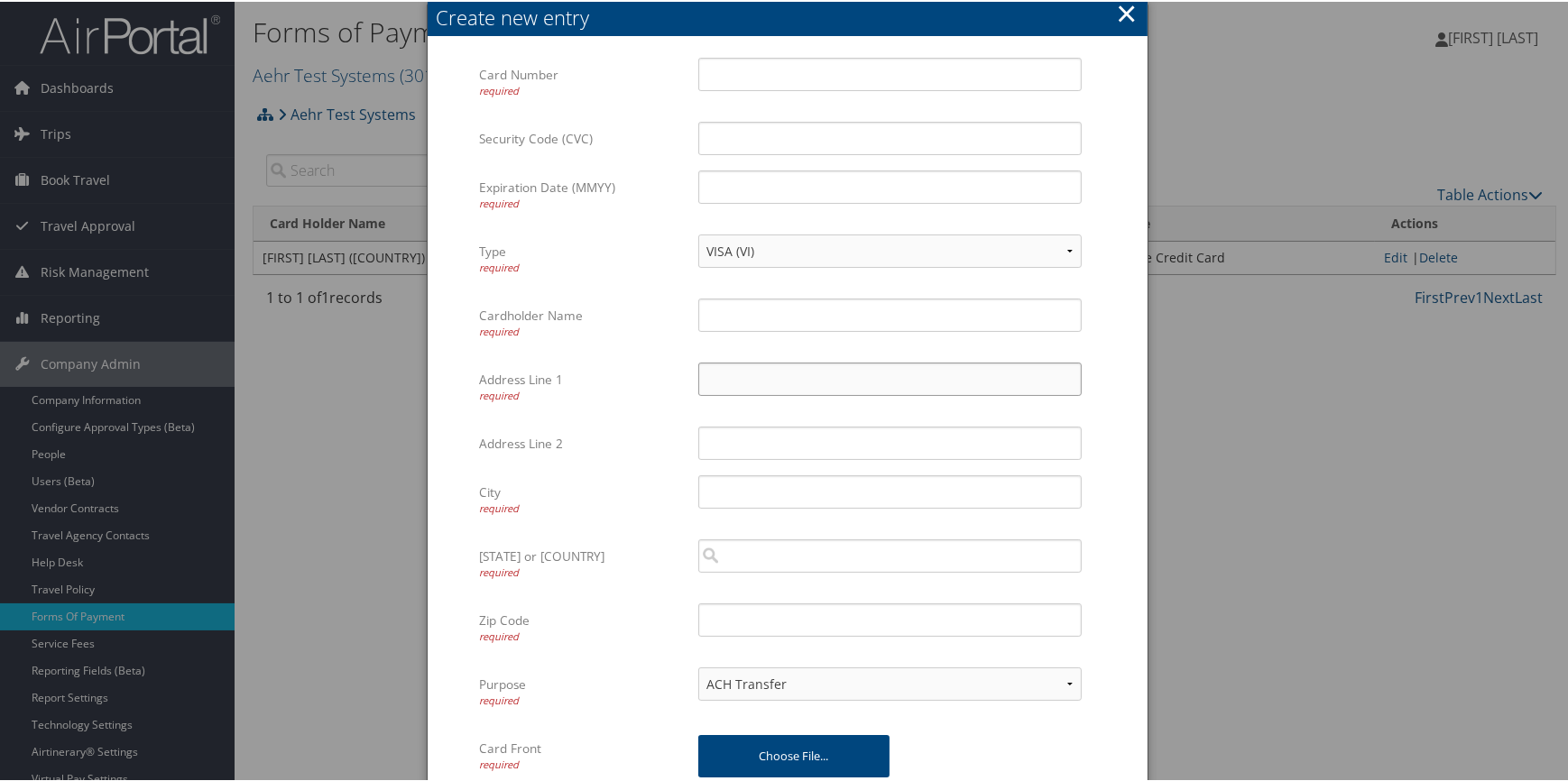 paste on "[NUMBER] [STREET] [CITY], [STATE] [POSTAL_CODE]" 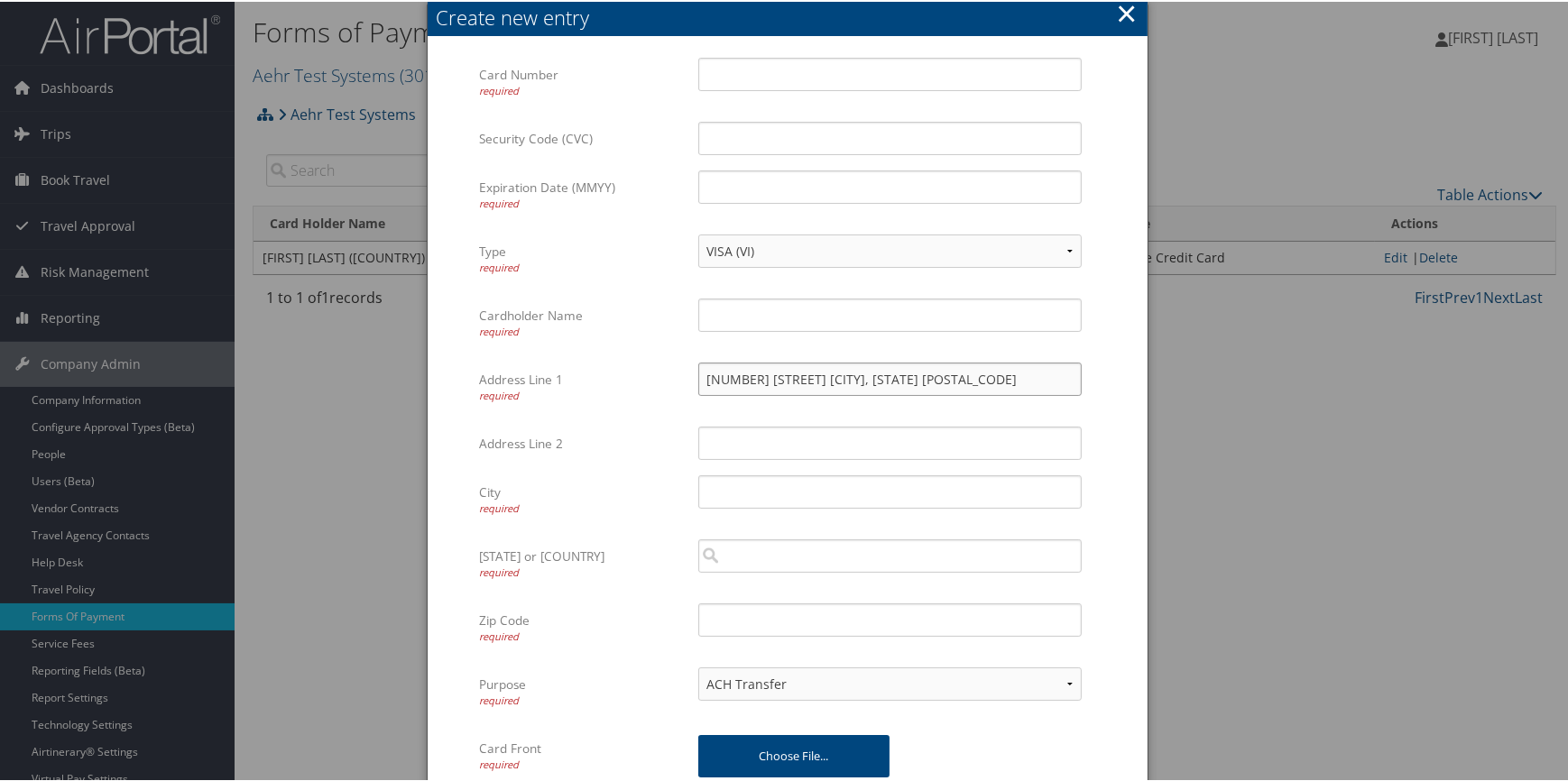 type on "[NUMBER] [STREET] [CITY], [STATE] [POSTAL_CODE]" 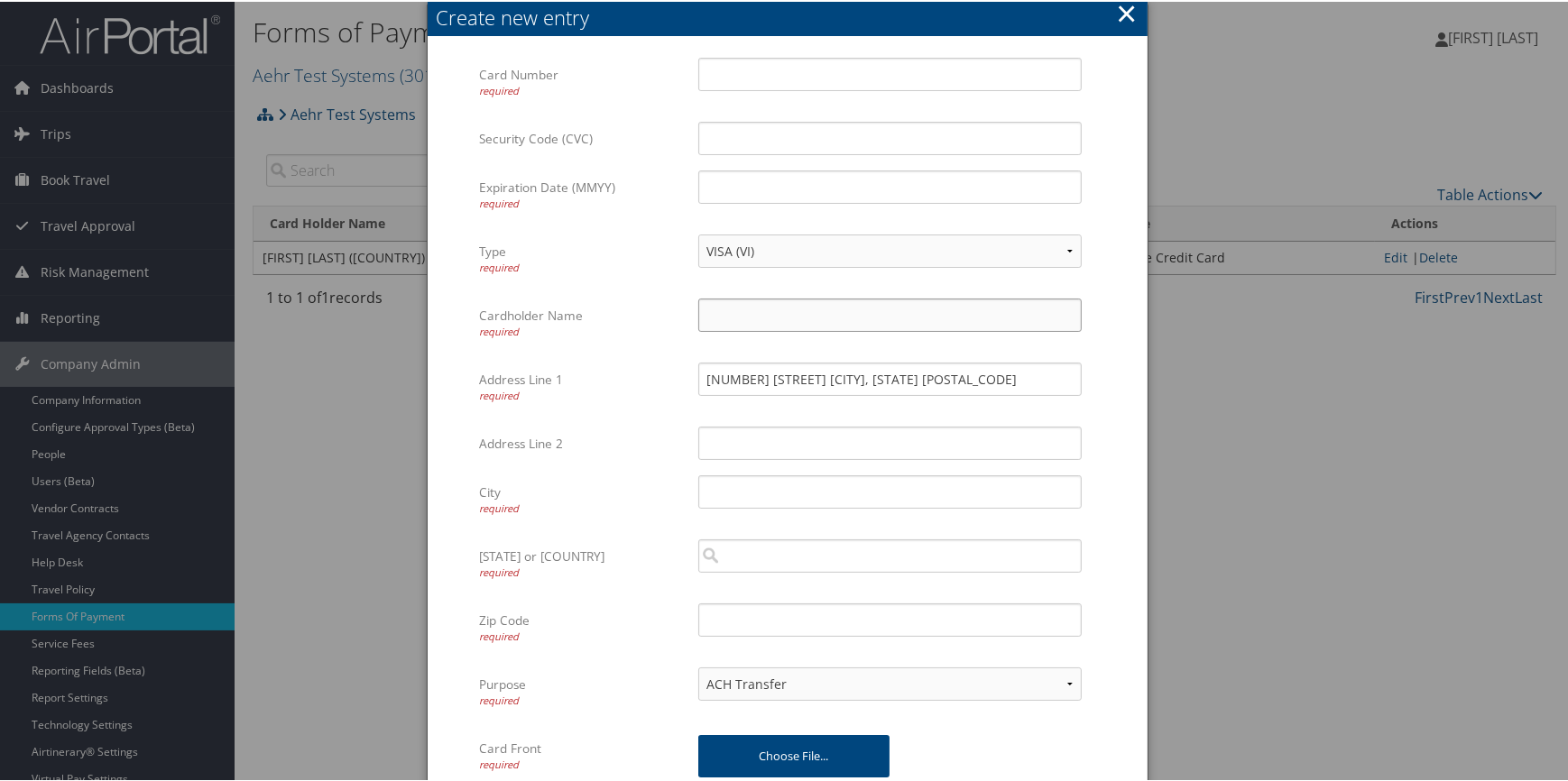 click on "Cardholder Name required" at bounding box center (890, 313) 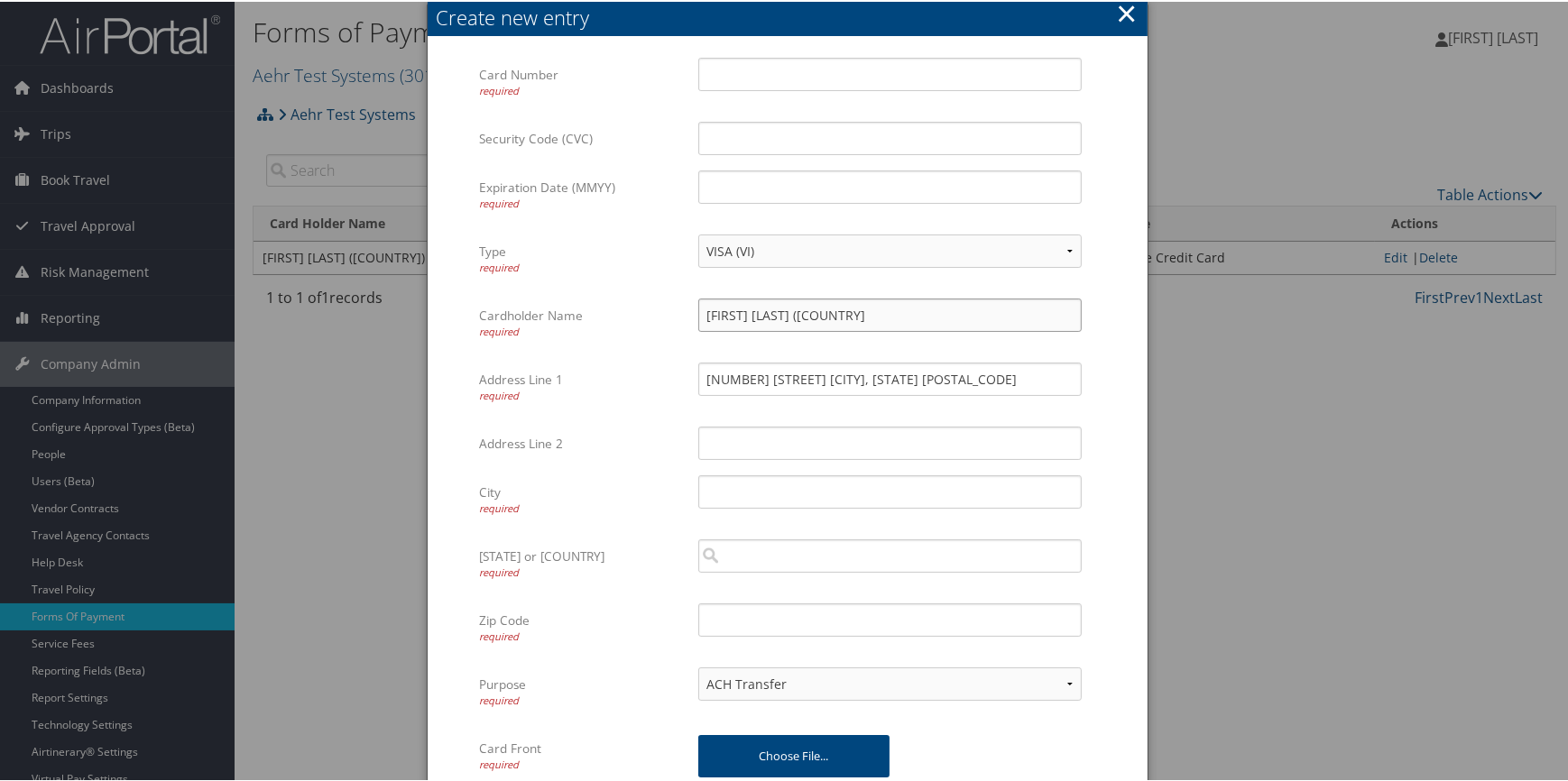 drag, startPoint x: 824, startPoint y: 310, endPoint x: 809, endPoint y: 315, distance: 15.811388 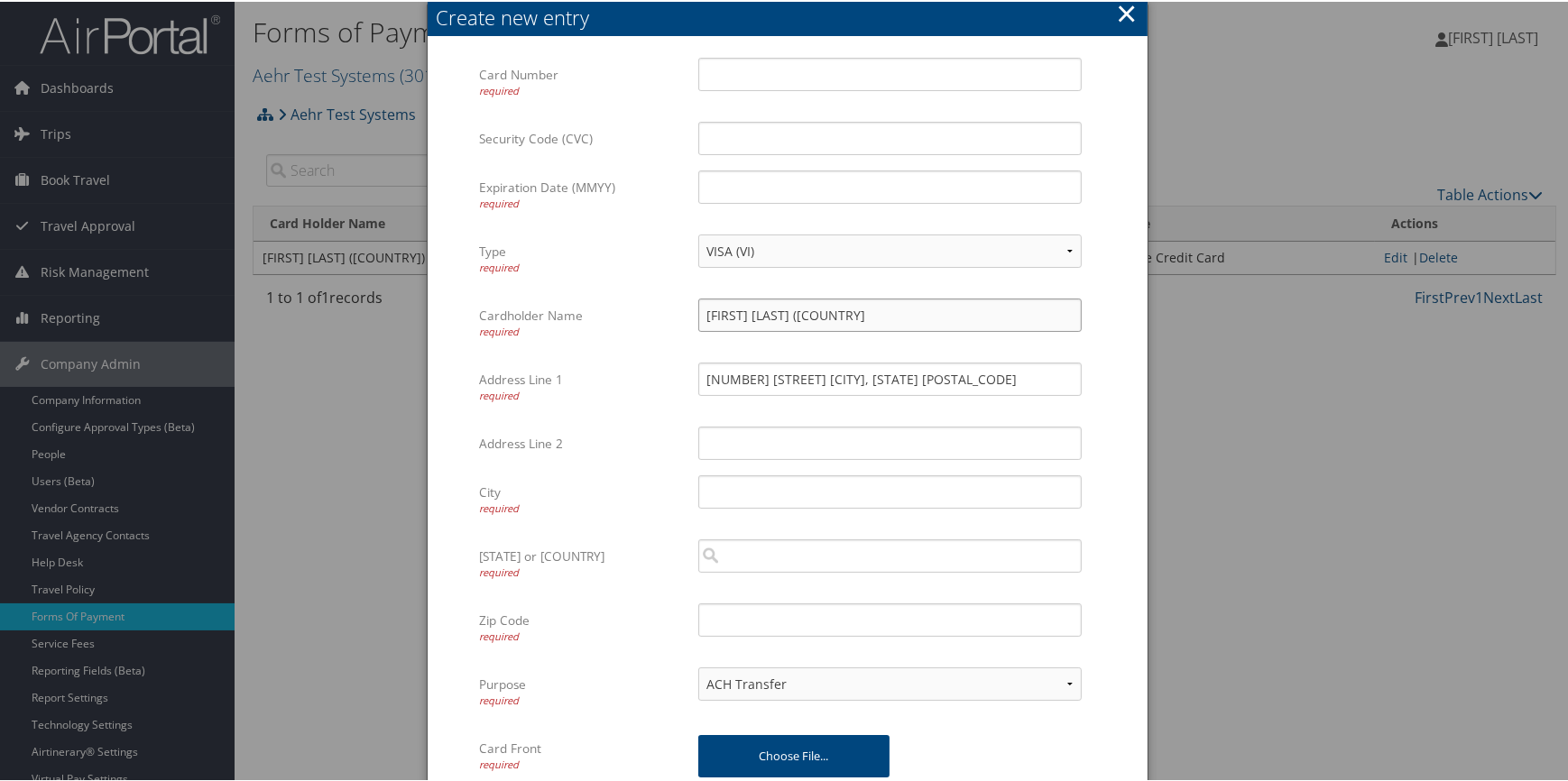 click on "Nancy Chestnut  (Ph" at bounding box center [890, 313] 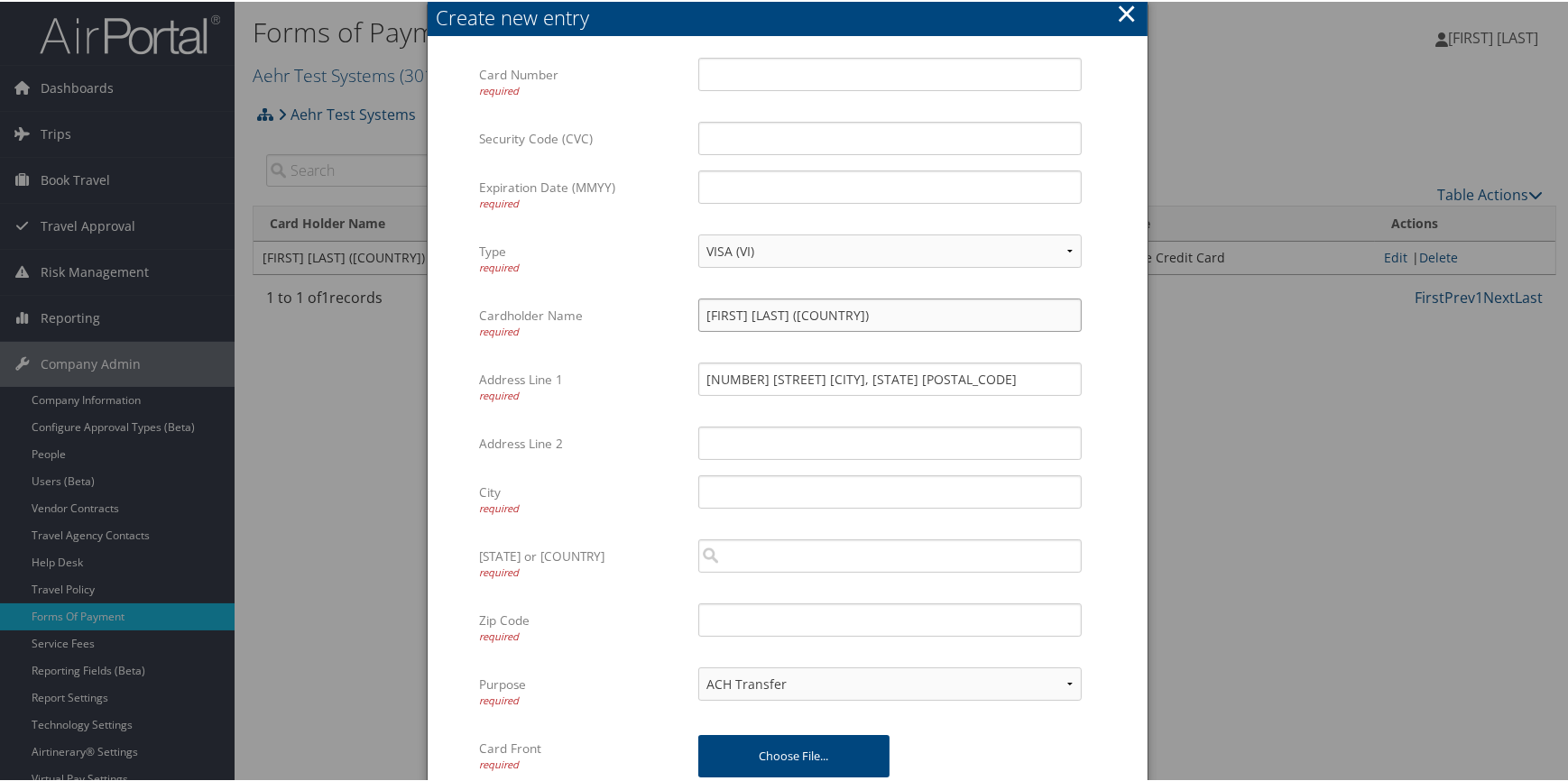 type on "Nancy Chestnut  (Philippines)" 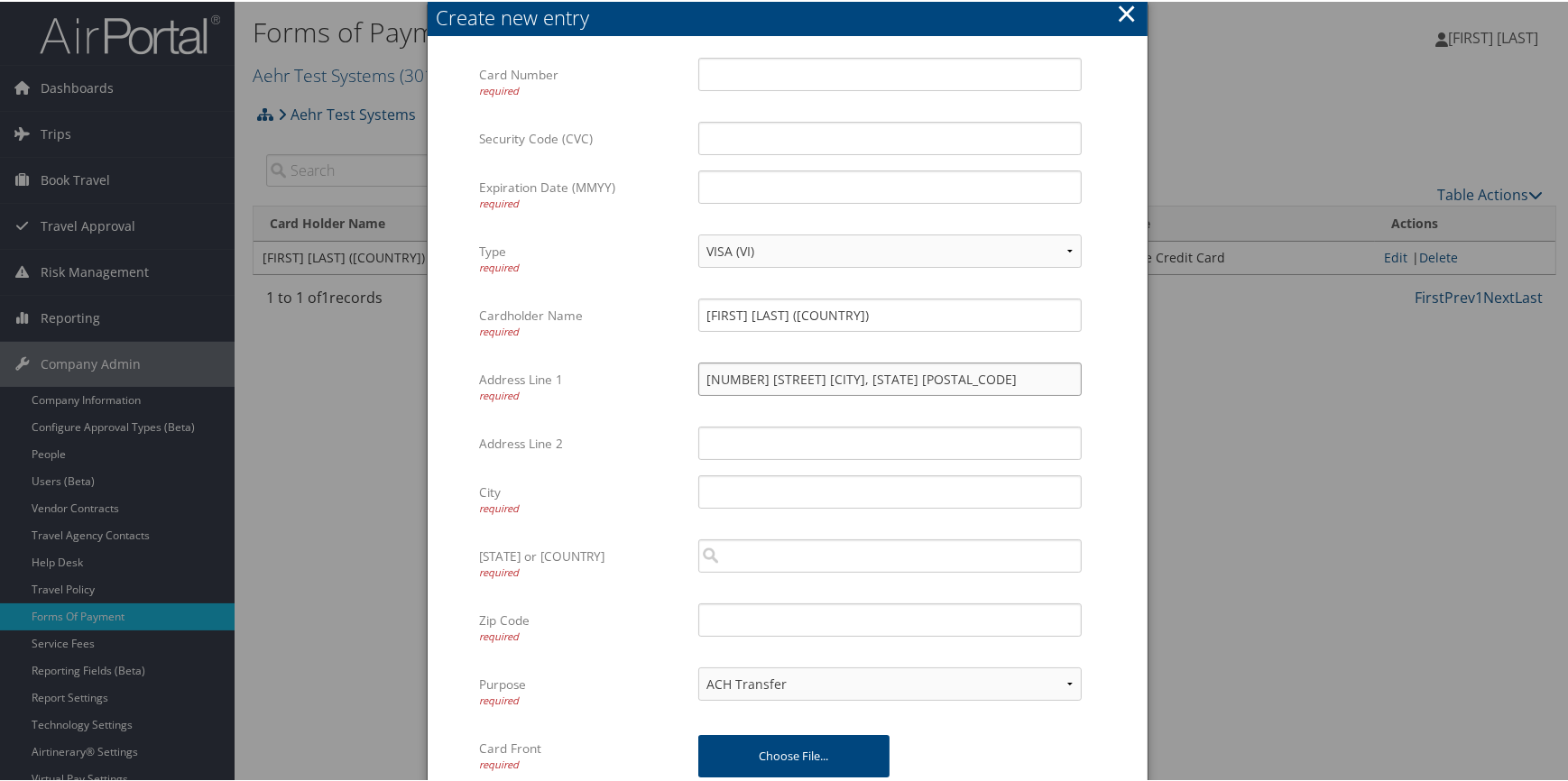 drag, startPoint x: 806, startPoint y: 379, endPoint x: 855, endPoint y: 375, distance: 49.162994 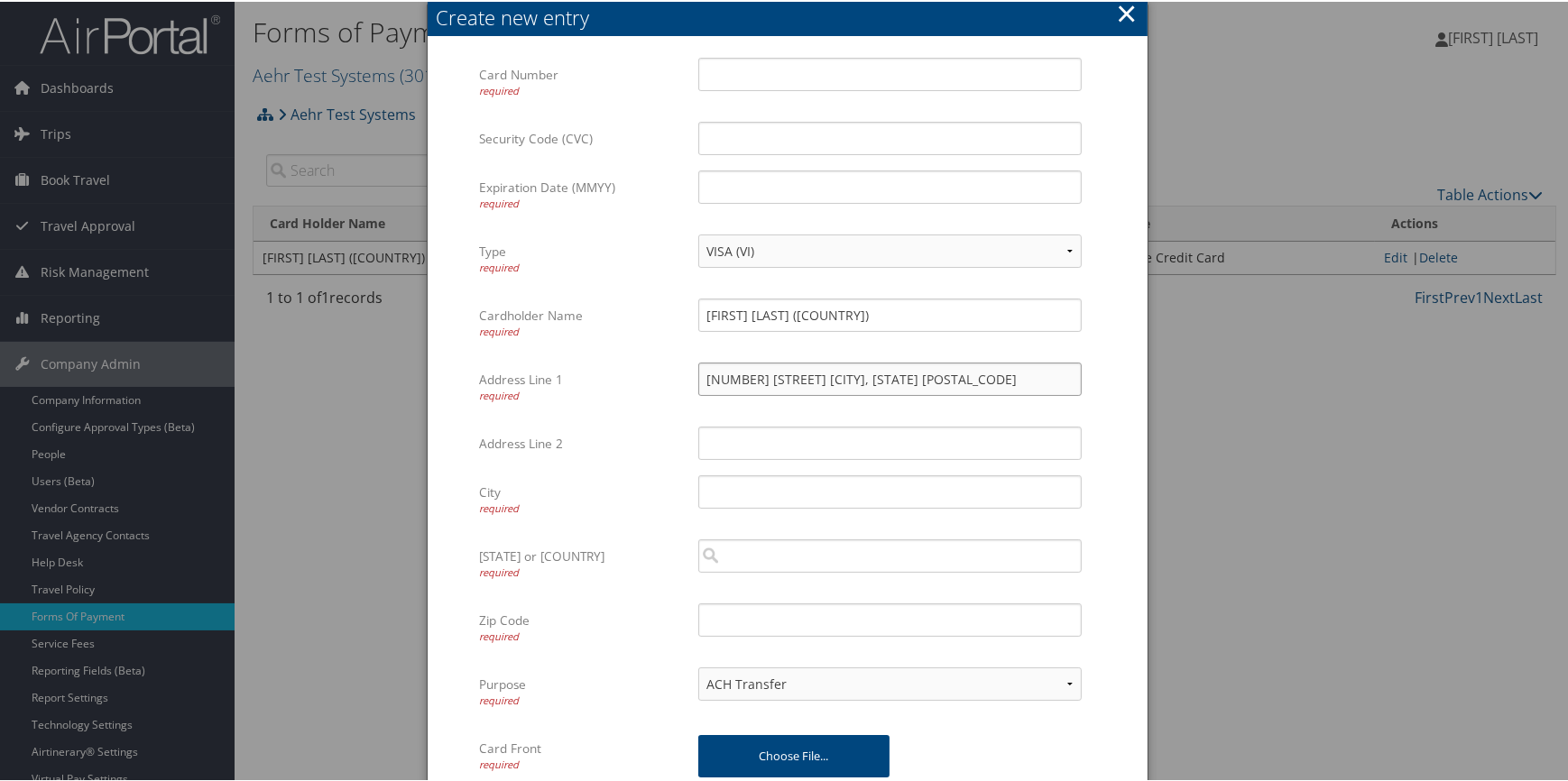 click on "400 Kato Terrace Fremont, CA 94539" at bounding box center [890, 377] 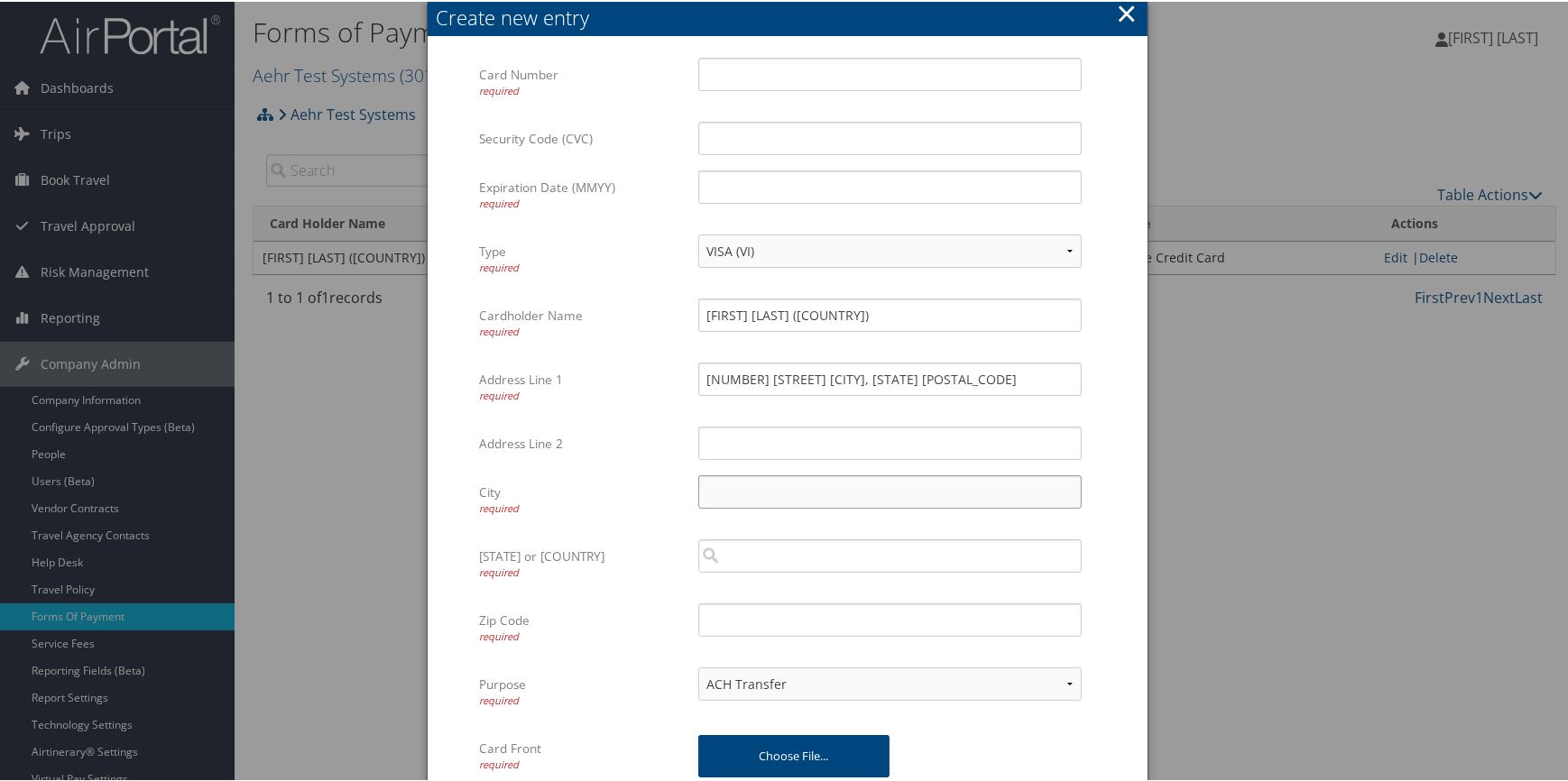 click on "City required" at bounding box center [890, 490] 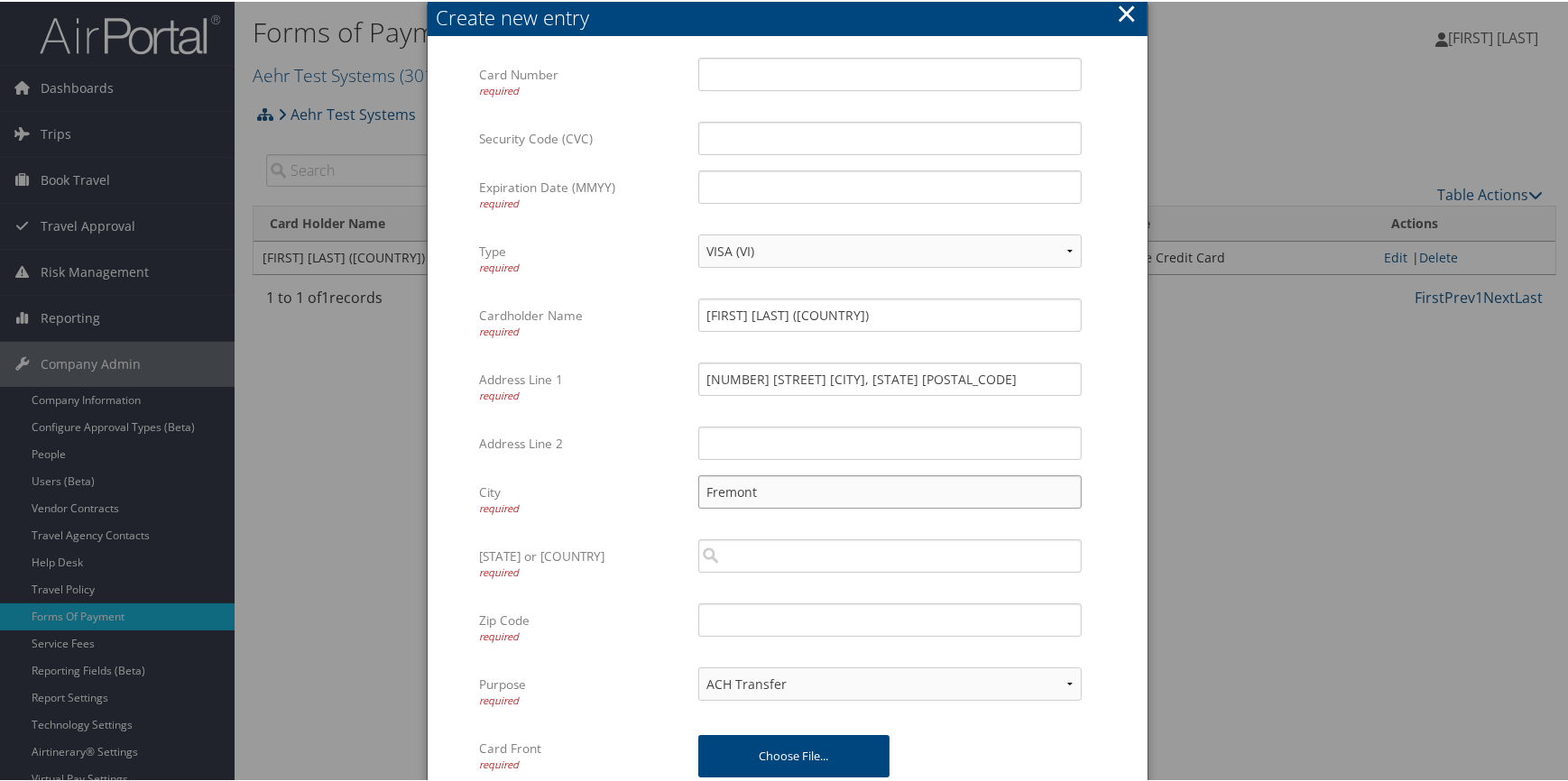 type on "Fremont" 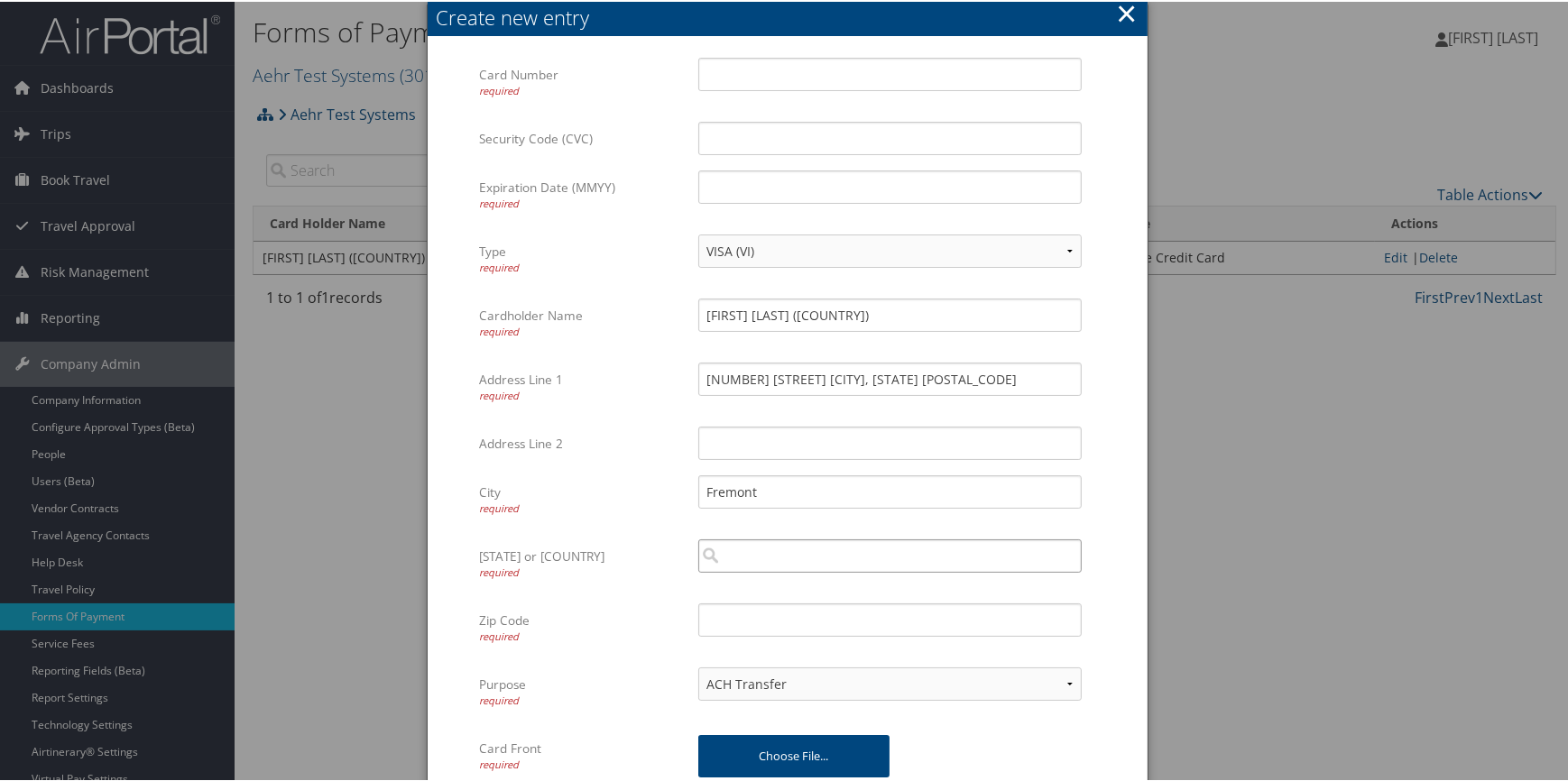 click at bounding box center [890, 554] 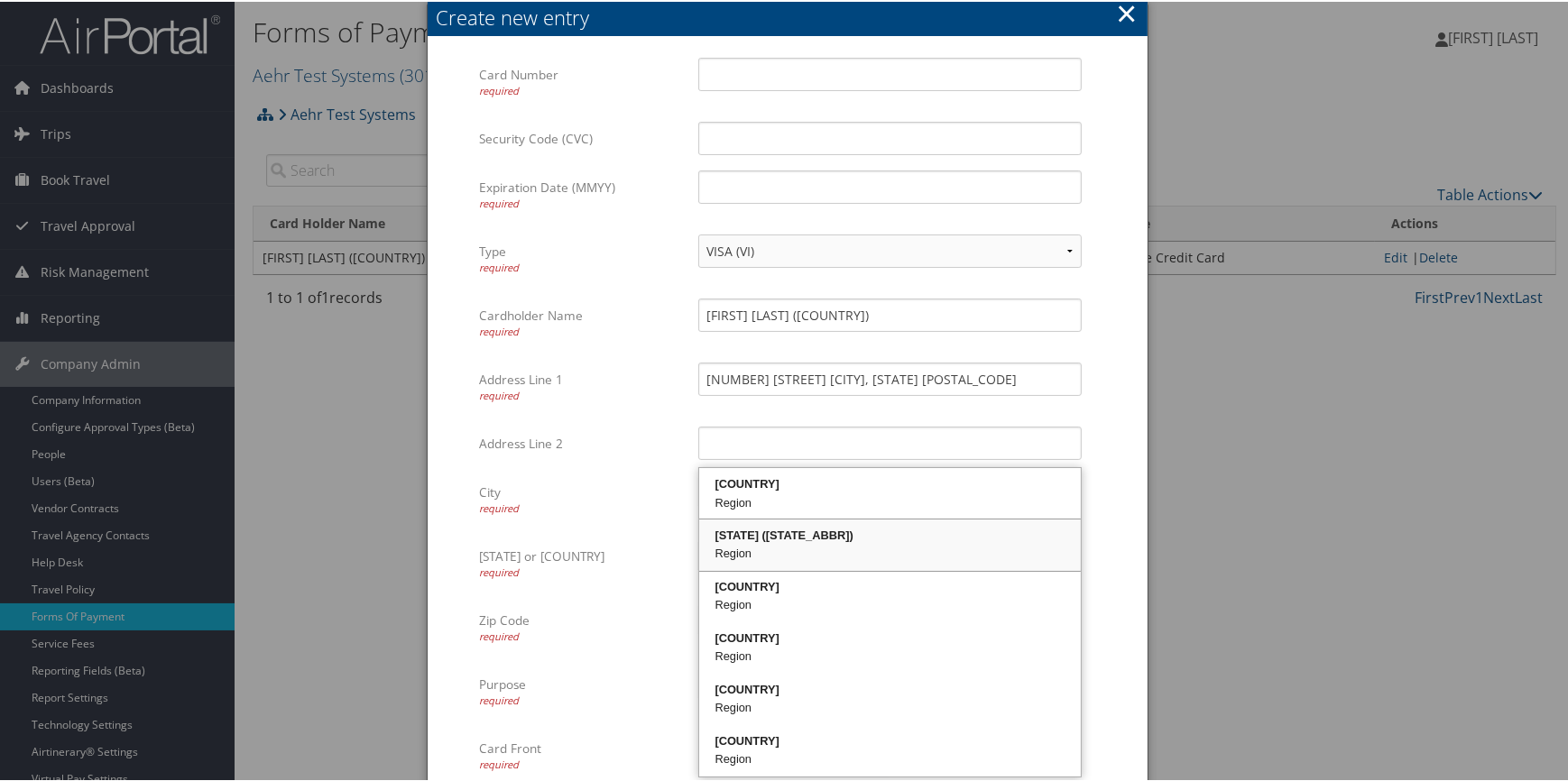 click on "California (CA) Region" at bounding box center [890, 543] 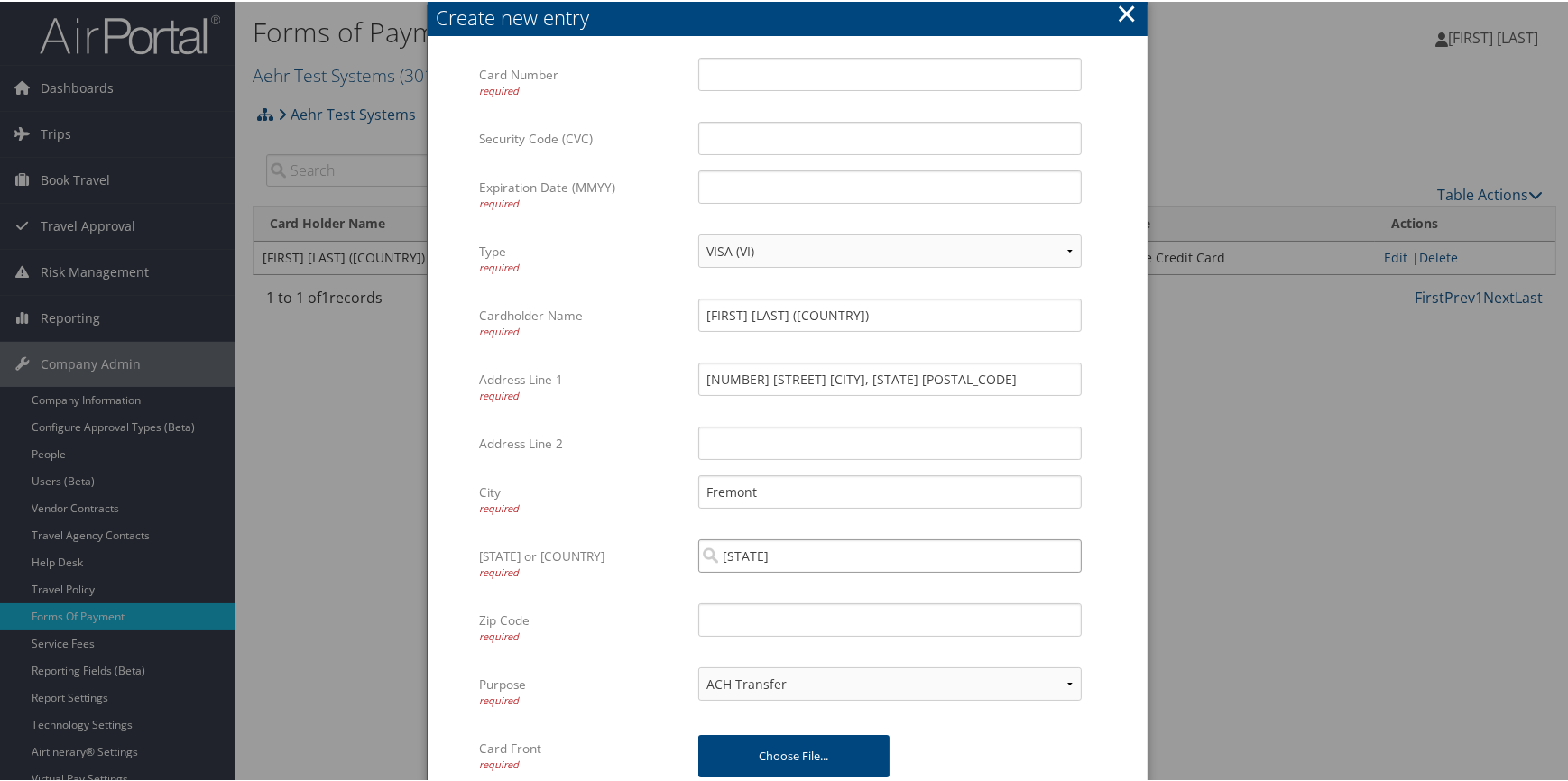 type on "California" 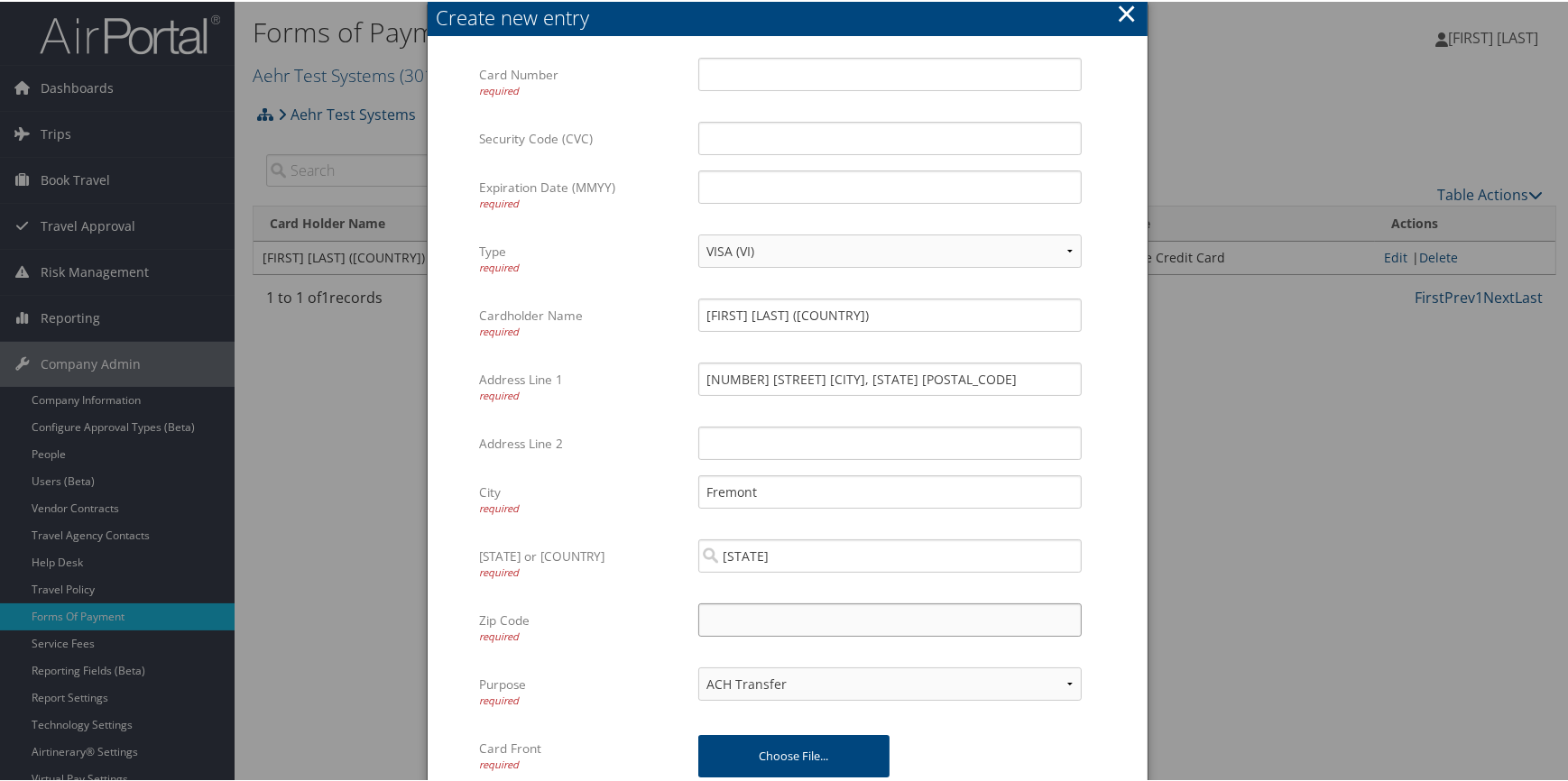 click on "Zip Code required" at bounding box center (890, 618) 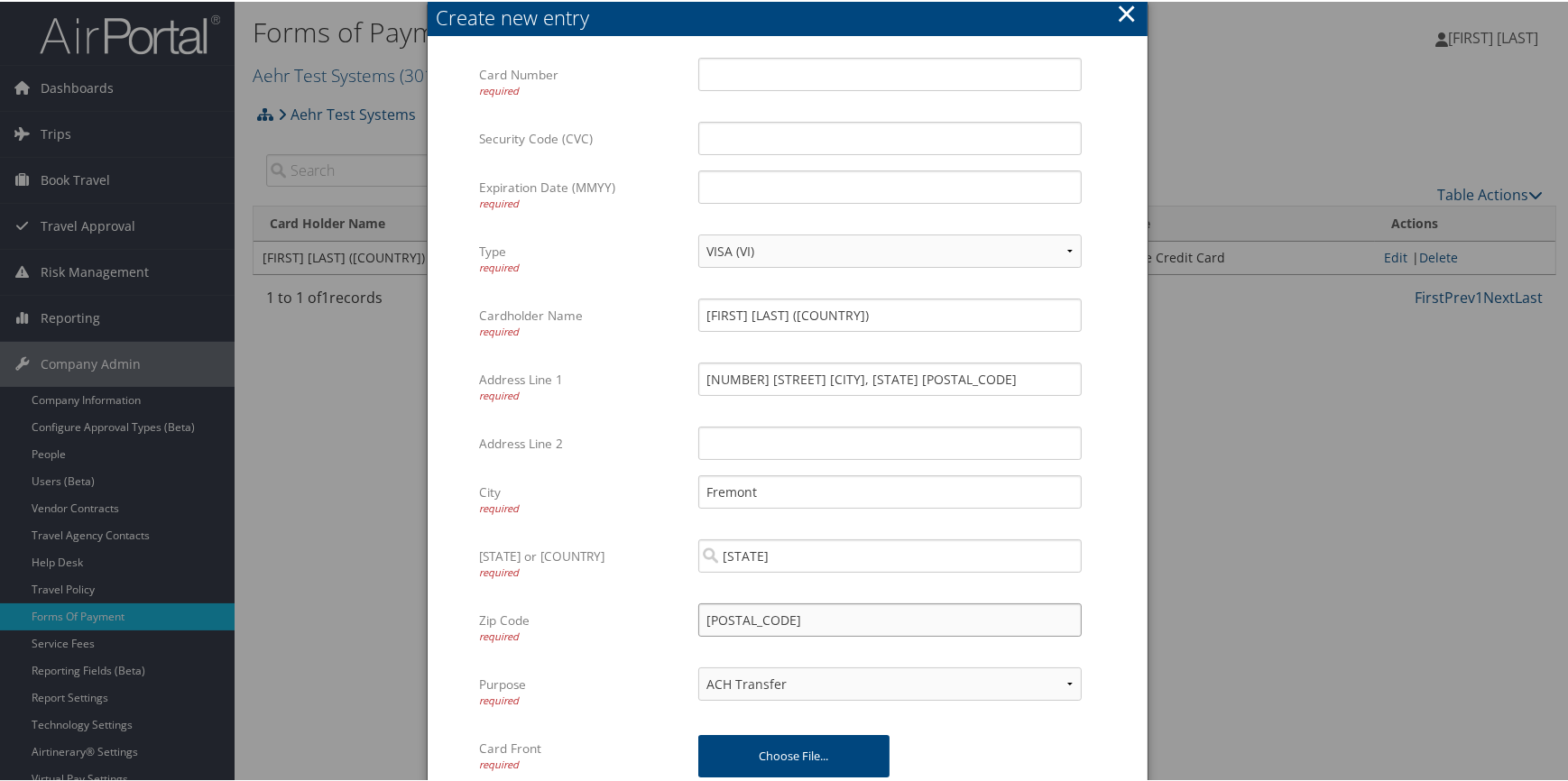 type on "94539" 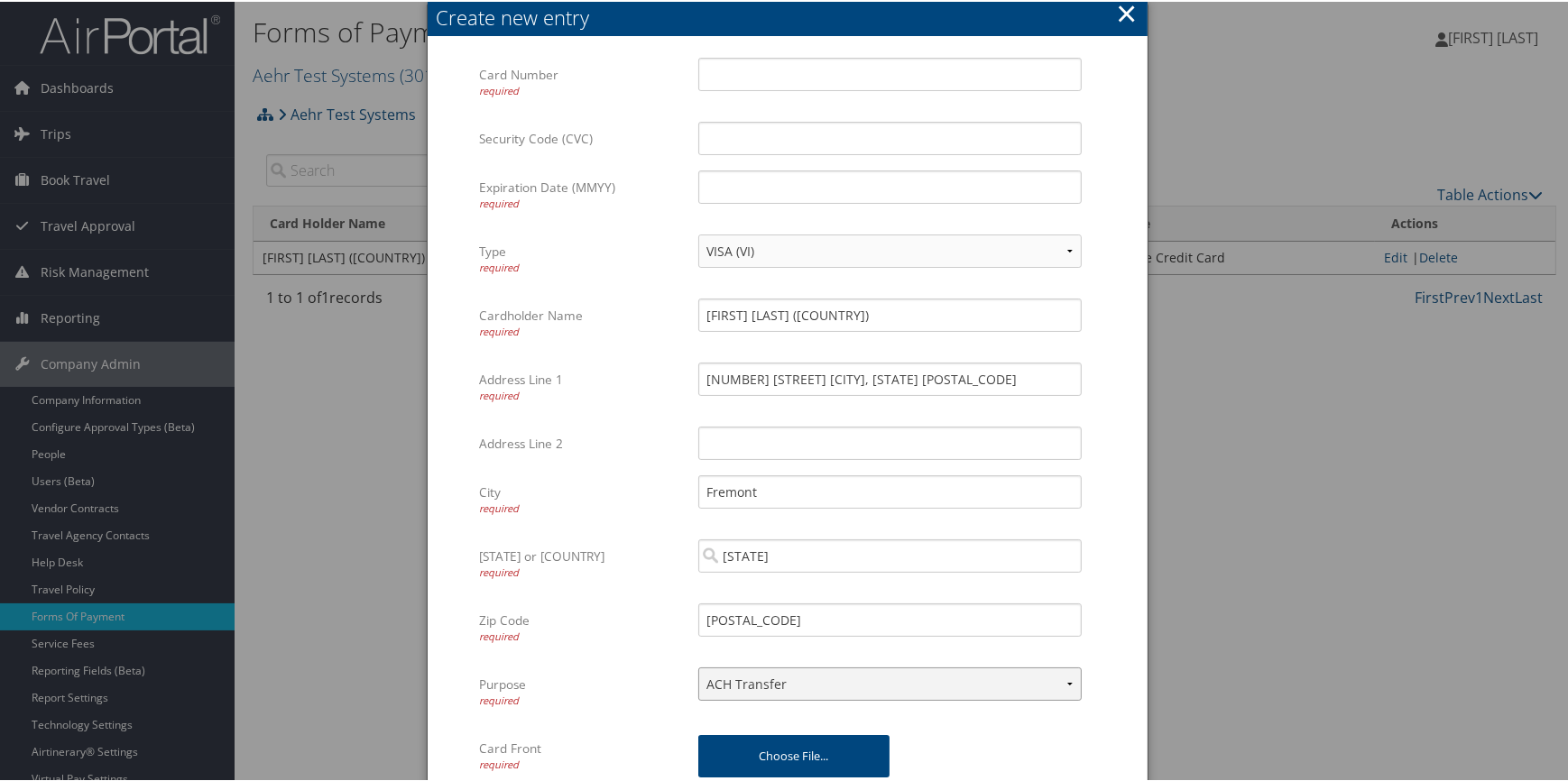 click on "ACH Transfer
Cash / Check (AR)
Corporate Credit Card
Ghost Credit Card
Hotel Guarantee Card
Individual Corp Credit Card
Service Fee Backup
Traveler Credit Card
Virtual Pay Lite Card" at bounding box center (890, 682) 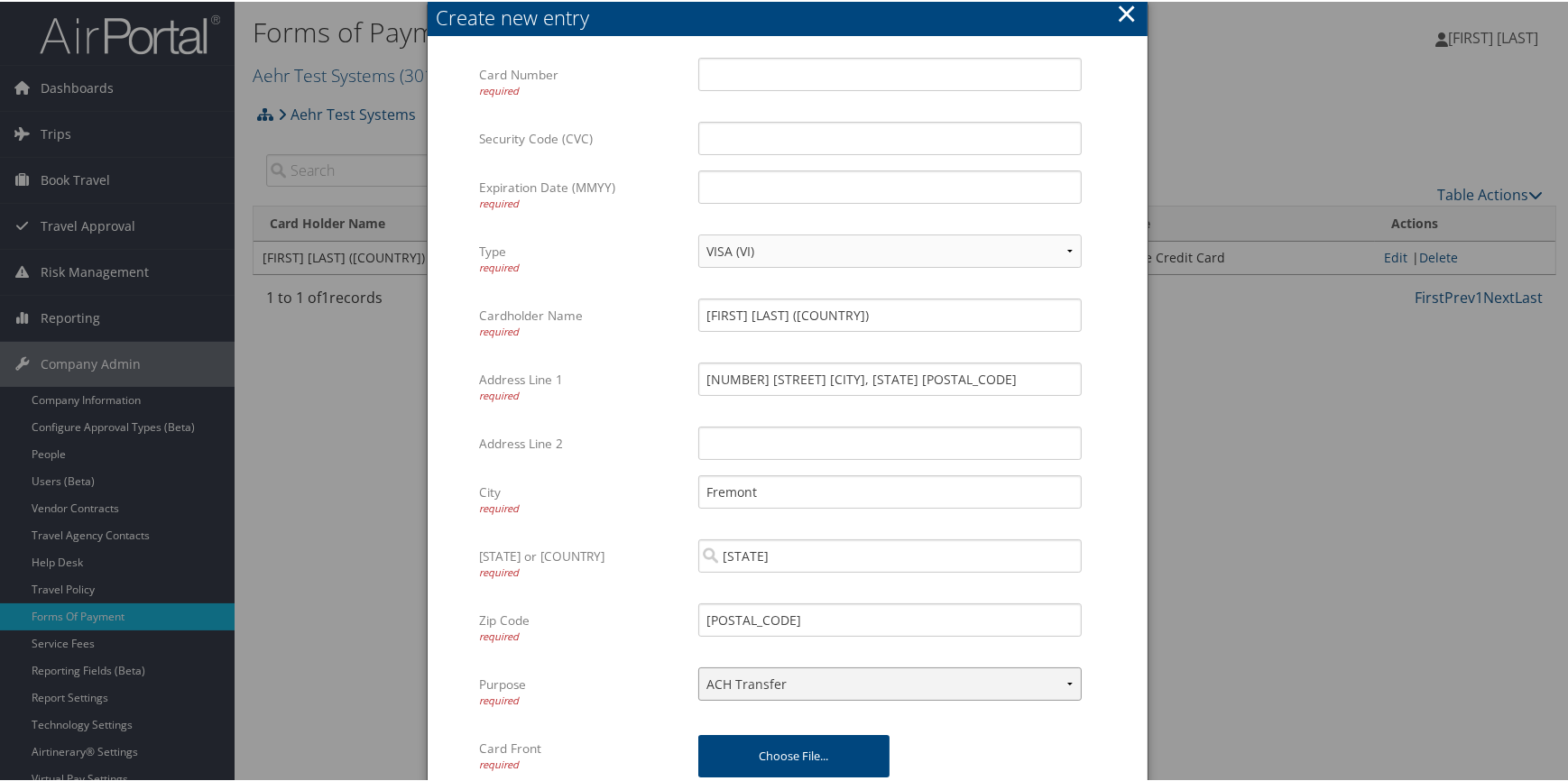 select on "2" 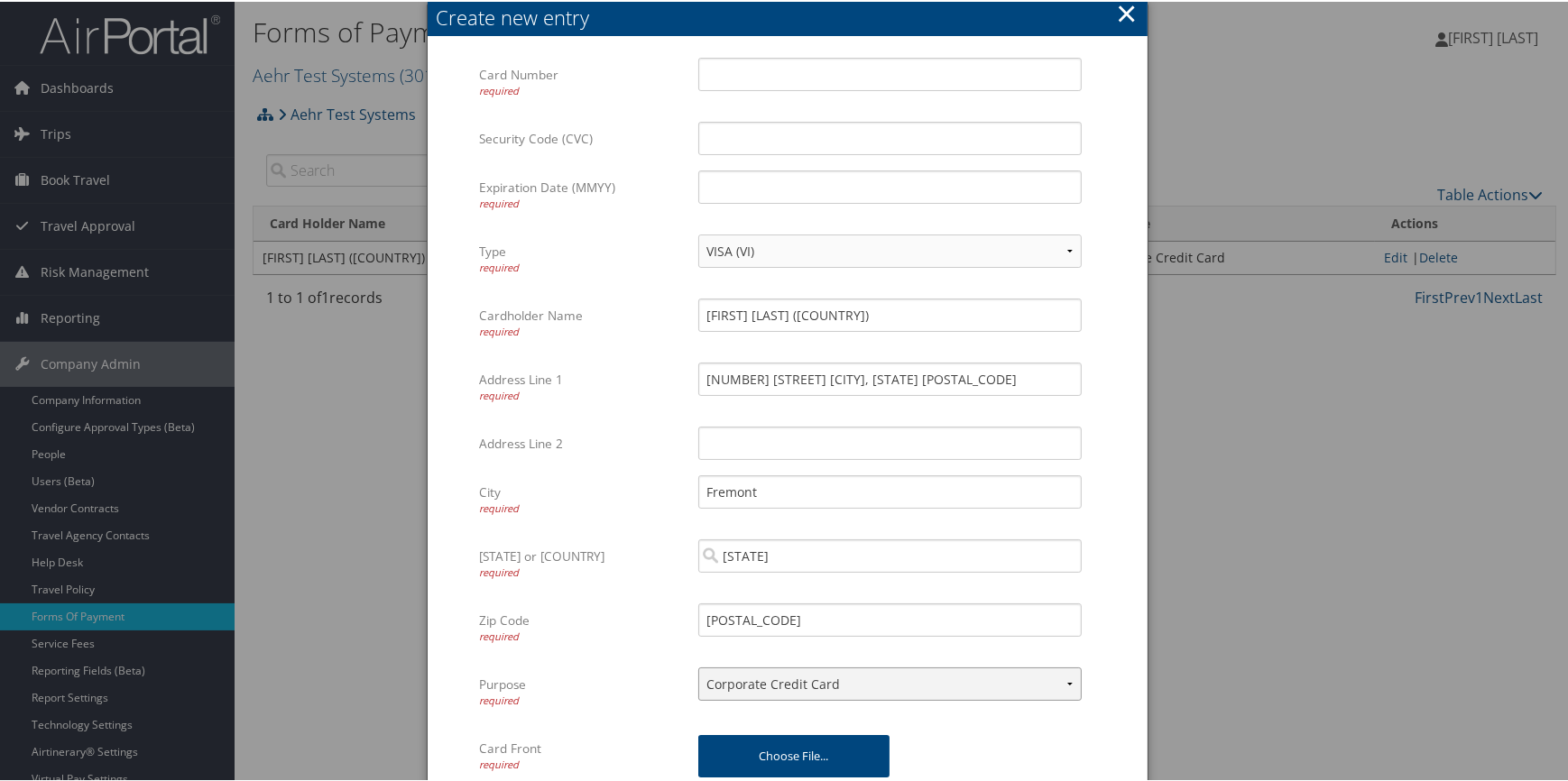 click on "ACH Transfer
Cash / Check (AR)
Corporate Credit Card
Ghost Credit Card
Hotel Guarantee Card
Individual Corp Credit Card
Service Fee Backup
Traveler Credit Card
Virtual Pay Lite Card" at bounding box center [890, 682] 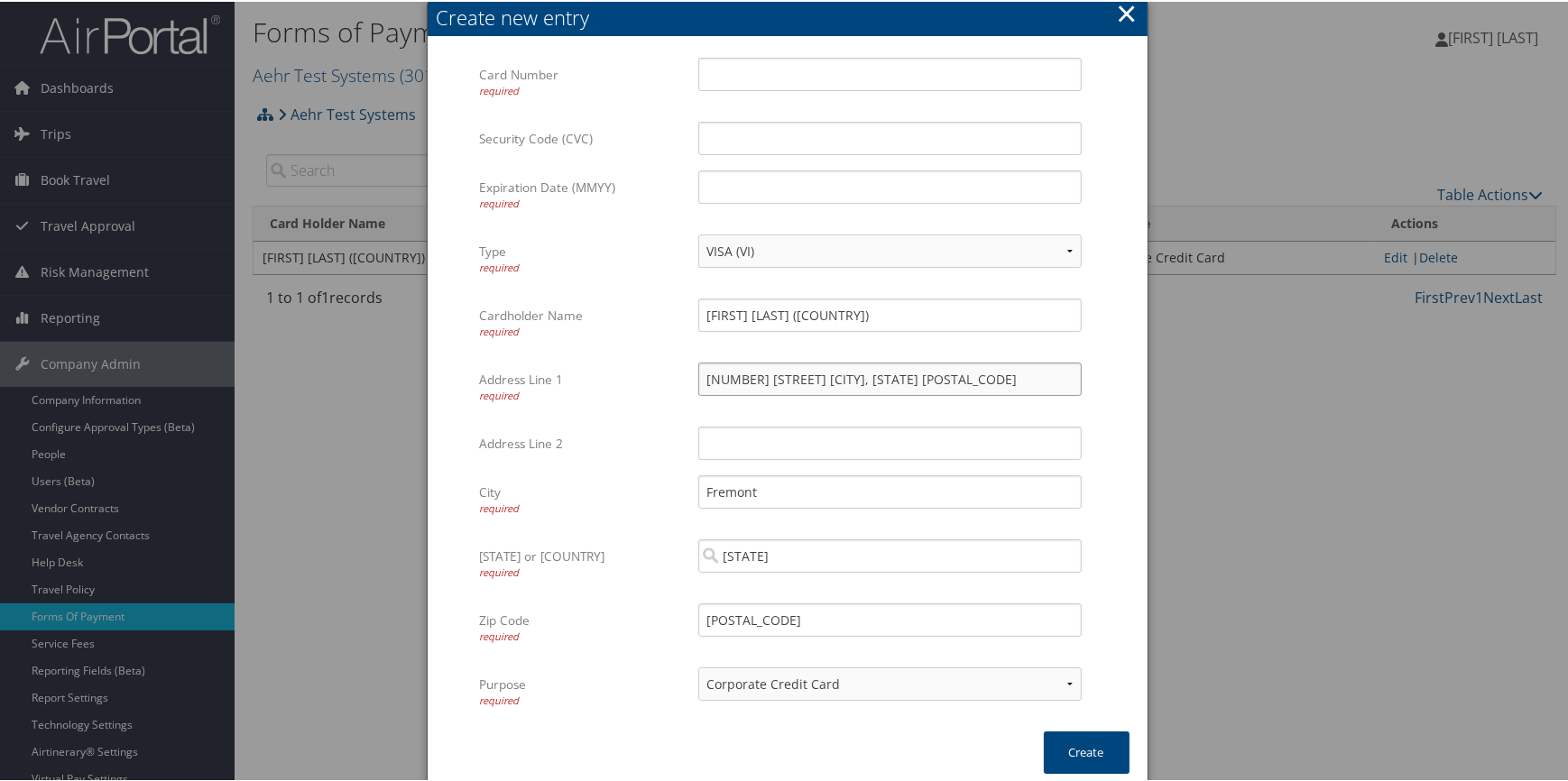 drag, startPoint x: 945, startPoint y: 370, endPoint x: 799, endPoint y: 394, distance: 147.95945 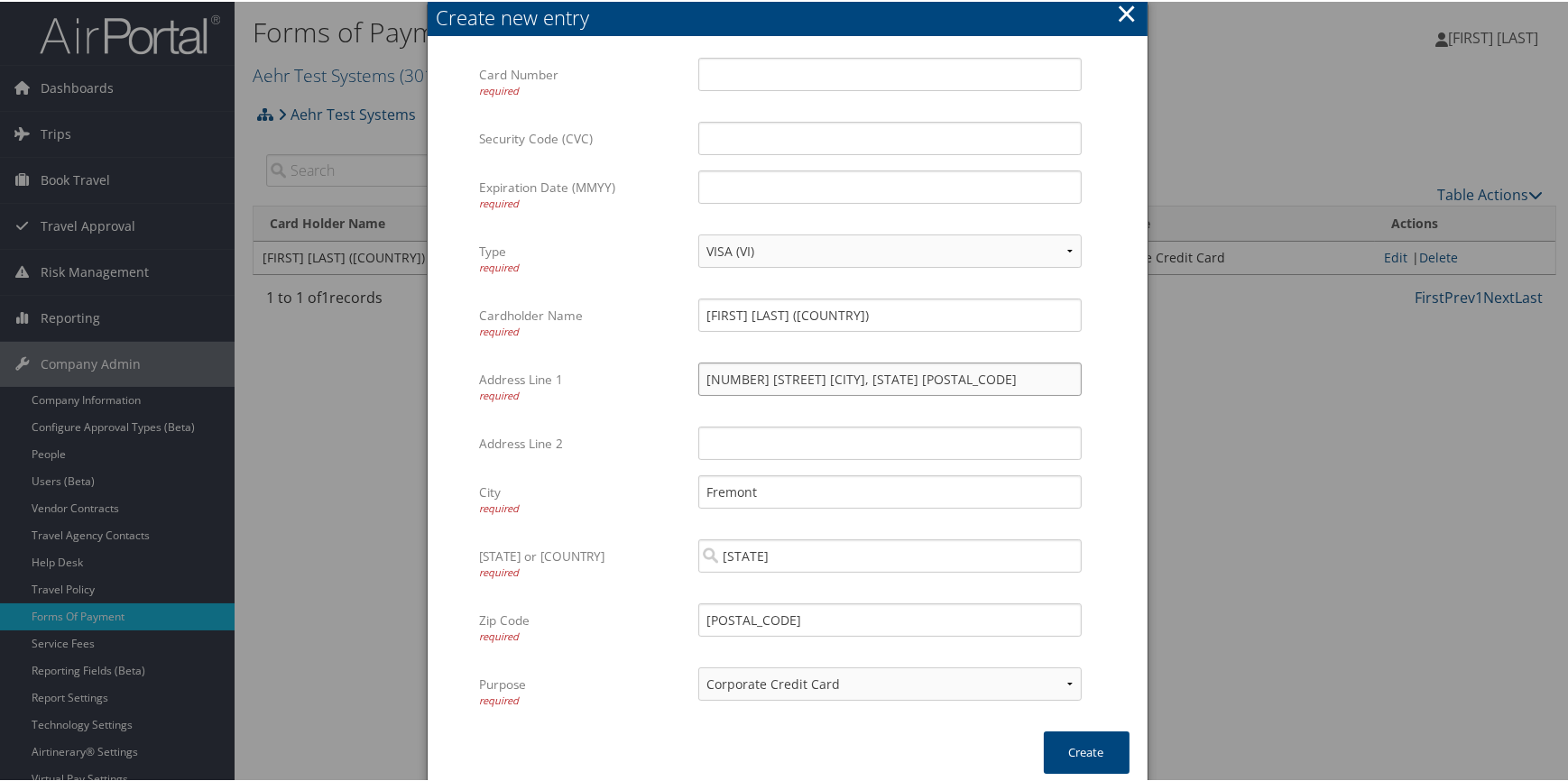 click on "400 Kato Terrace Fremont, CA 94539 Multiple values The selected items contain different values for this input. To edit and set all items for this input to the same value, click or tap here, otherwise they will retain their individual values. Undo changes" at bounding box center (890, 384) 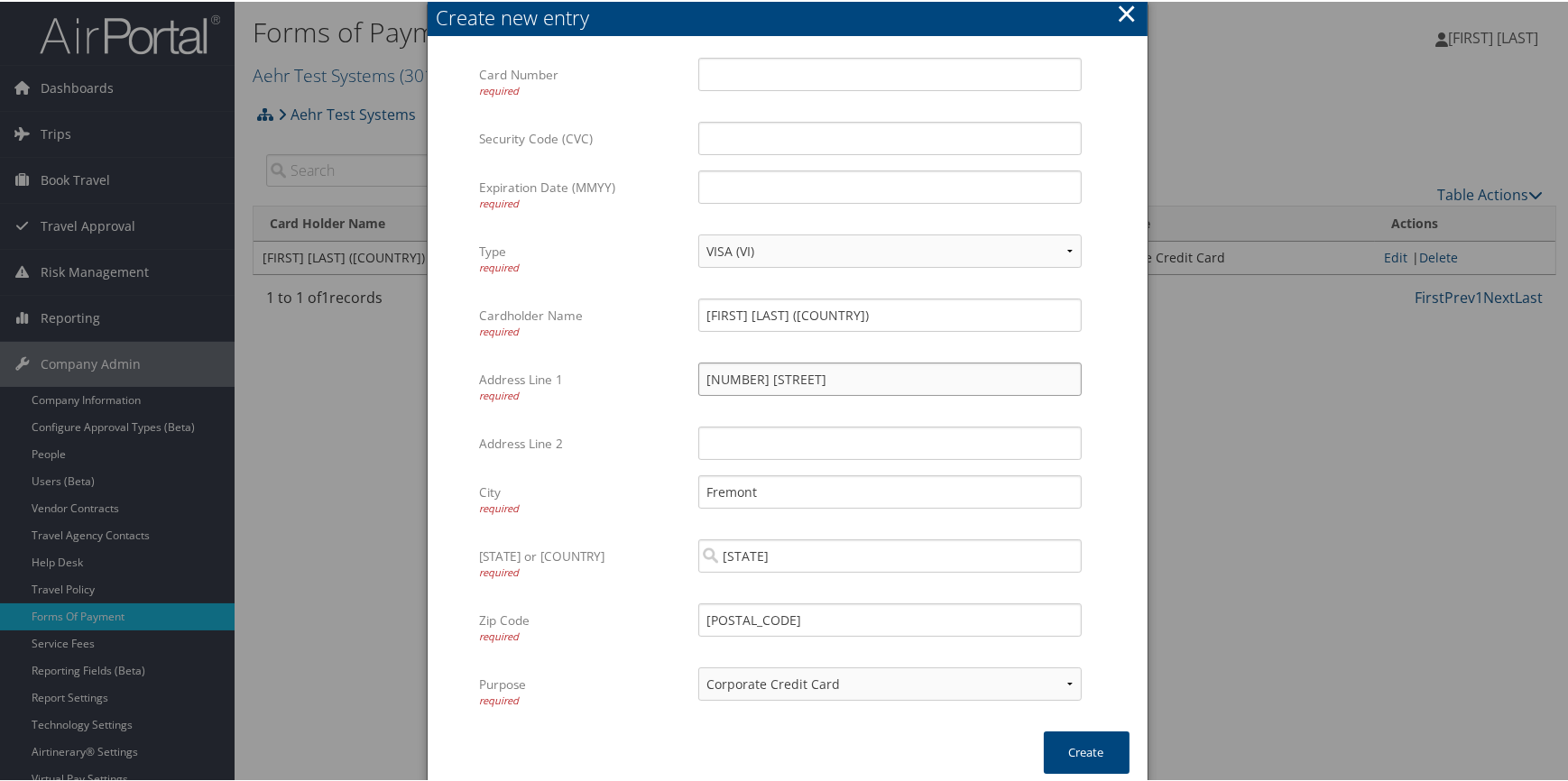 type on "400 Kato Terrace" 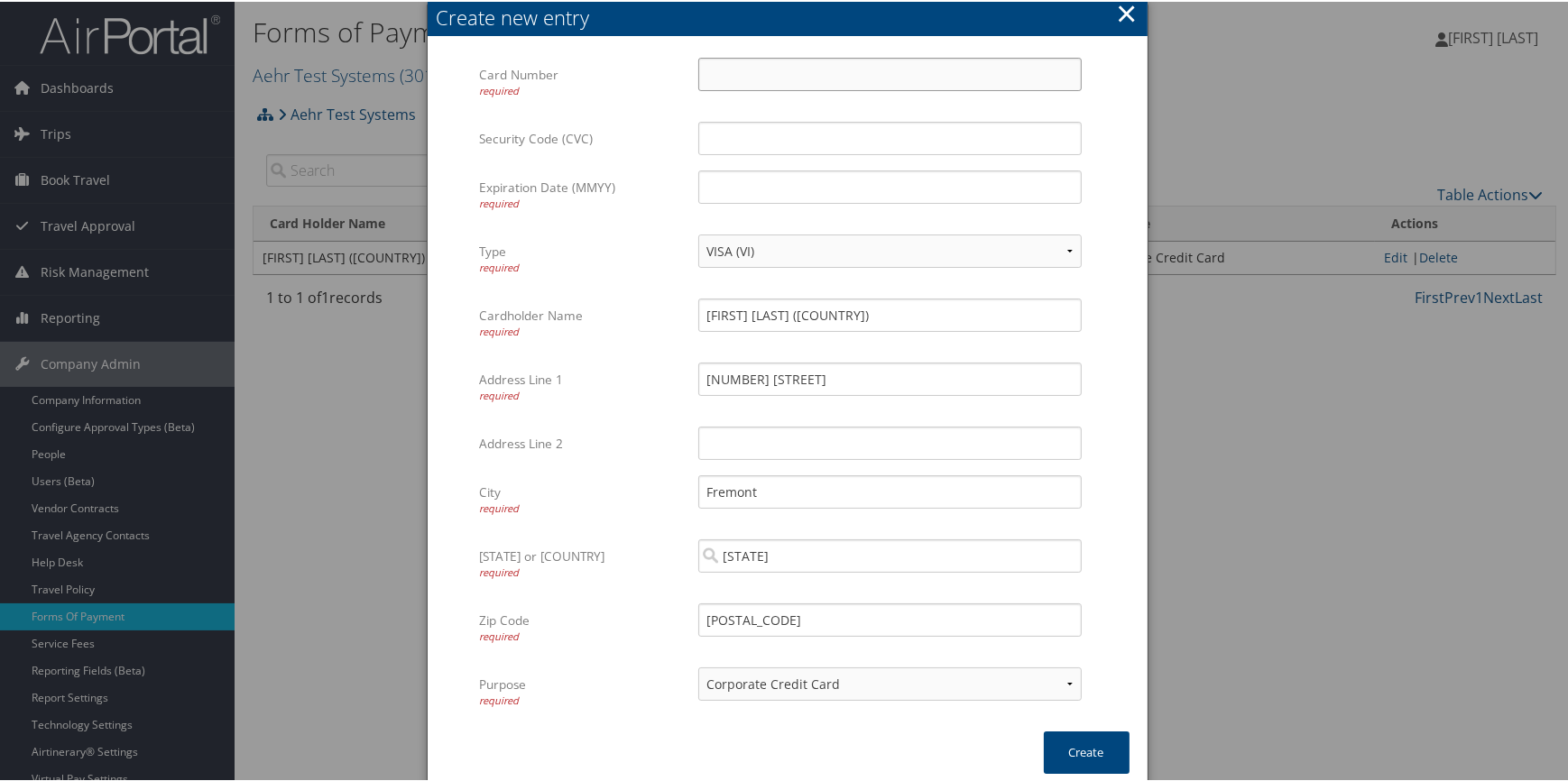 click on "Card Number required" at bounding box center (890, 72) 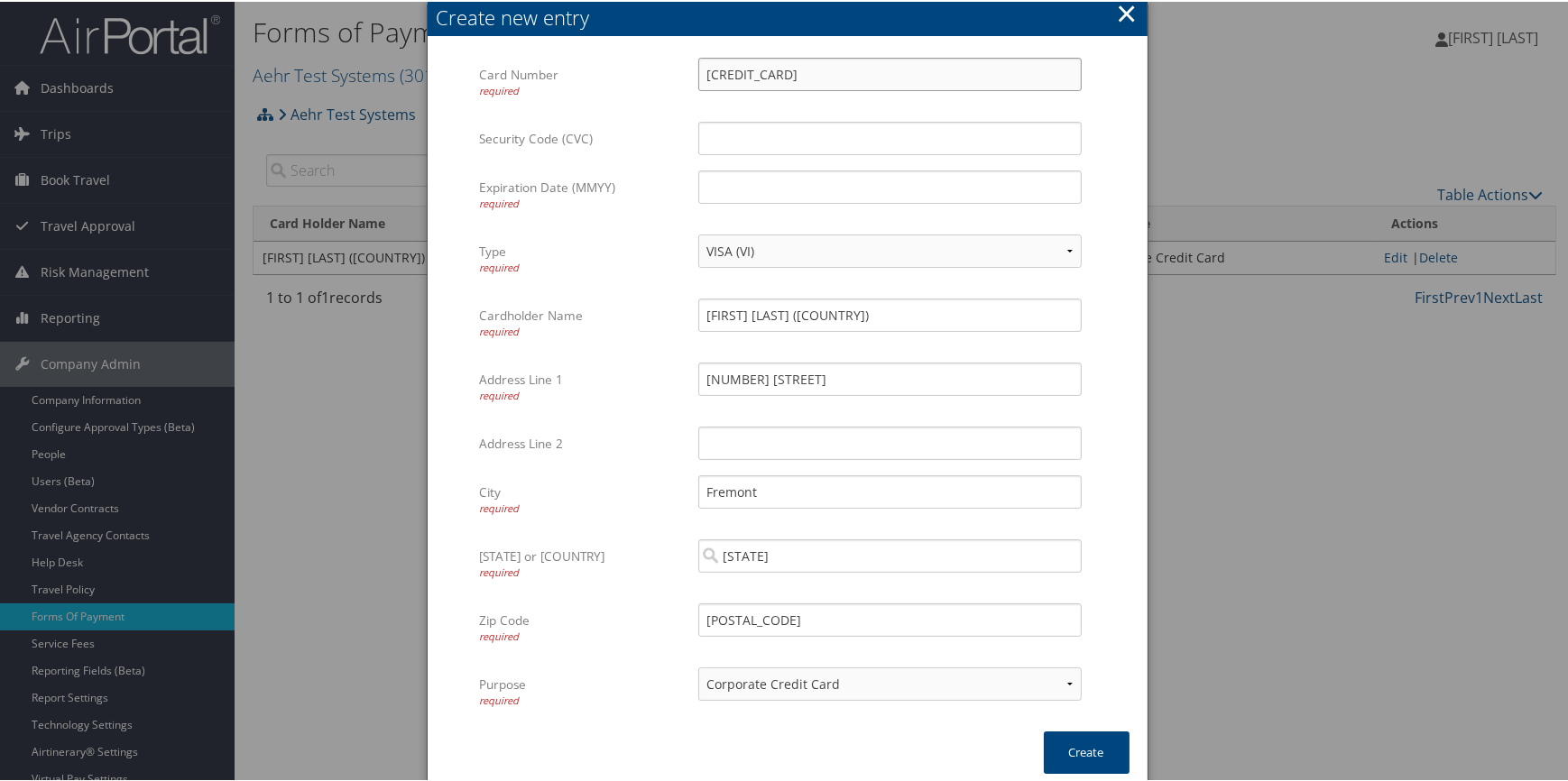 type on "5587691001459250" 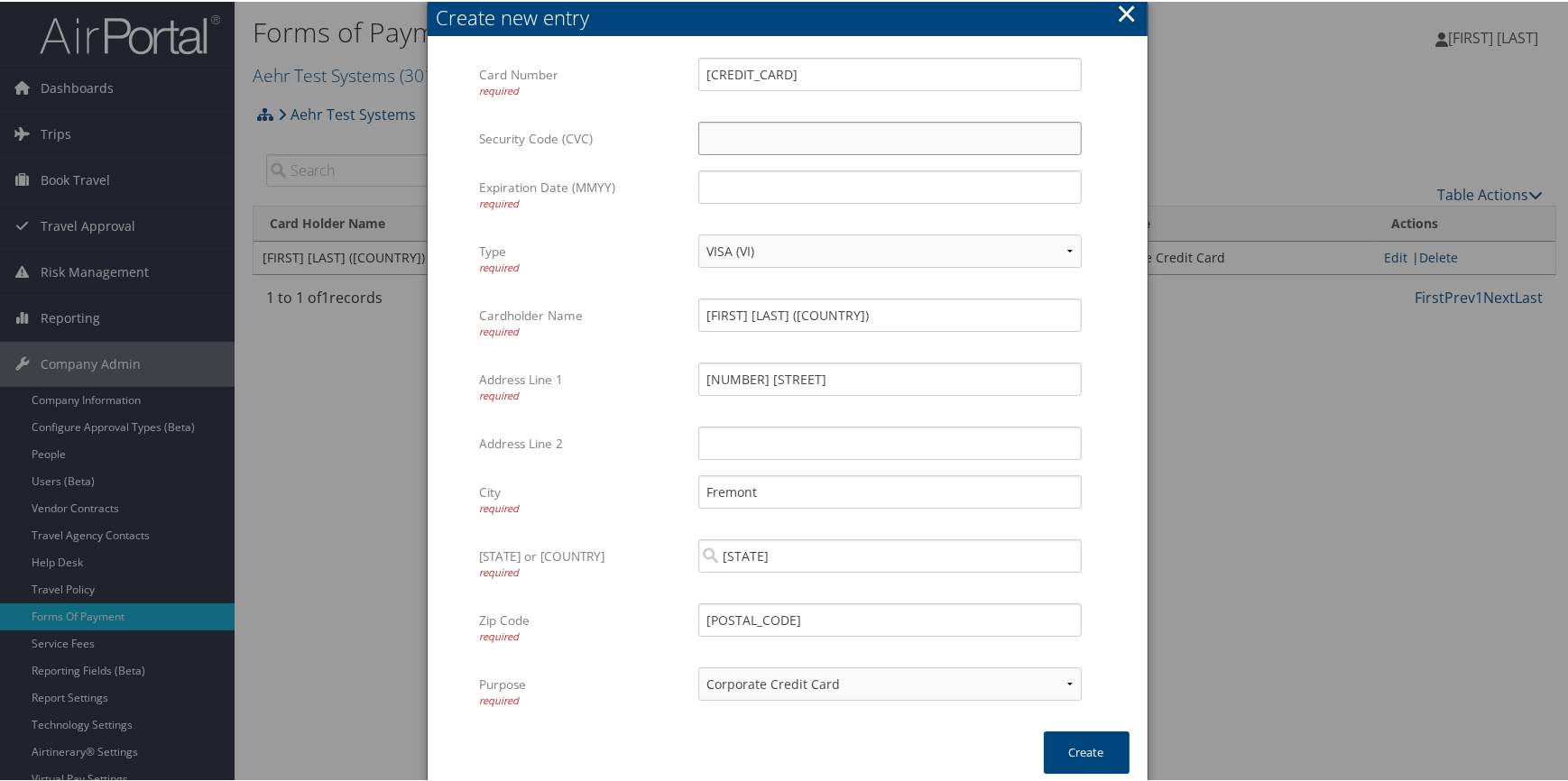click on "Security Code (CVC)" at bounding box center [890, 136] 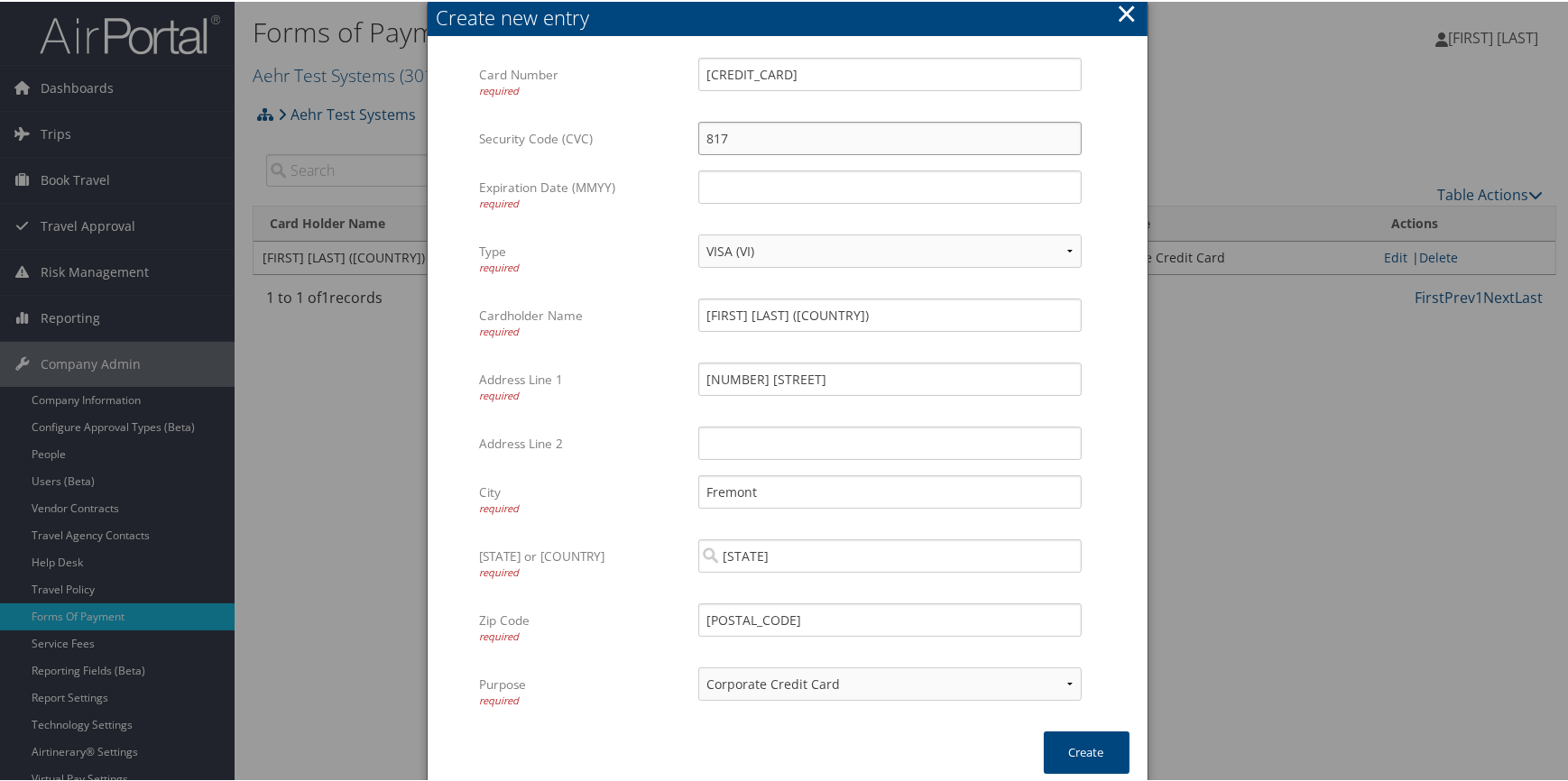 type on "817" 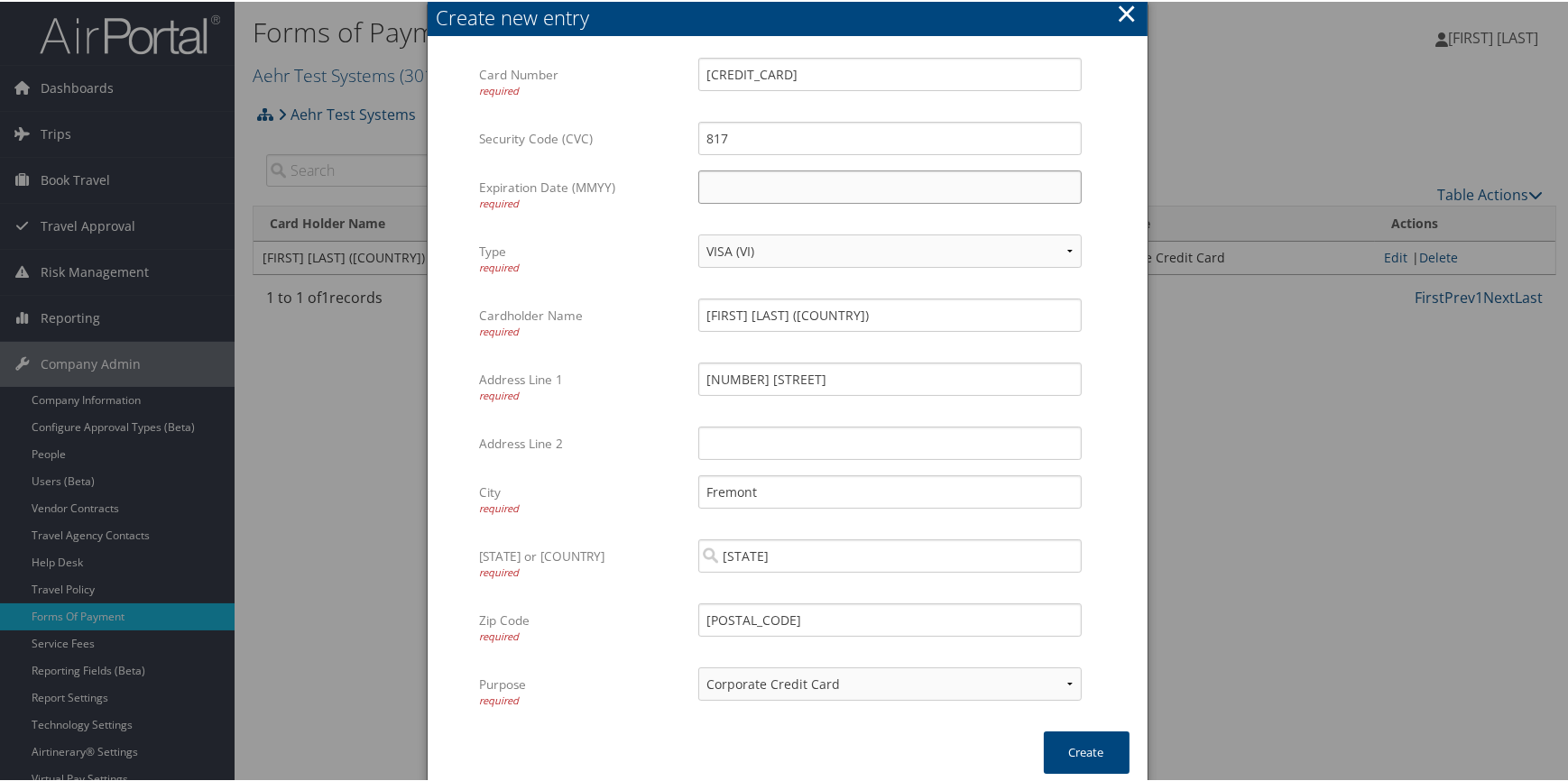 click on "Expiration Date (MMYY) required" at bounding box center (890, 185) 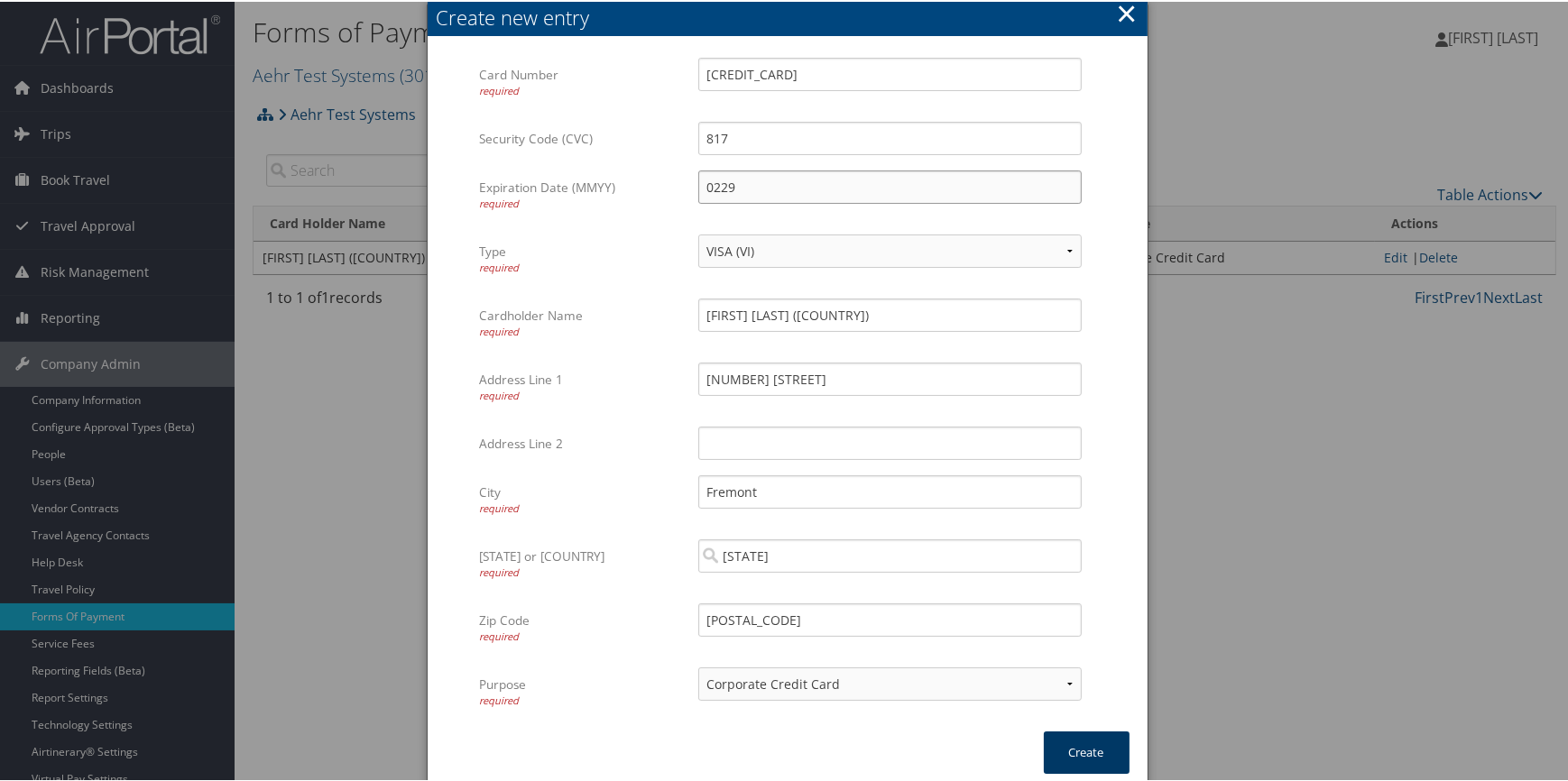 type on "0229" 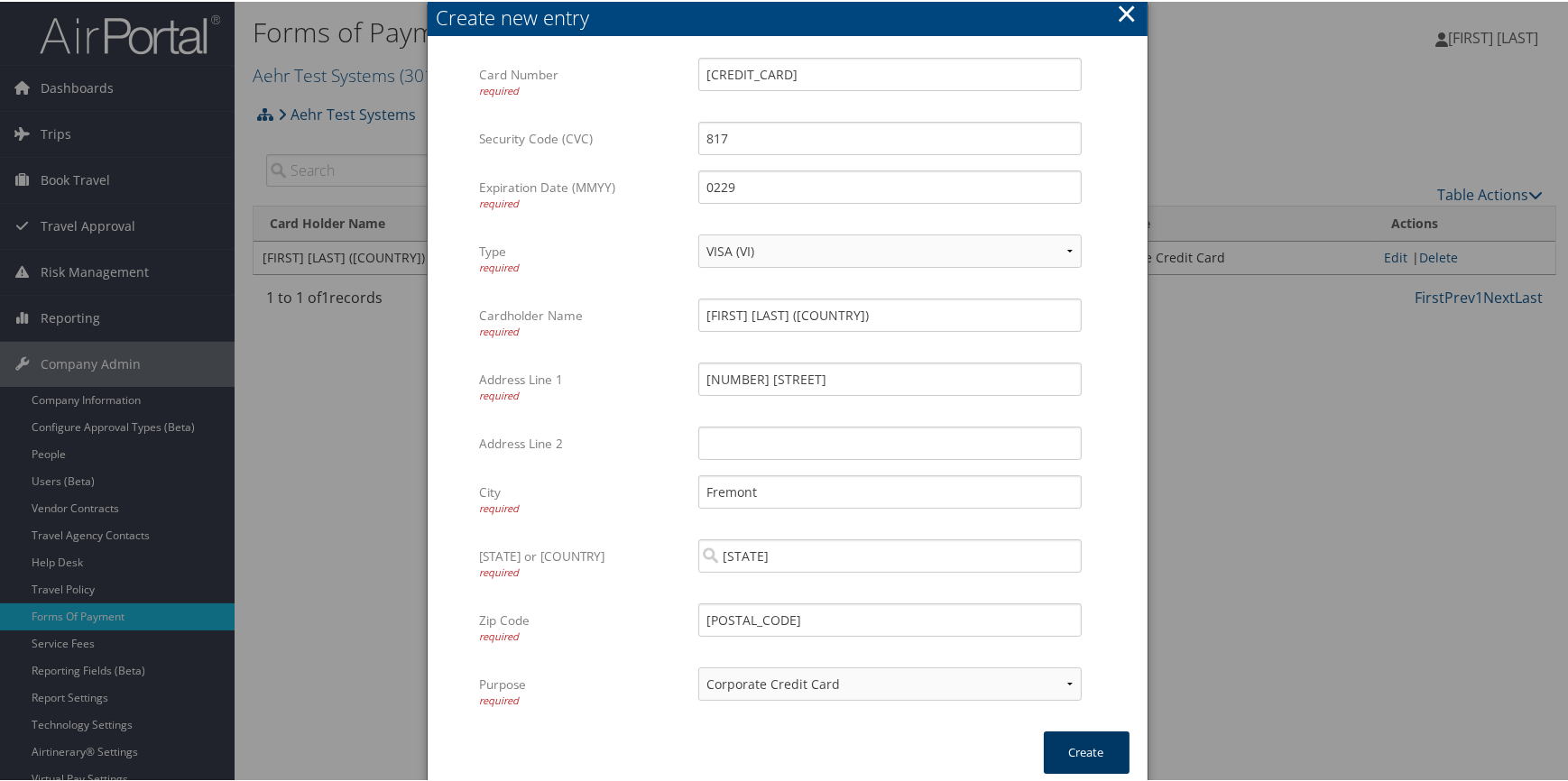 click on "Create" at bounding box center (1086, 750) 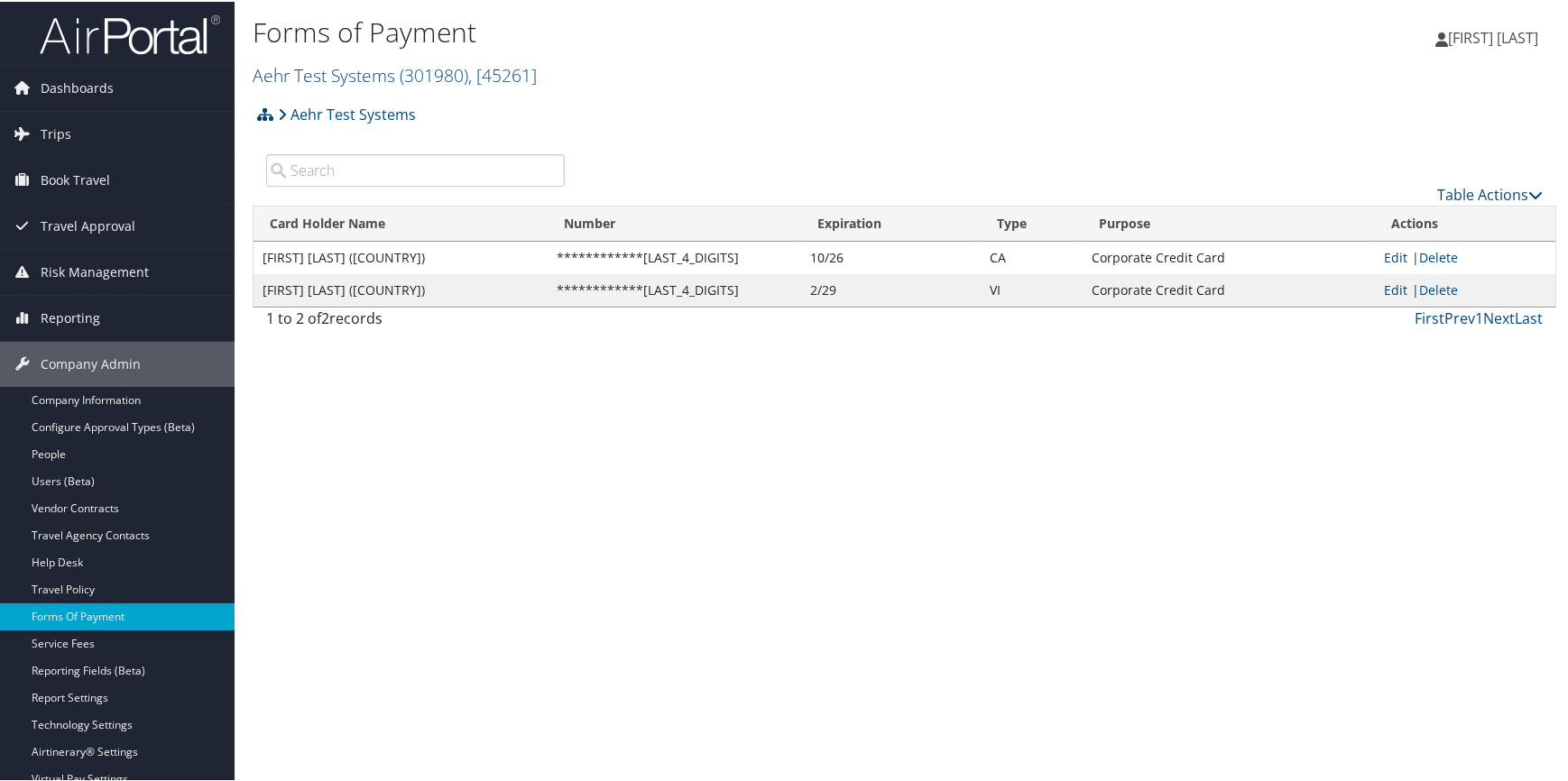 click on "Edit" at bounding box center (1396, 288) 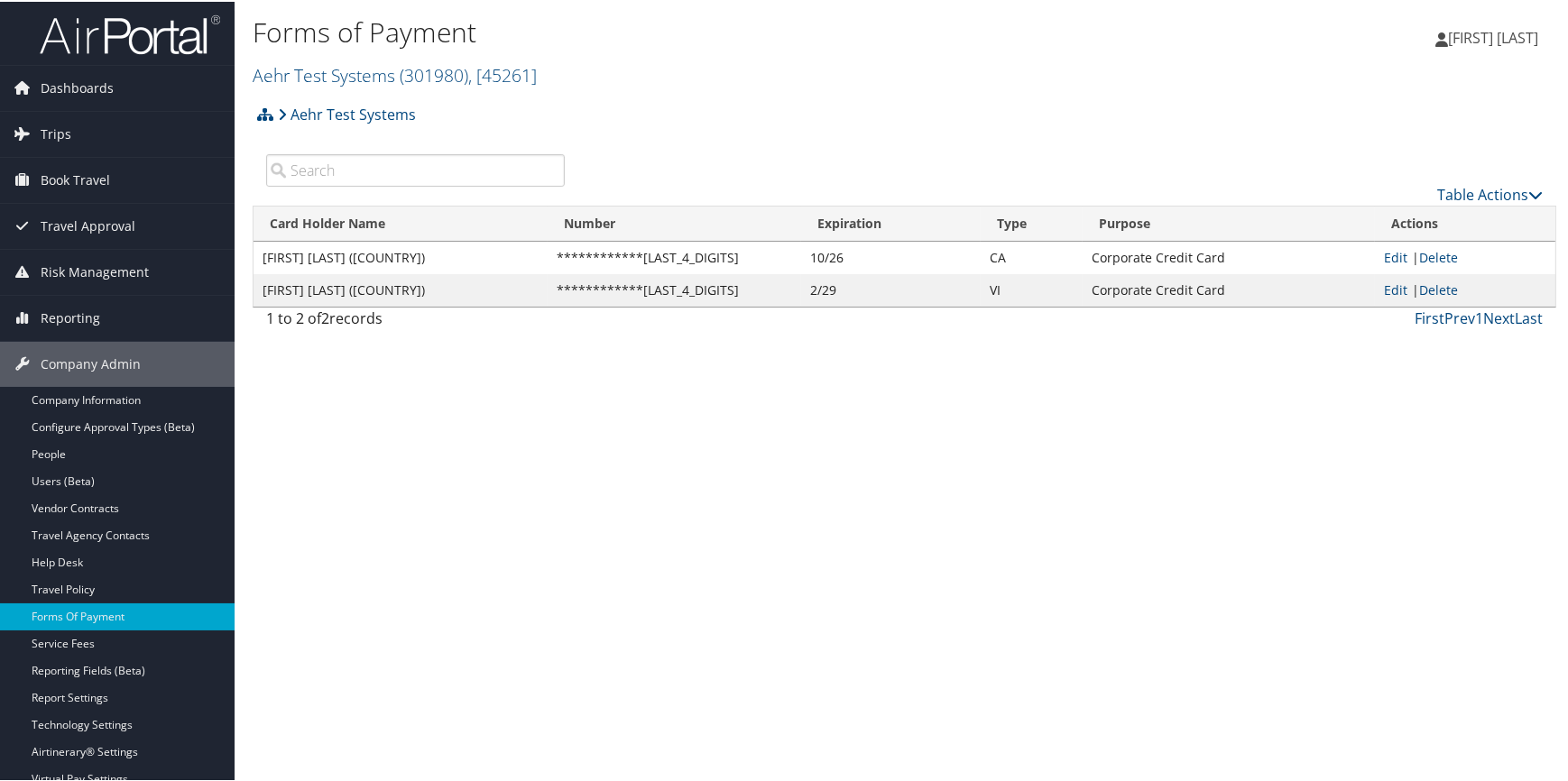 select on "2" 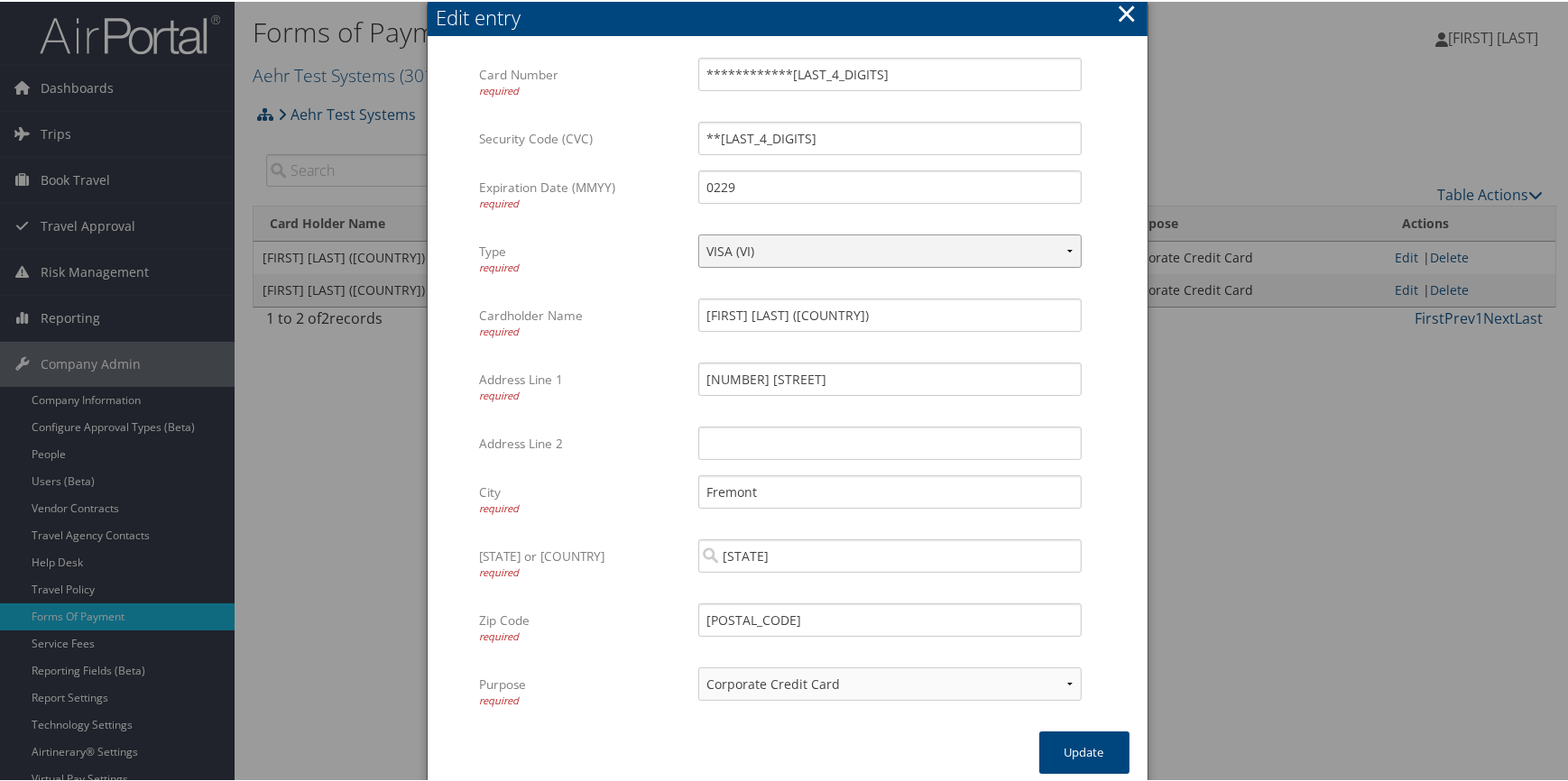 click on "VISA (VI)
Mastercard (CA)
American Express (AX)
Discover (DS)
Amex (AM)
Mastercard (MC) (MC)
VISA / Holiday Inn (VS)
United / Travel (UC)
United / Credit (UA)
Northwest Air CR (NW)
Lufthansa CRTSY (LH)
Hawaiian Air (HA)
Government (GR)
Delta (DL)
Continental Travel (CO)
Canadian Air CR (CP)
VISA / Bank America (BA)
Japan Bank Card (BC)
Ansett Air Travel (AN)
American Air (AA)
Alaska Air CR (AS)
Air Travel (AT)
ARC Direct FOP (DP)
Universal Air Travel Card (TP)
Eurocard (EC)
CarteBlanche (CB)
Diners Club (DC)
JCB (JC)" at bounding box center (890, 249) 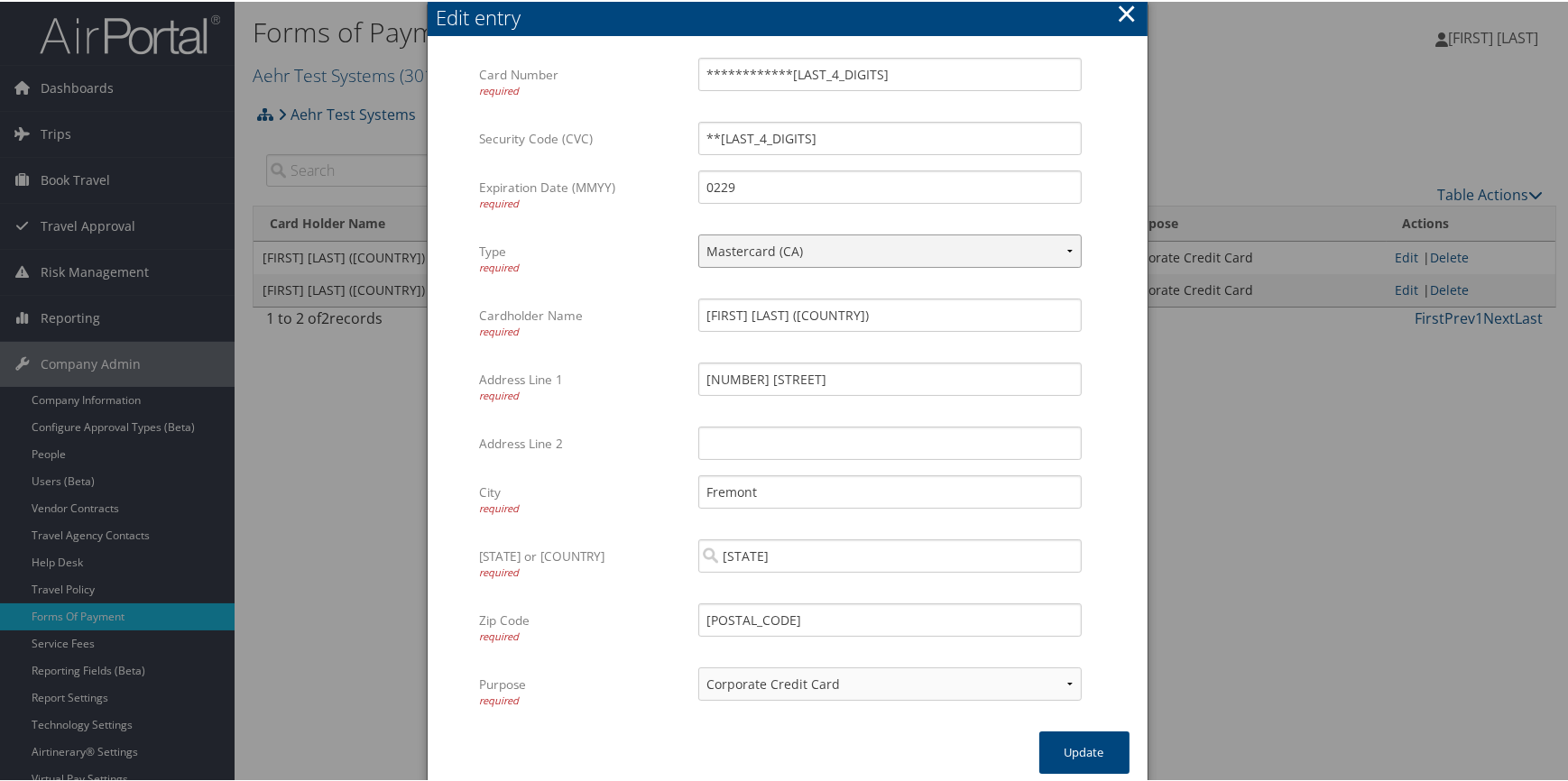 click on "VISA (VI)
Mastercard (CA)
American Express (AX)
Discover (DS)
Amex (AM)
Mastercard (MC) (MC)
VISA / Holiday Inn (VS)
United / Travel (UC)
United / Credit (UA)
Northwest Air CR (NW)
Lufthansa CRTSY (LH)
Hawaiian Air (HA)
Government (GR)
Delta (DL)
Continental Travel (CO)
Canadian Air CR (CP)
VISA / Bank America (BA)
Japan Bank Card (BC)
Ansett Air Travel (AN)
American Air (AA)
Alaska Air CR (AS)
Air Travel (AT)
ARC Direct FOP (DP)
Universal Air Travel Card (TP)
Eurocard (EC)
CarteBlanche (CB)
Diners Club (DC)
JCB (JC)" at bounding box center [890, 249] 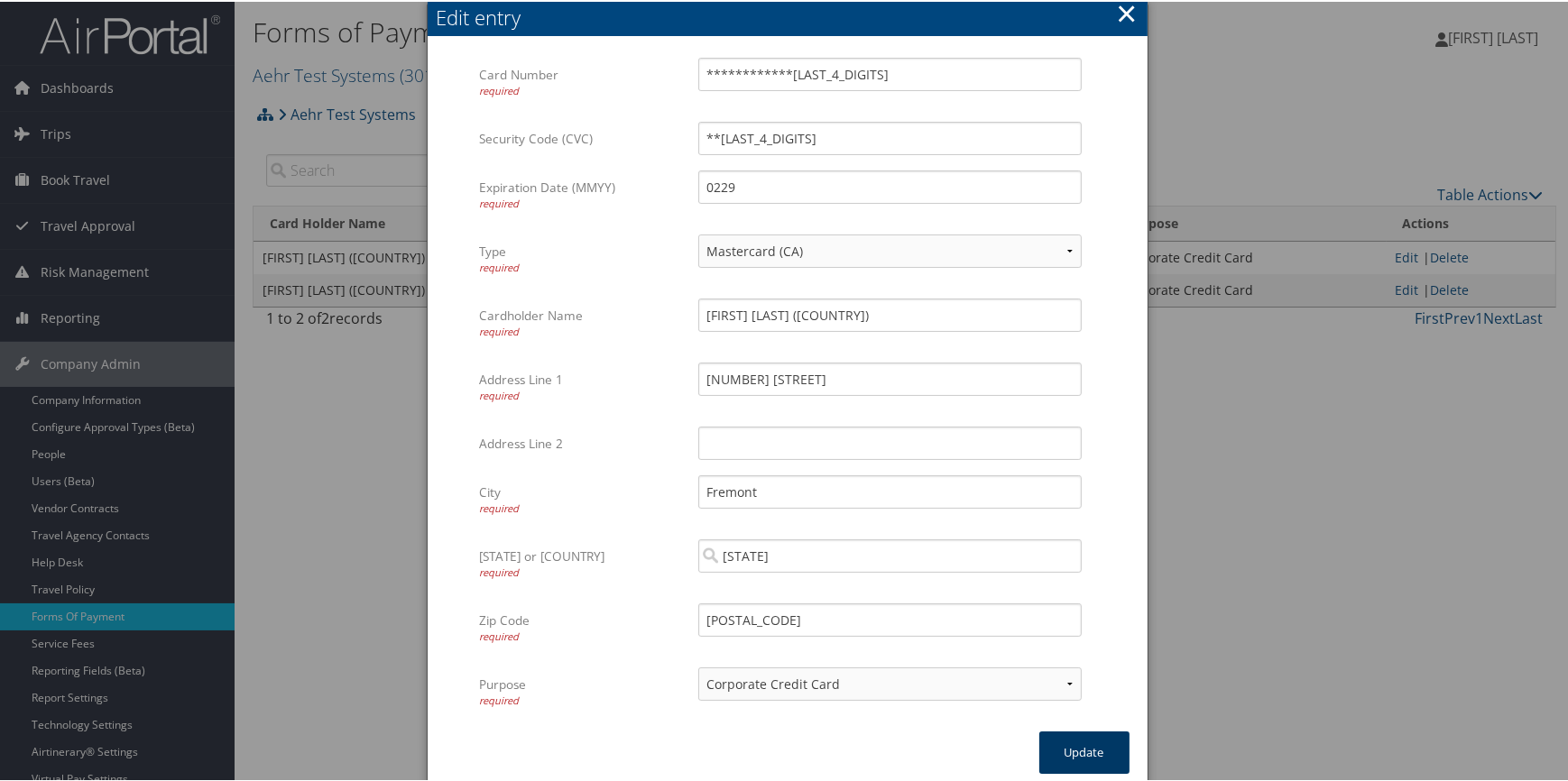 click on "Update" at bounding box center [1084, 750] 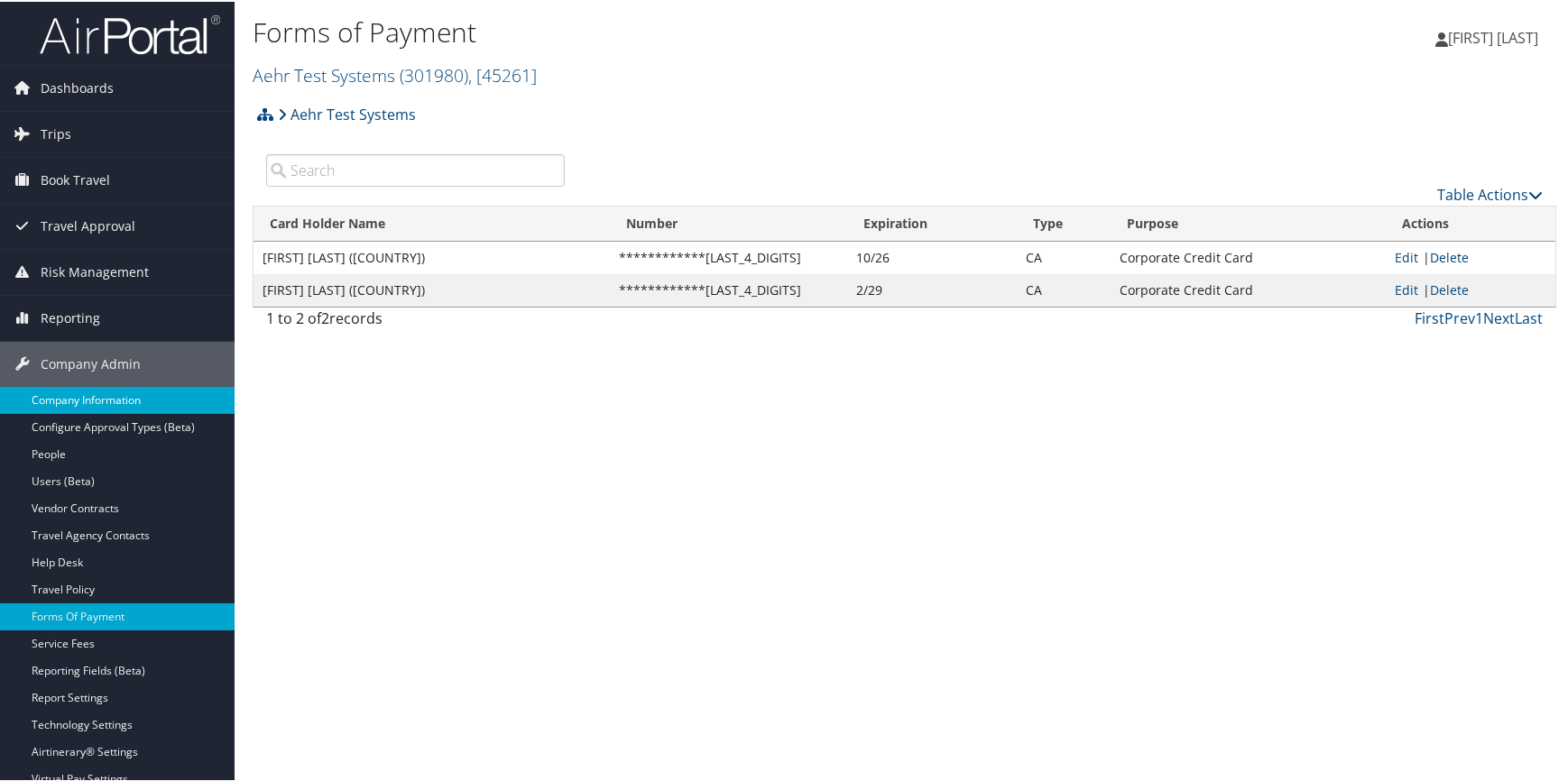 click on "Company Information" at bounding box center (117, 399) 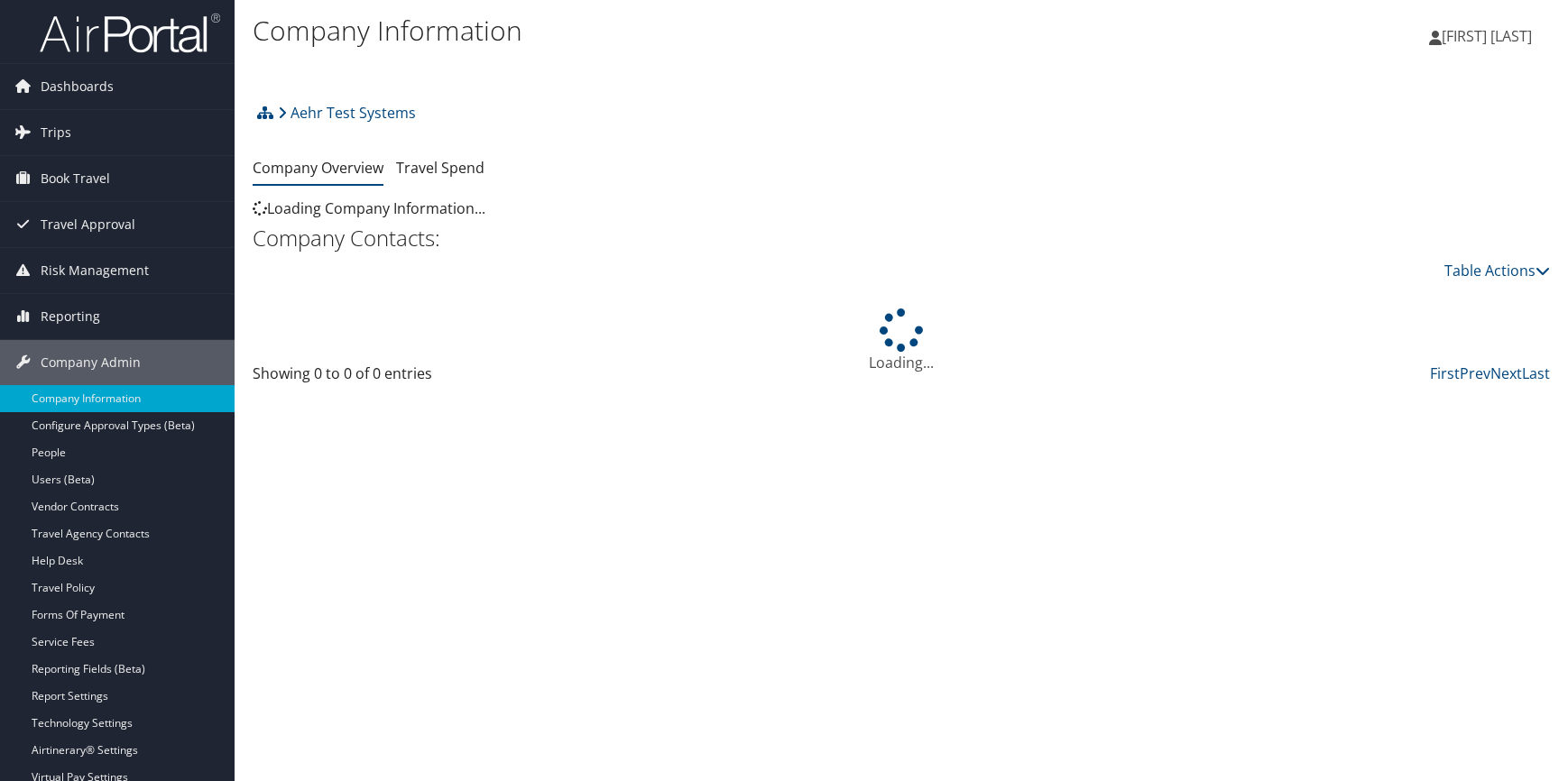 scroll, scrollTop: 0, scrollLeft: 0, axis: both 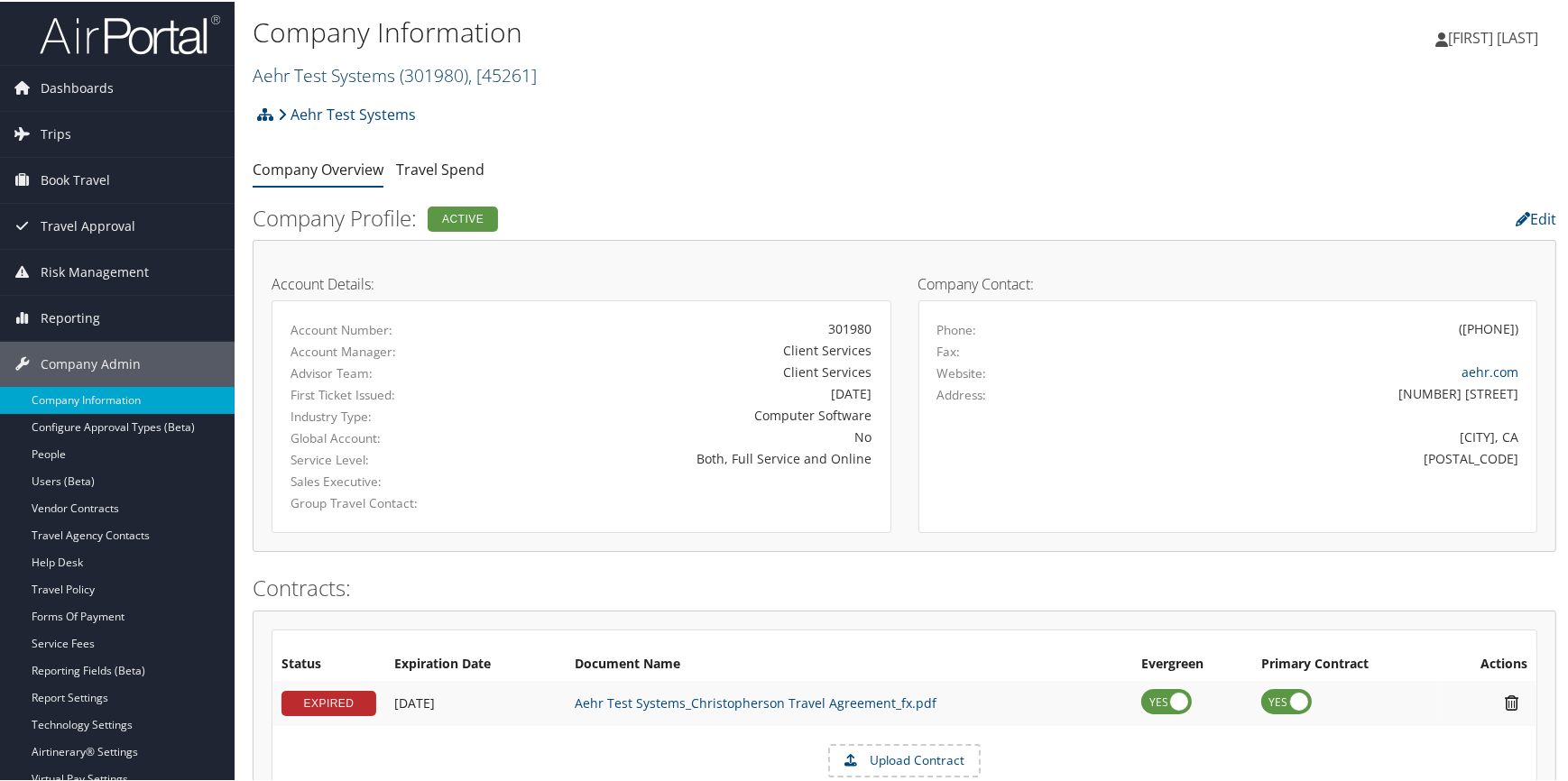 click on "Aehr Test Systems   ( [NUM] )  , [ NUM ]" at bounding box center (394, 73) 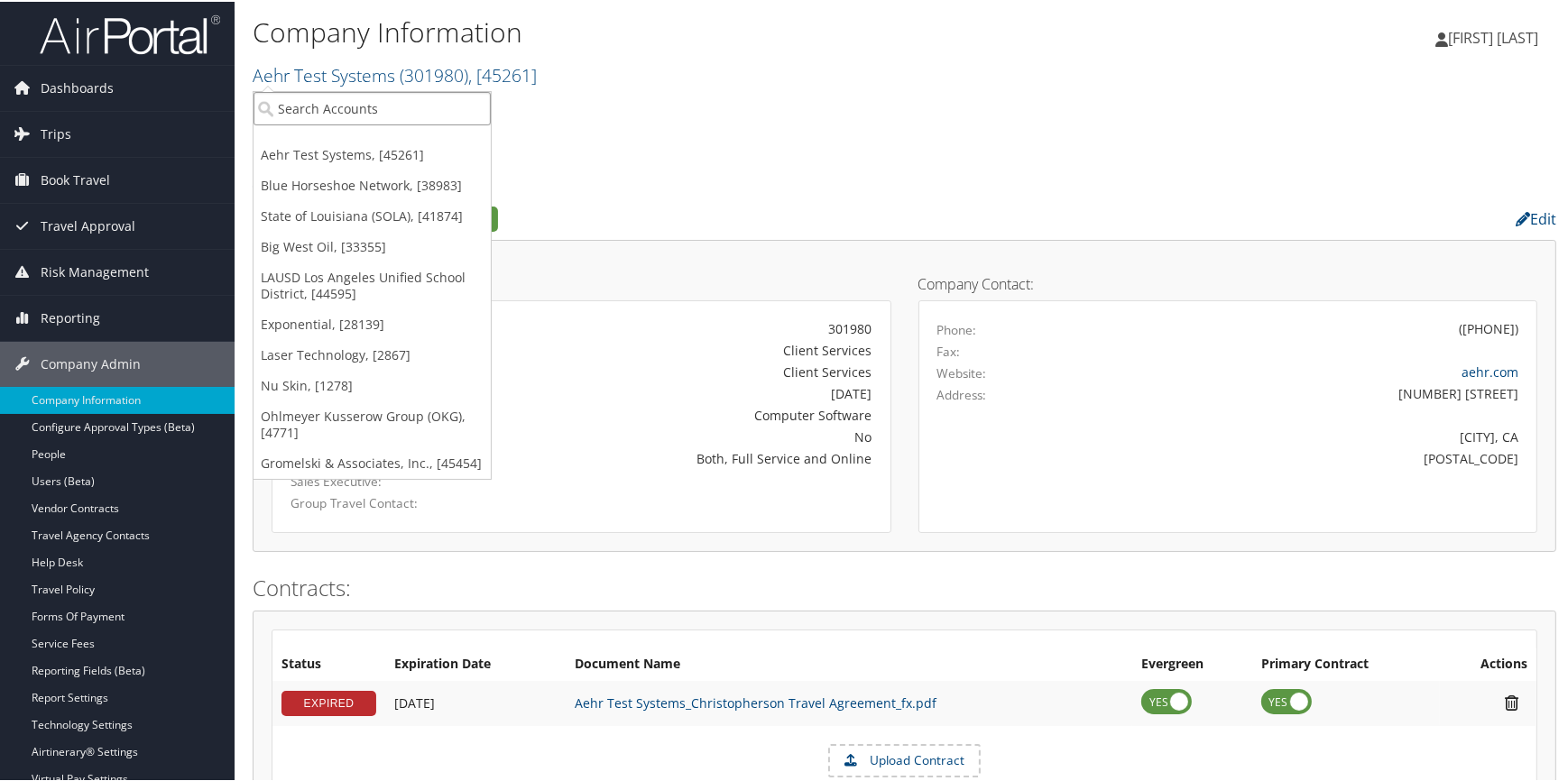 click at bounding box center (372, 106) 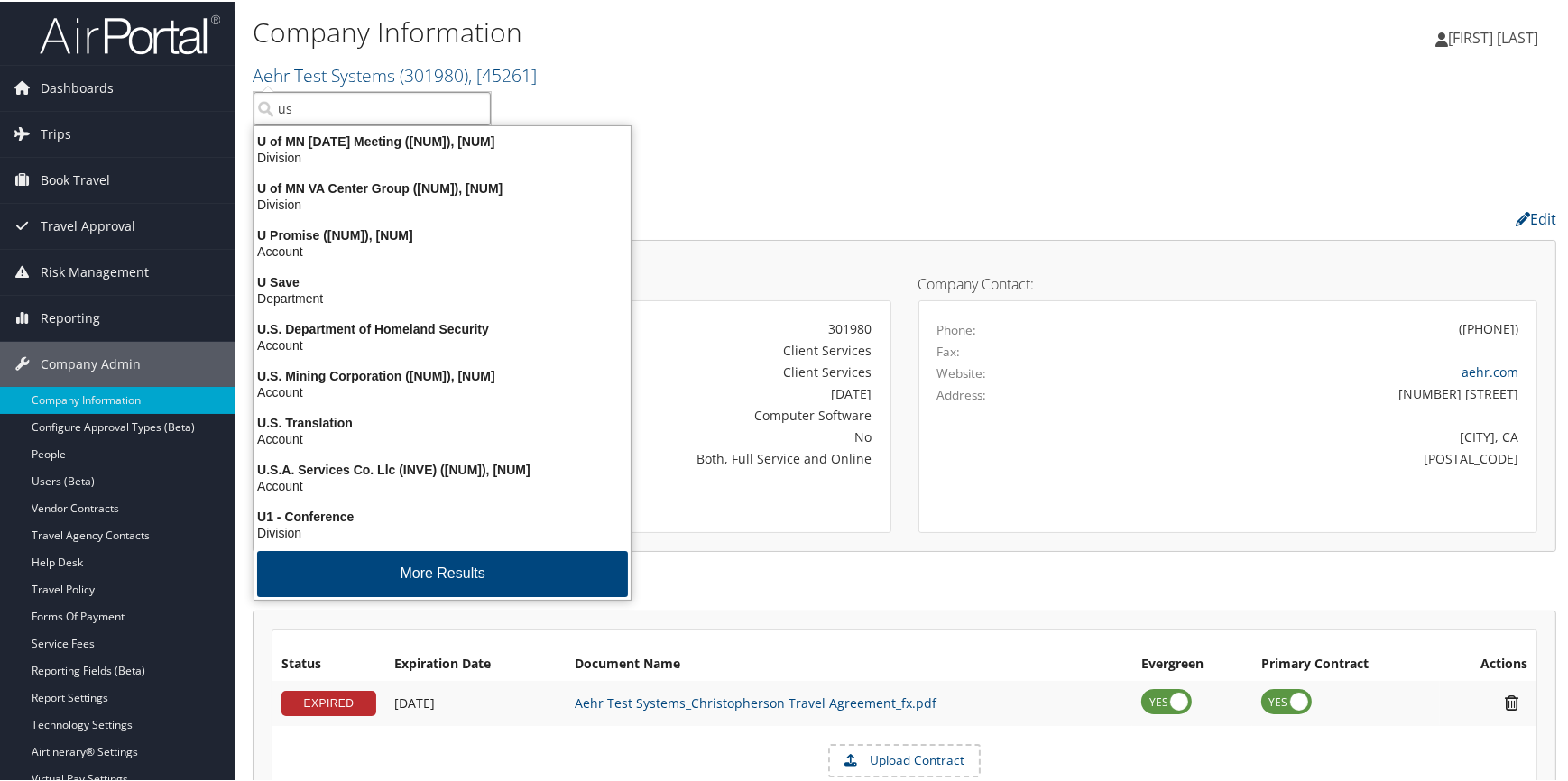 type on "usc" 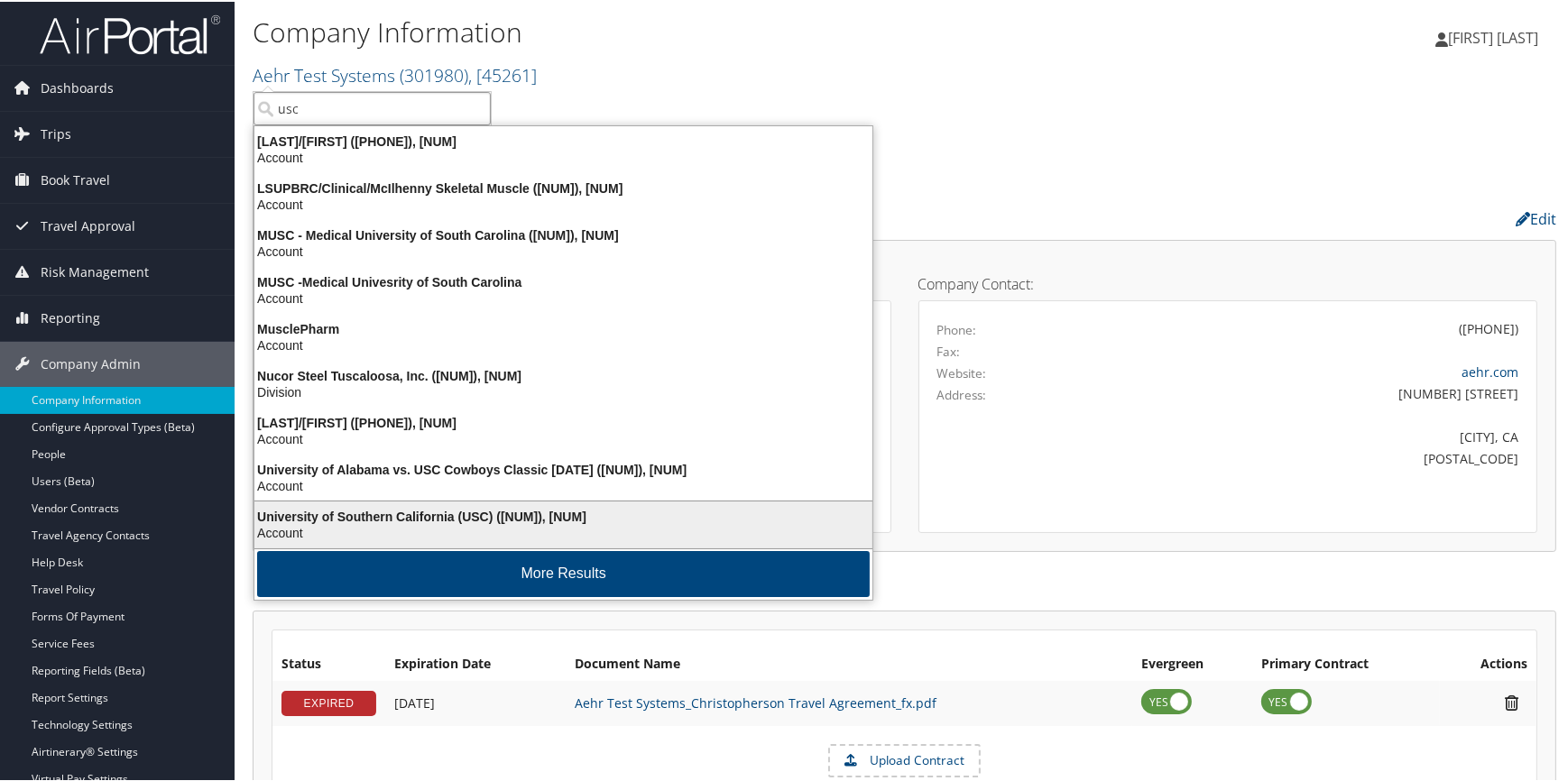 click on "Account" at bounding box center (563, 531) 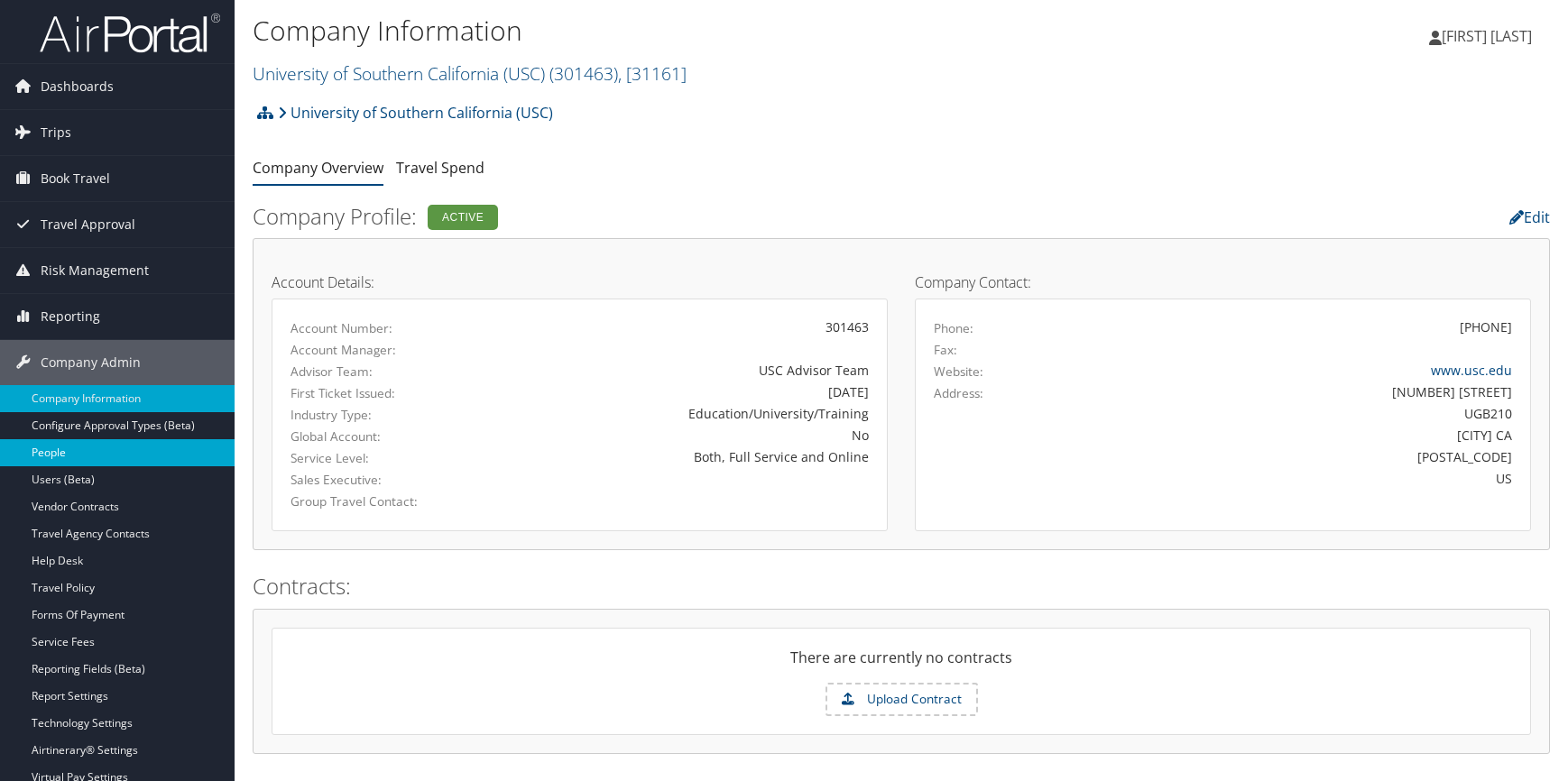 scroll, scrollTop: 0, scrollLeft: 0, axis: both 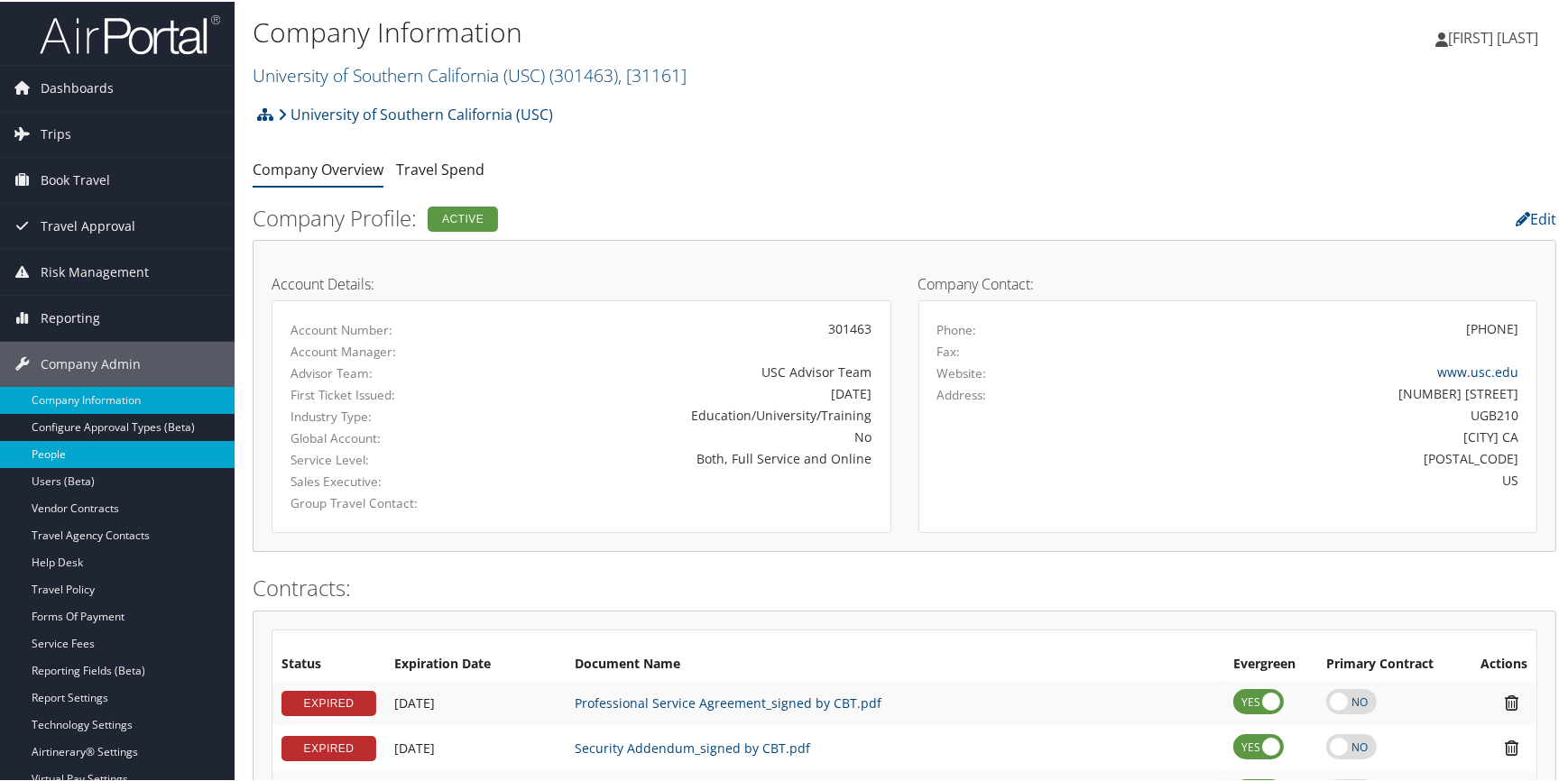 click on "People" at bounding box center (117, 453) 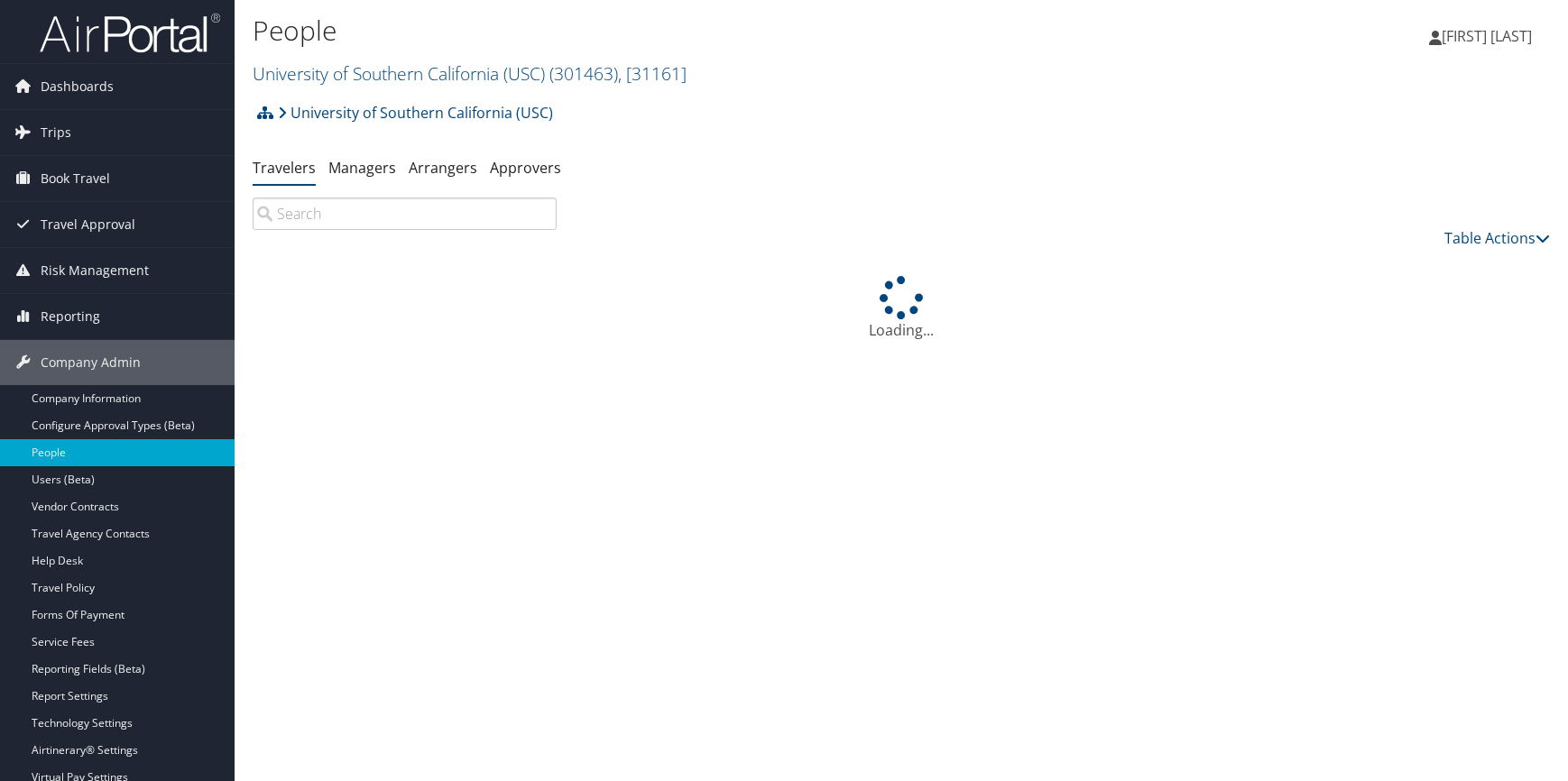 scroll, scrollTop: 0, scrollLeft: 0, axis: both 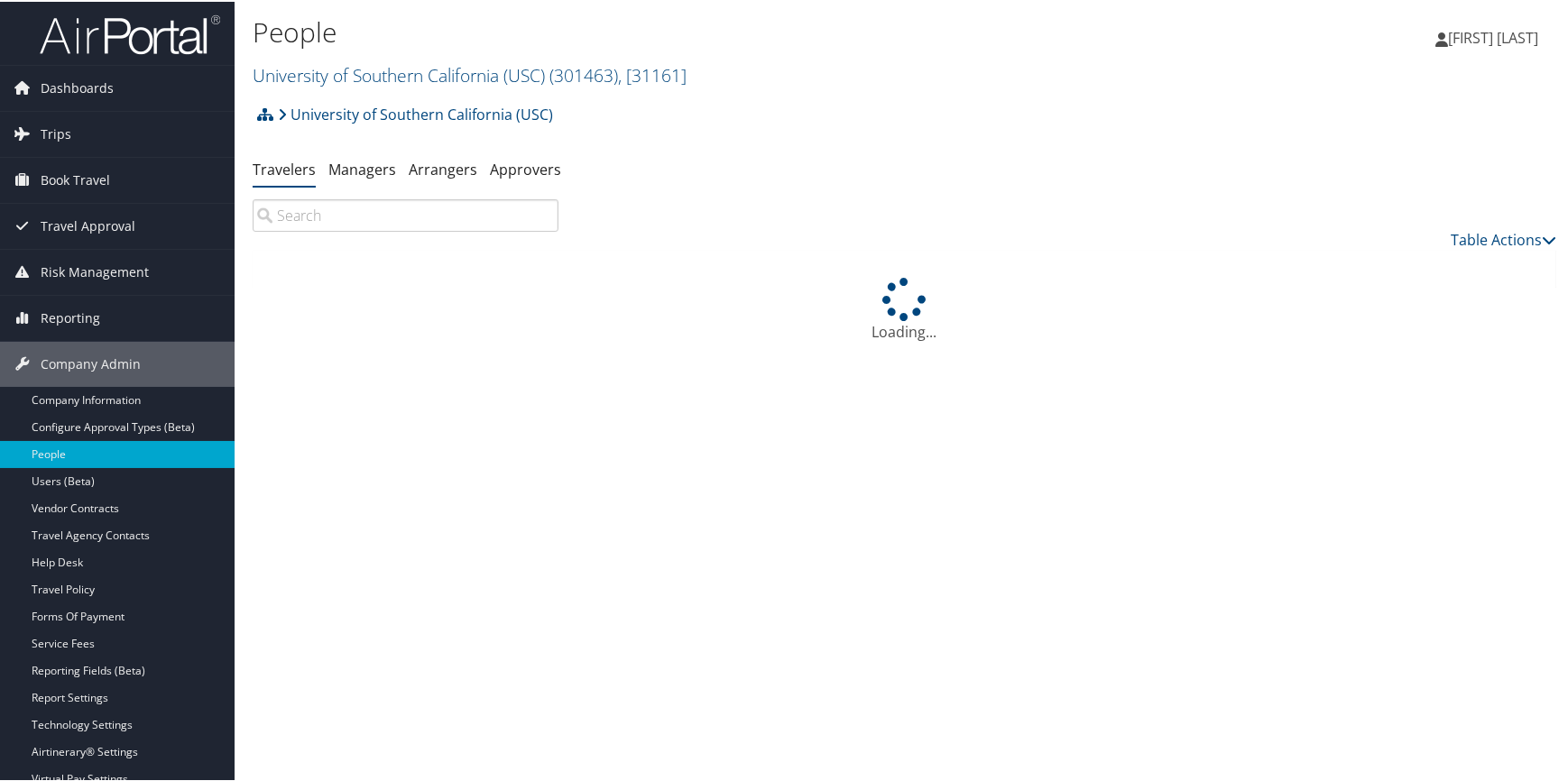 click at bounding box center (405, 214) 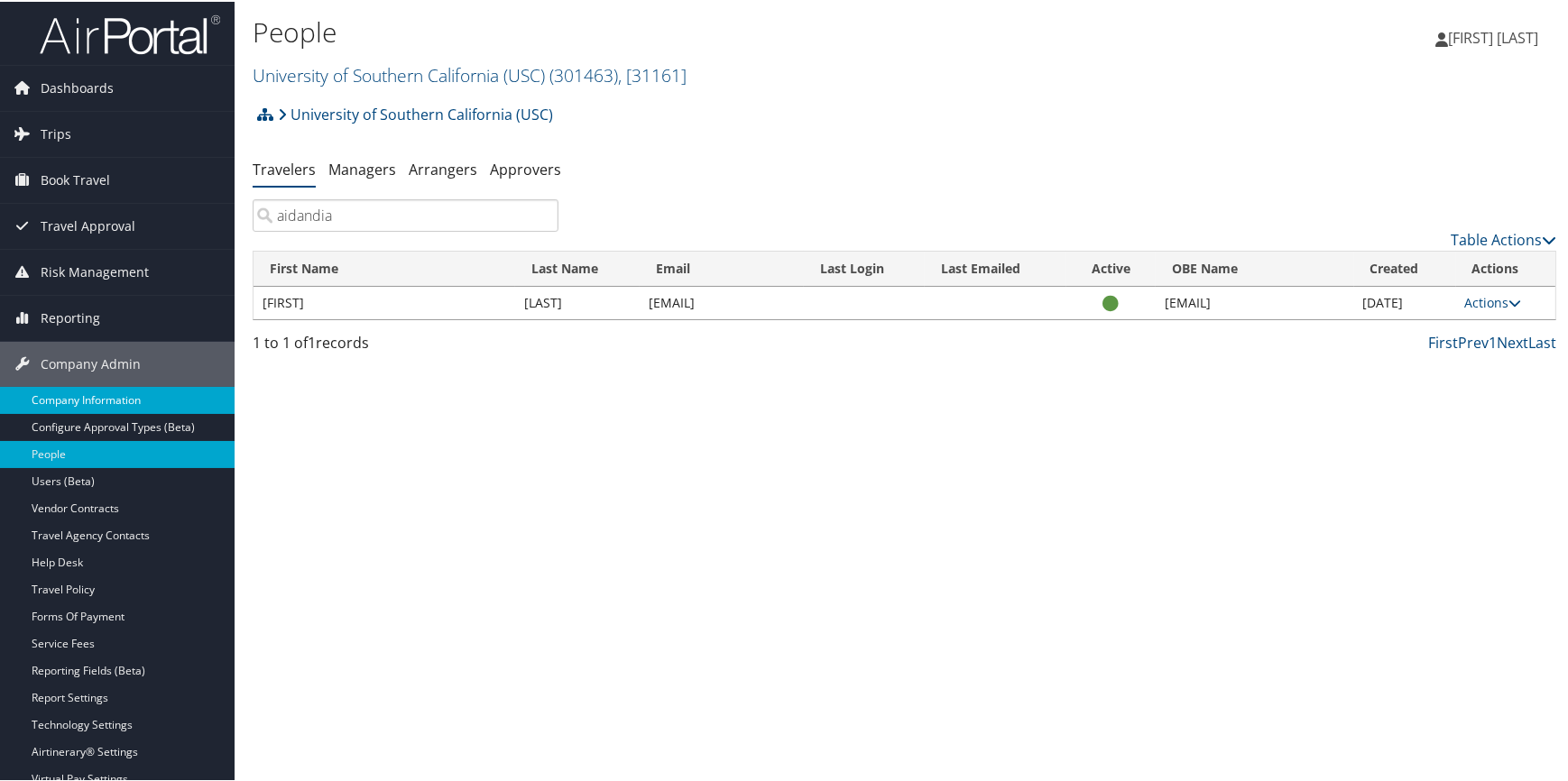 type on "aidandia" 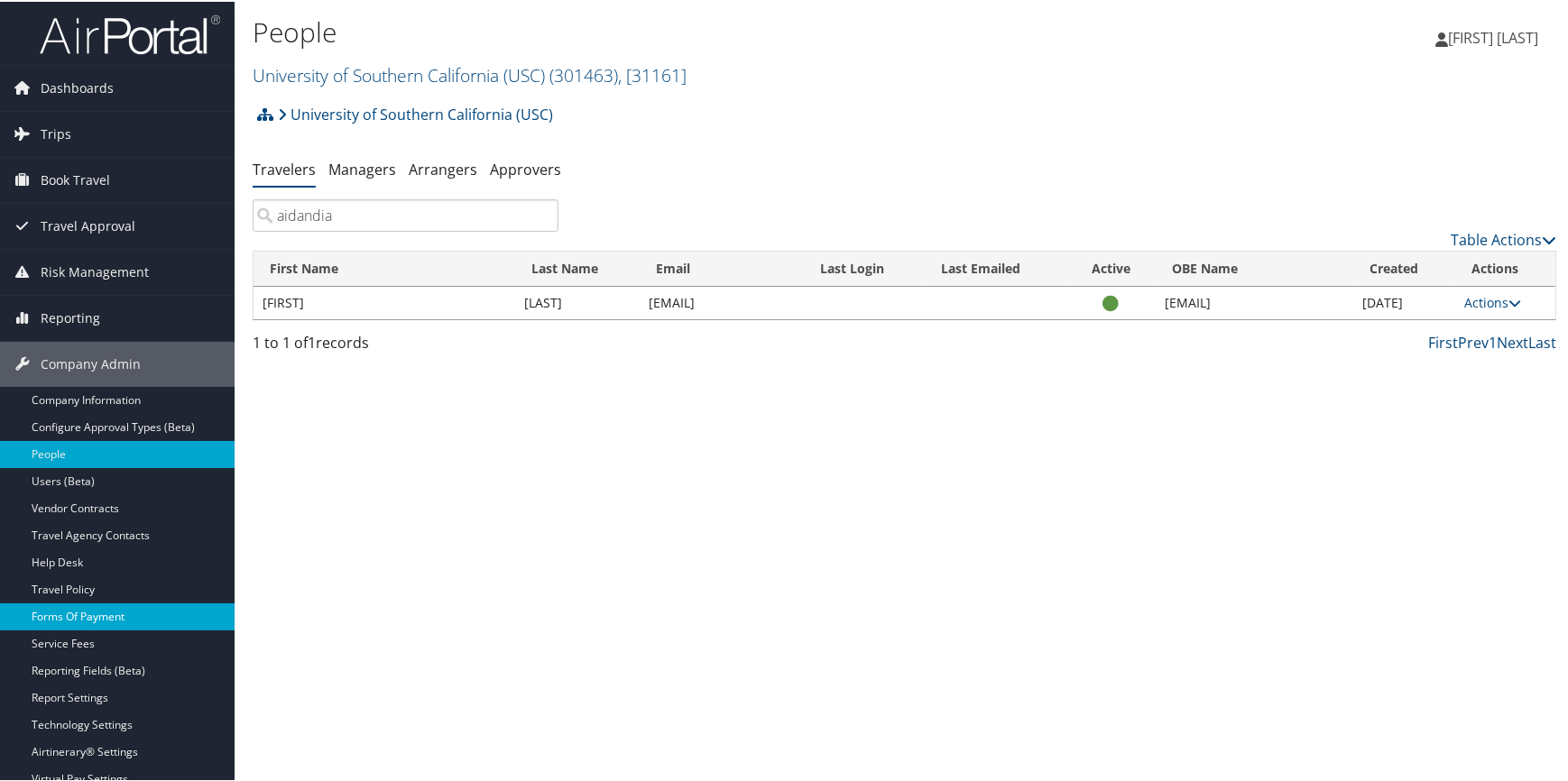 click on "Forms Of Payment" at bounding box center [117, 615] 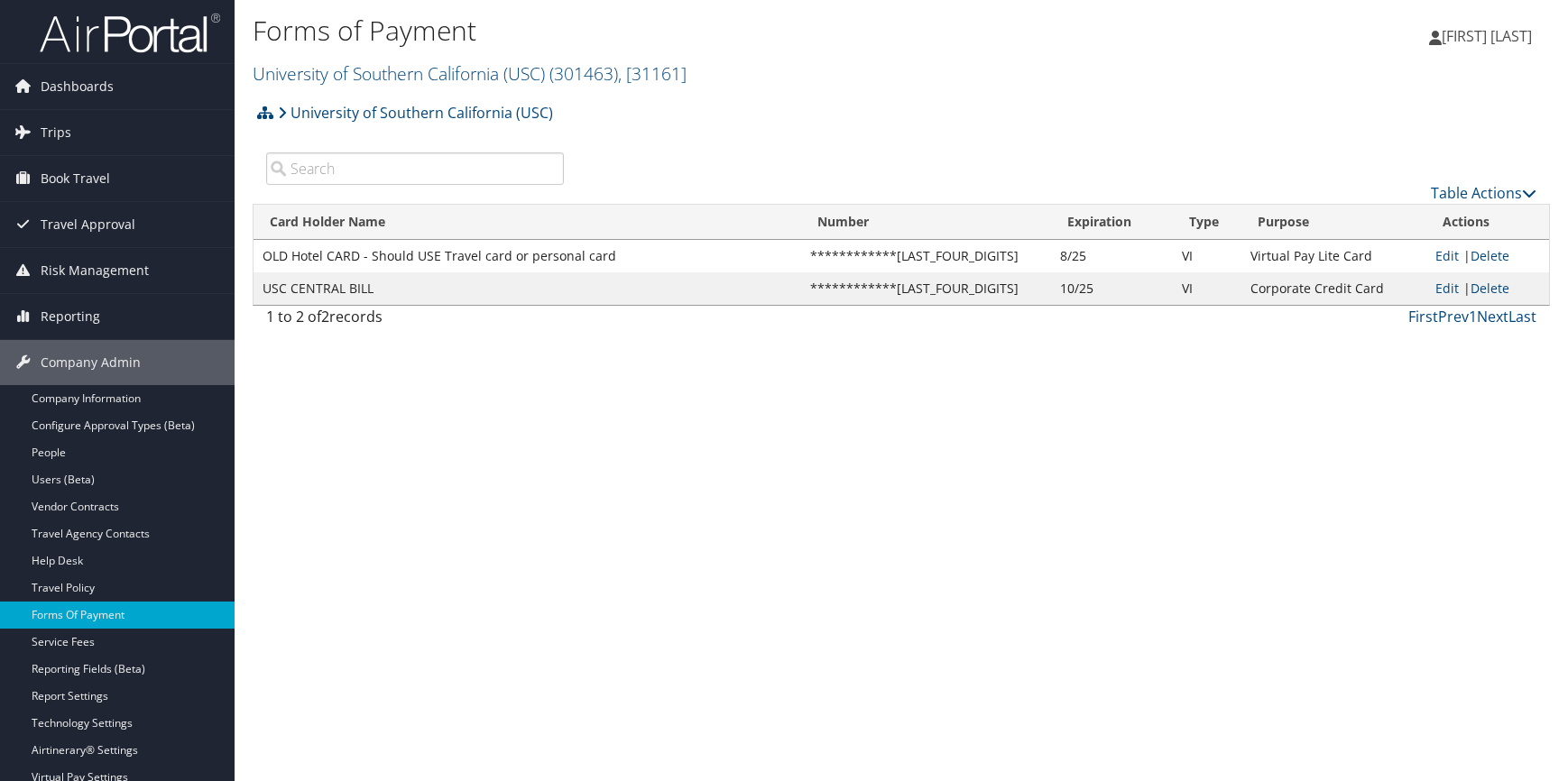 scroll, scrollTop: 0, scrollLeft: 0, axis: both 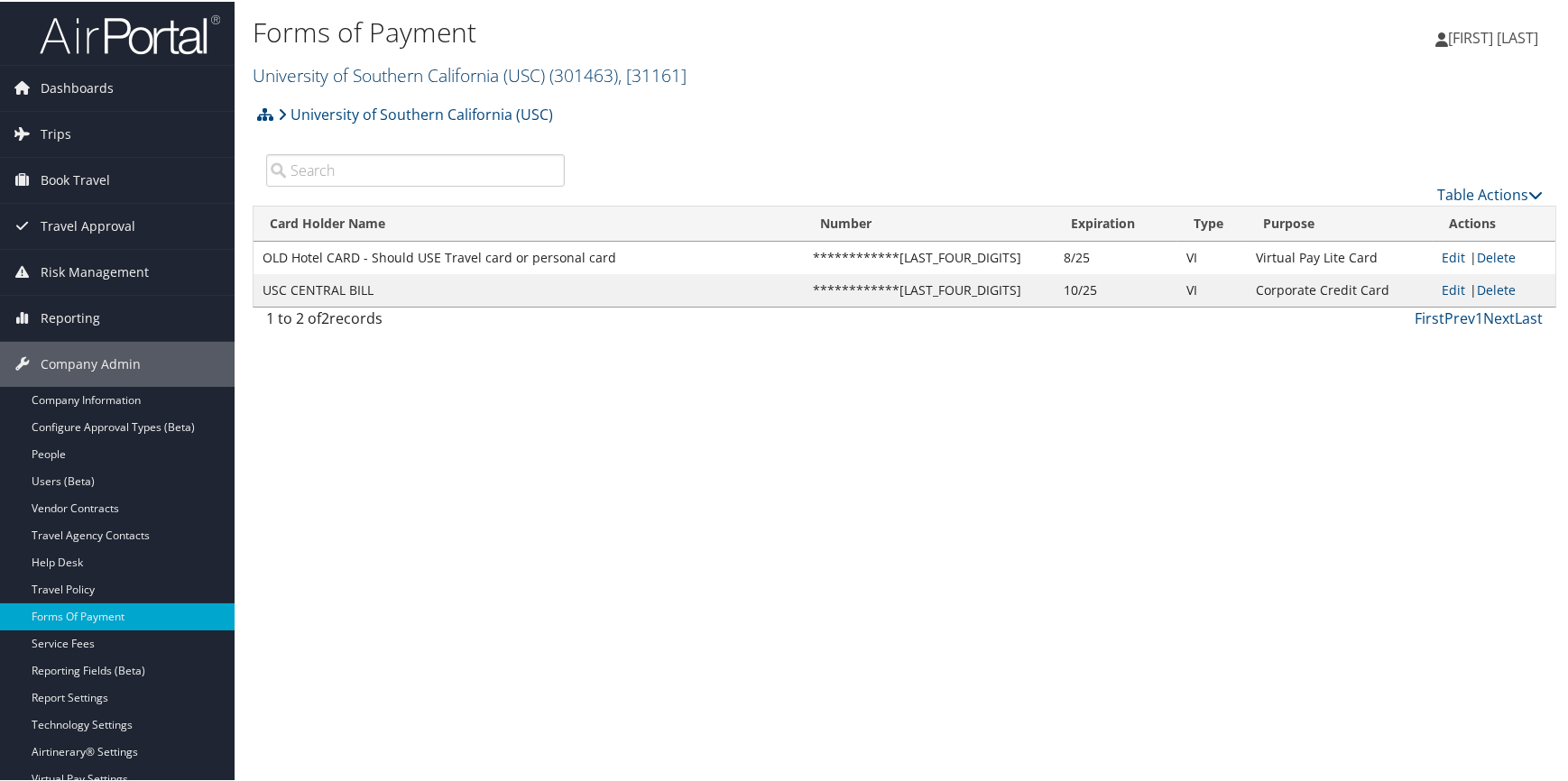 click on "University of Southern California (USC)   ( 301463 )  , [ 31161 ]" at bounding box center [469, 73] 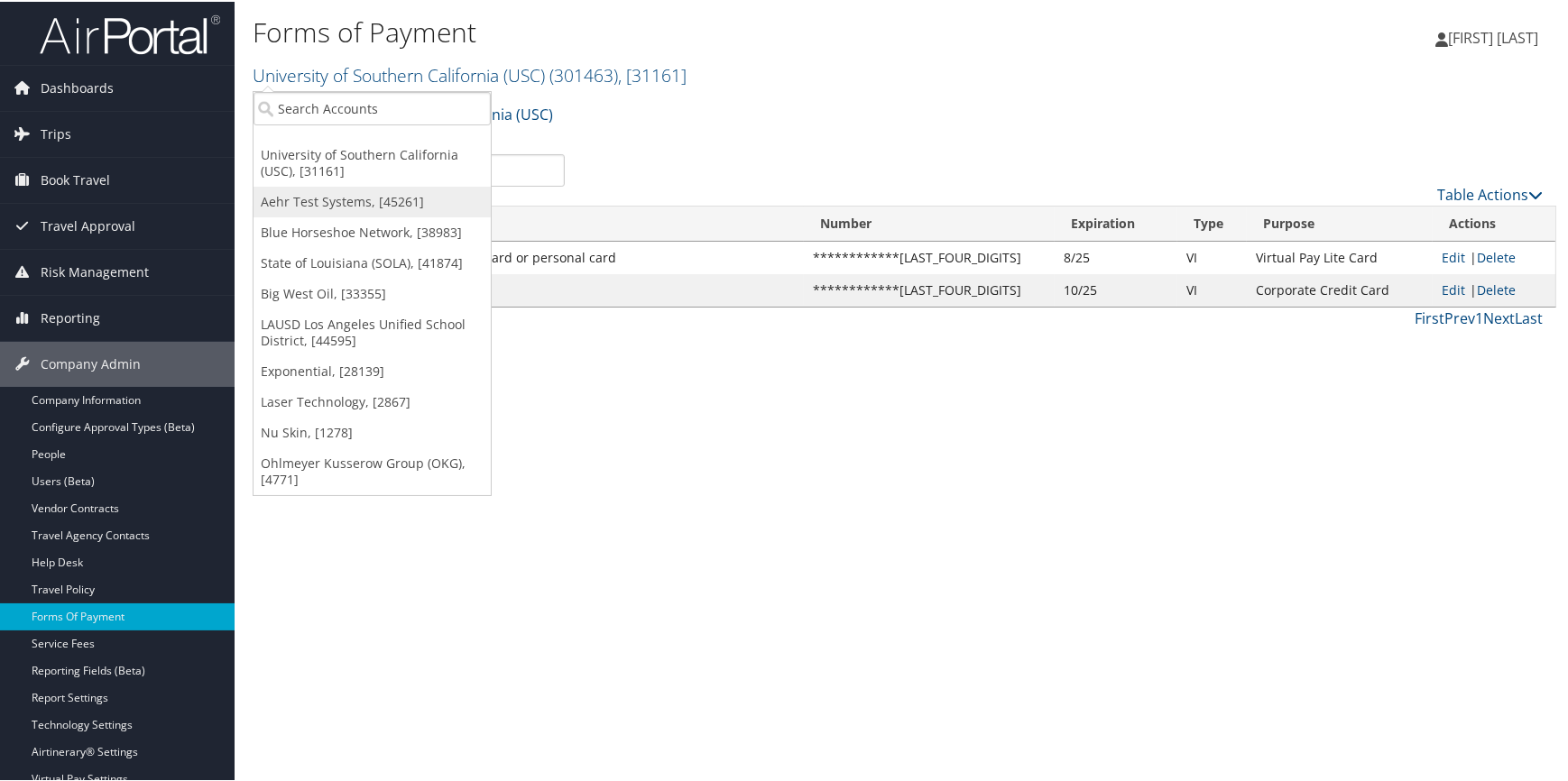 click on "Aehr Test Systems, [45261]" at bounding box center (372, 200) 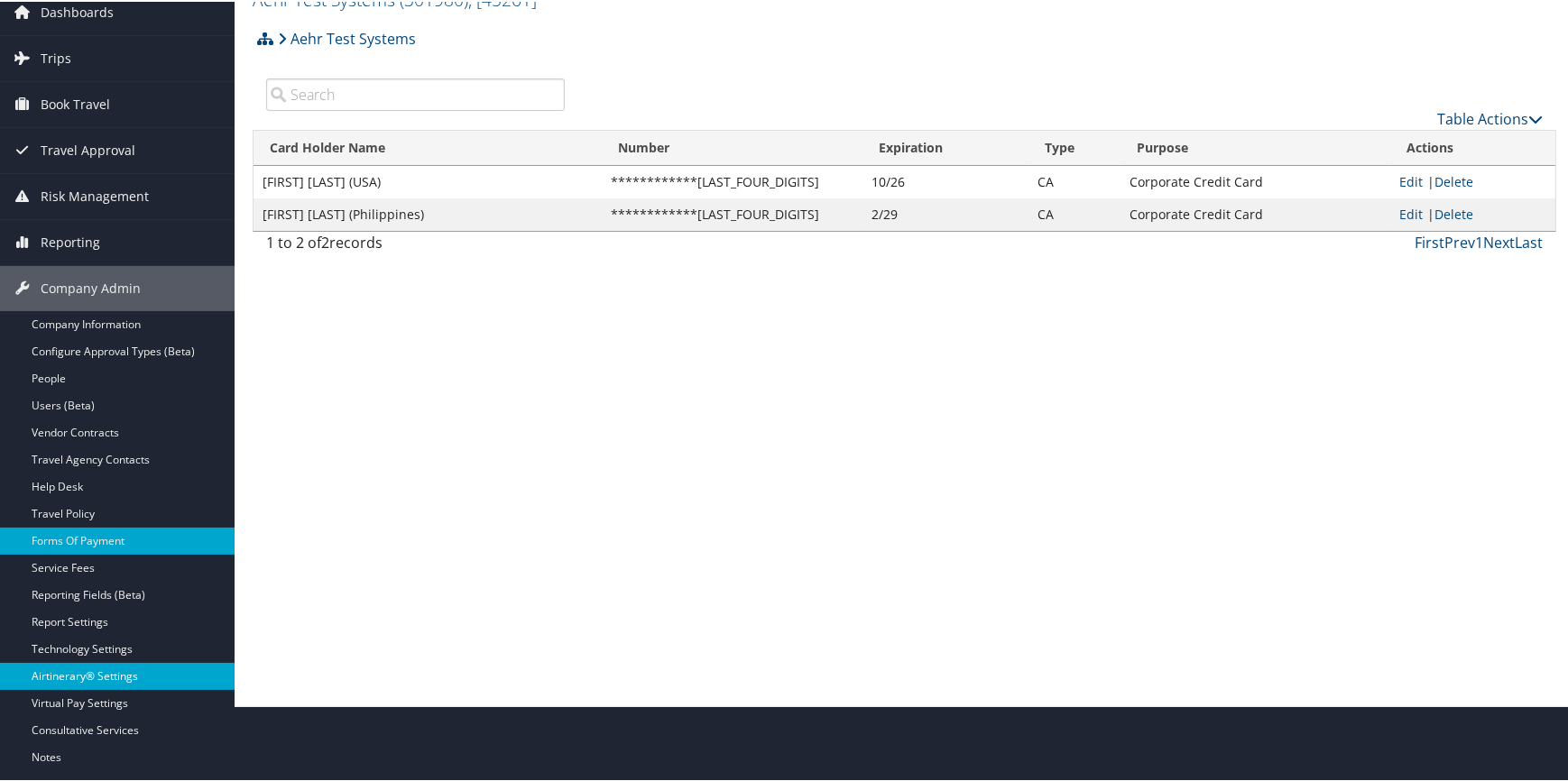 scroll, scrollTop: 163, scrollLeft: 0, axis: vertical 